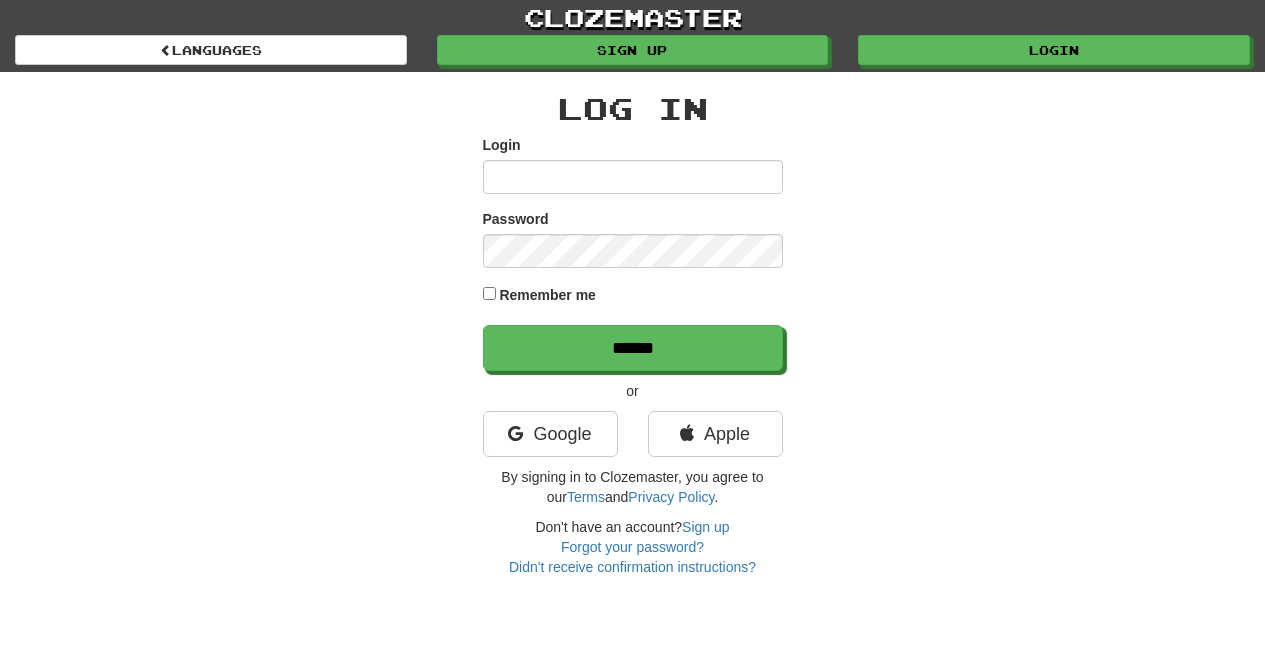 scroll, scrollTop: 0, scrollLeft: 0, axis: both 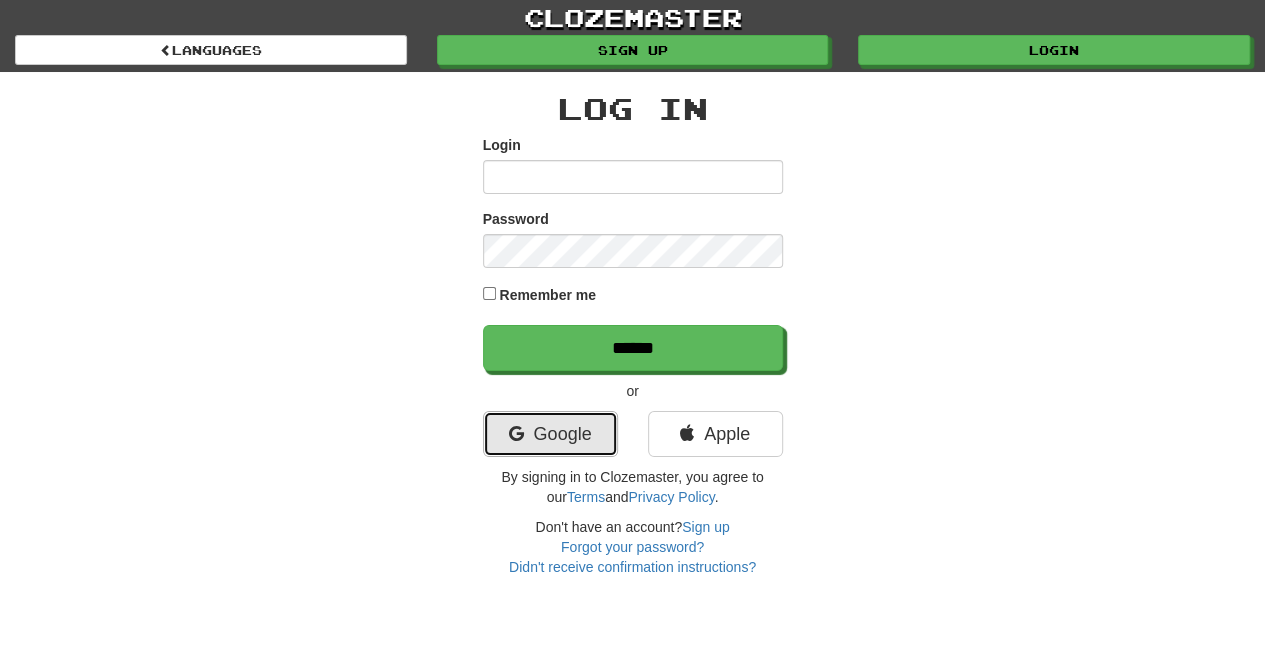 click on "Google" at bounding box center (550, 434) 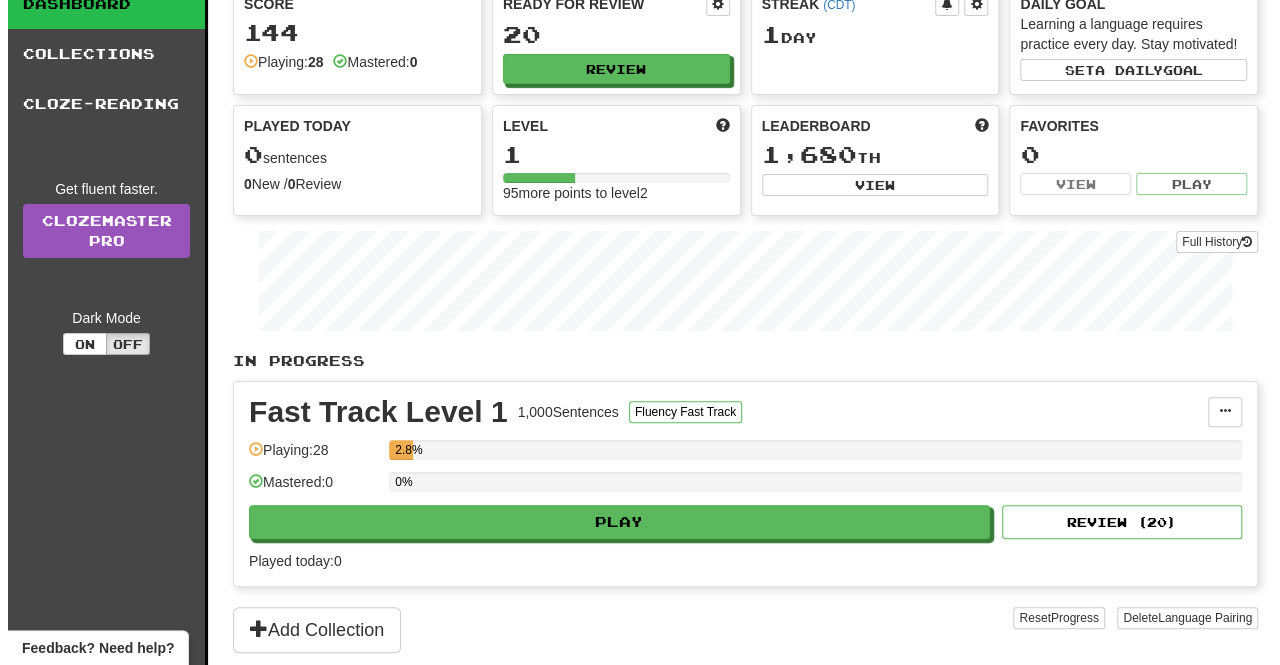 scroll, scrollTop: 0, scrollLeft: 0, axis: both 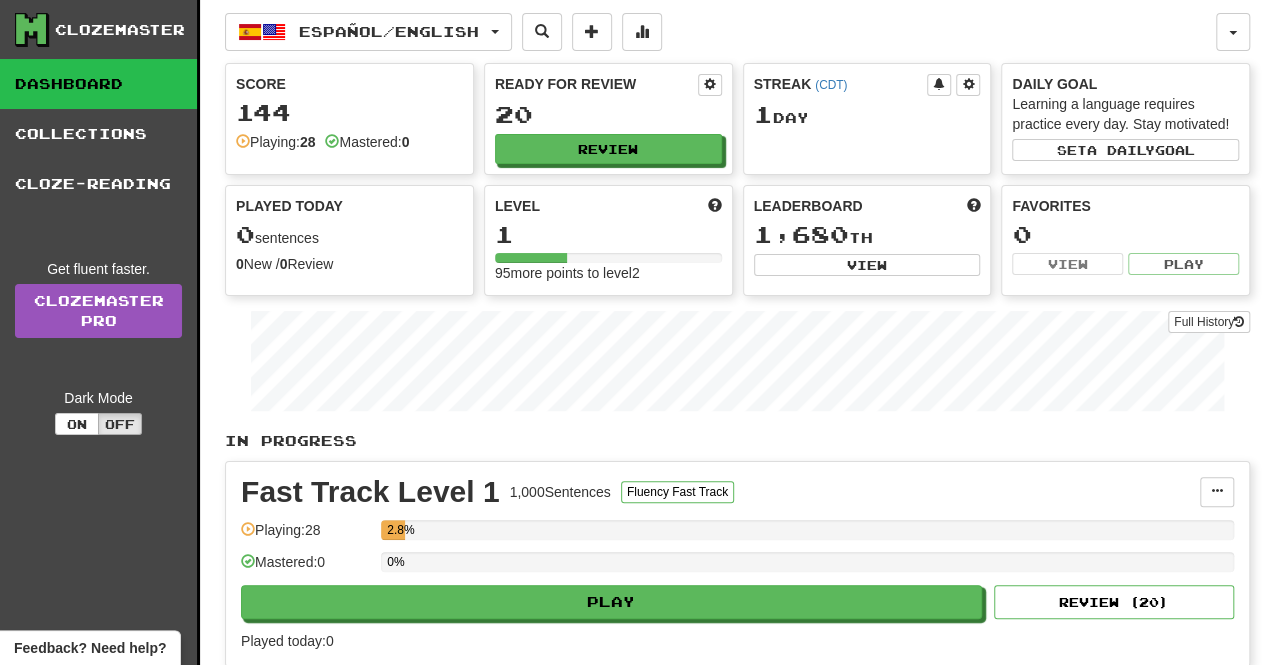 click on "In Progress Fast Track Level 1 1,000  Sentences Fluency Fast Track Manage Sentences Unpin from Dashboard  Playing:  28 2.8%  Mastered:  0 0% Play Review ( 20 ) Played today:  0  Add Collection Reset  Progress Delete  Language Pairing Dark Mode On Off" at bounding box center [737, 582] 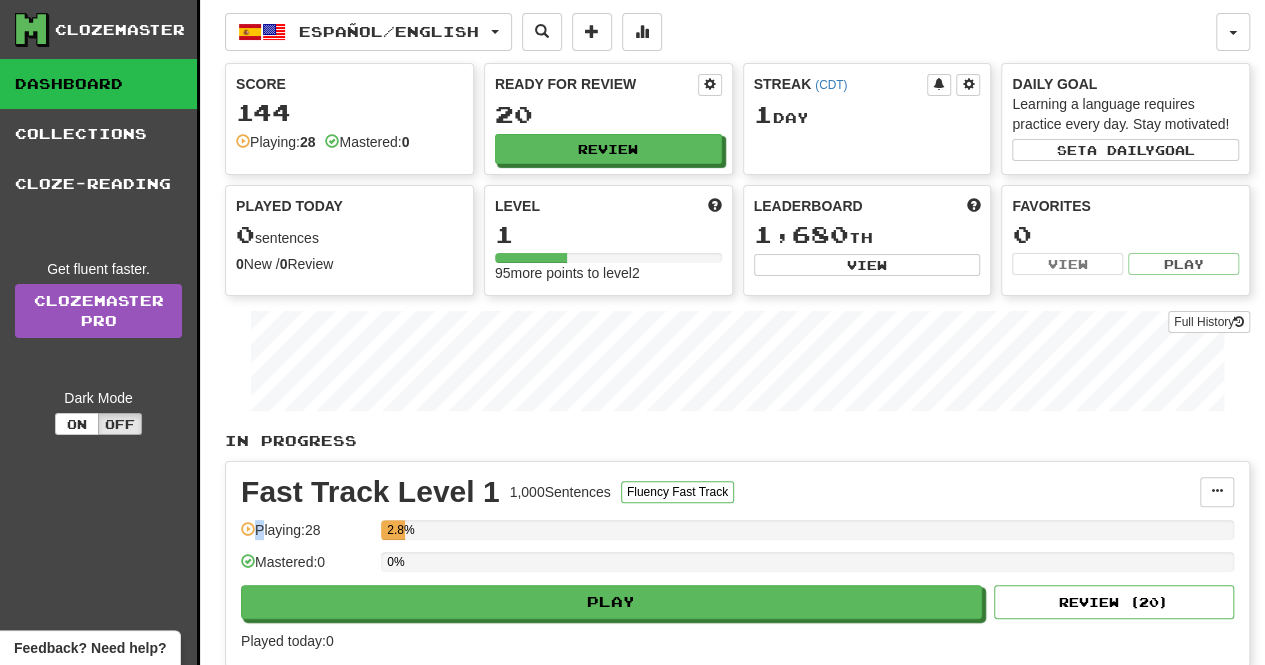 click on "In Progress Fast Track Level 1 1,000  Sentences Fluency Fast Track Manage Sentences Unpin from Dashboard  Playing:  28 2.8%  Mastered:  0 0% Play Review ( 20 ) Played today:  0  Add Collection Reset  Progress Delete  Language Pairing Dark Mode On Off" at bounding box center (737, 582) 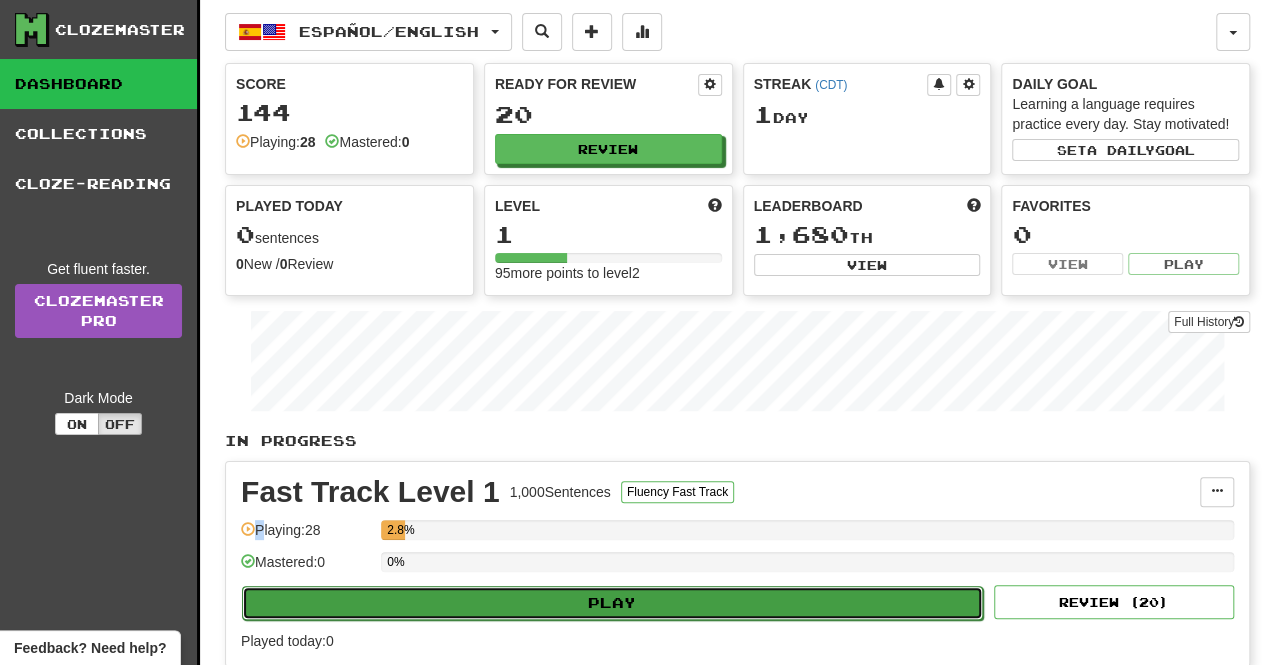 click on "Play" at bounding box center [612, 603] 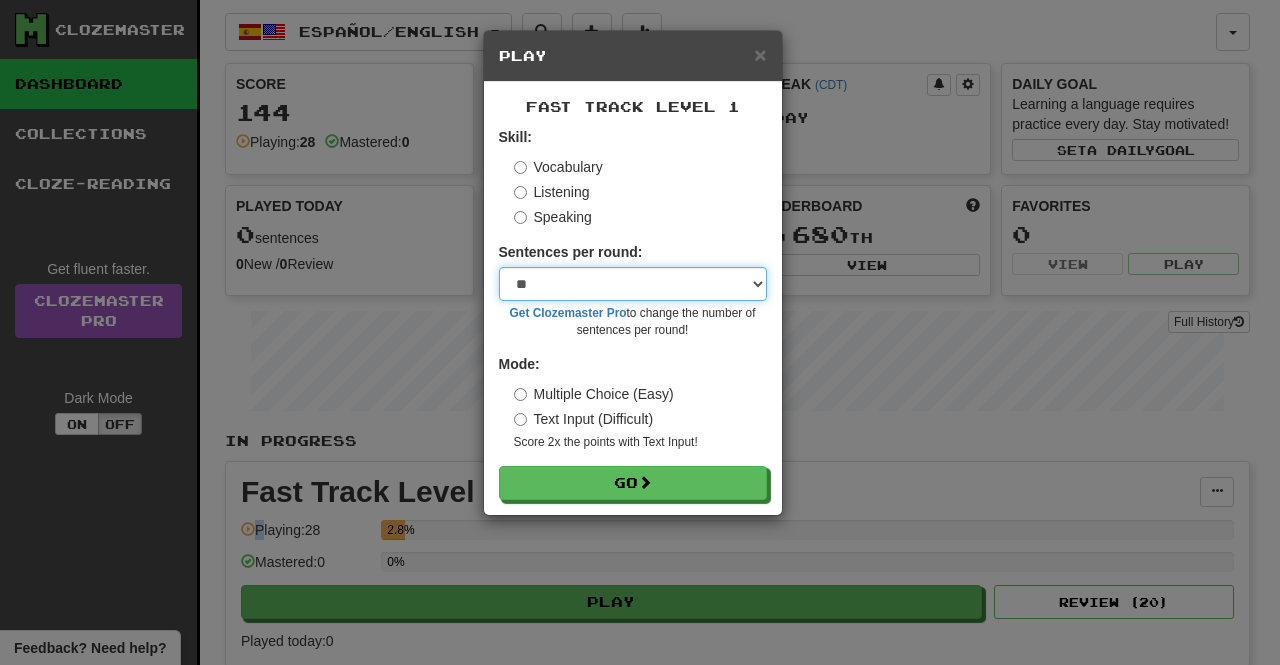 click on "* ** ** ** ** ** *** ********" at bounding box center (633, 284) 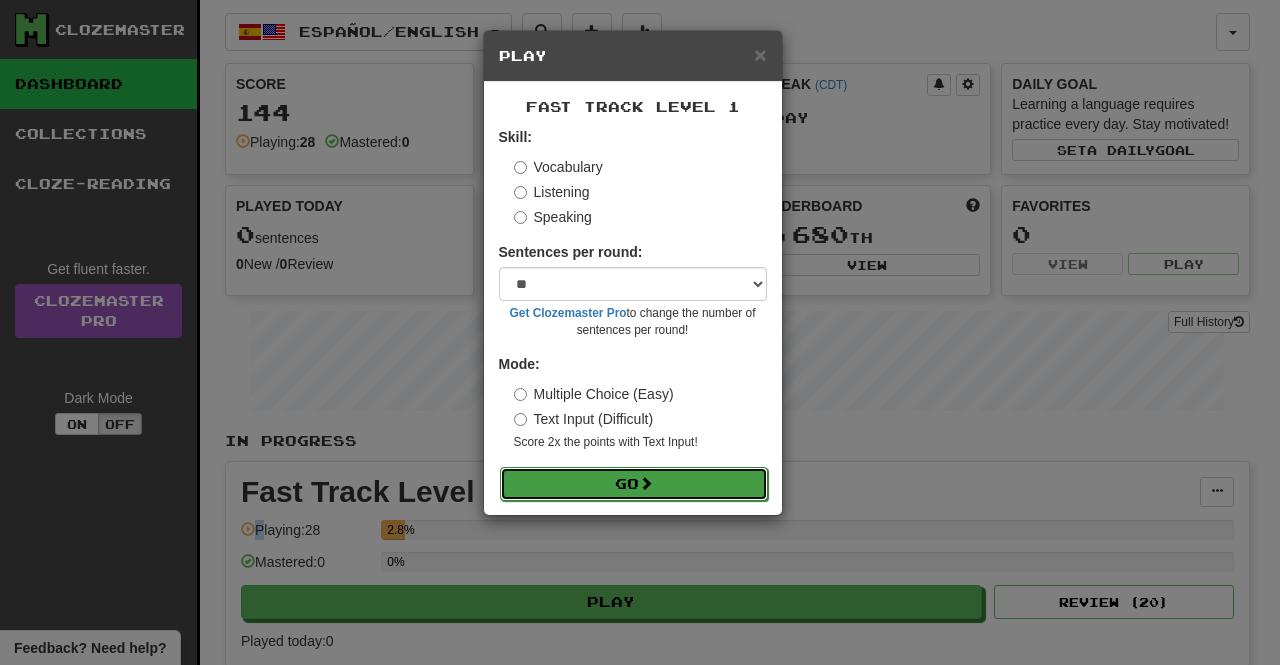 click on "Go" at bounding box center (634, 484) 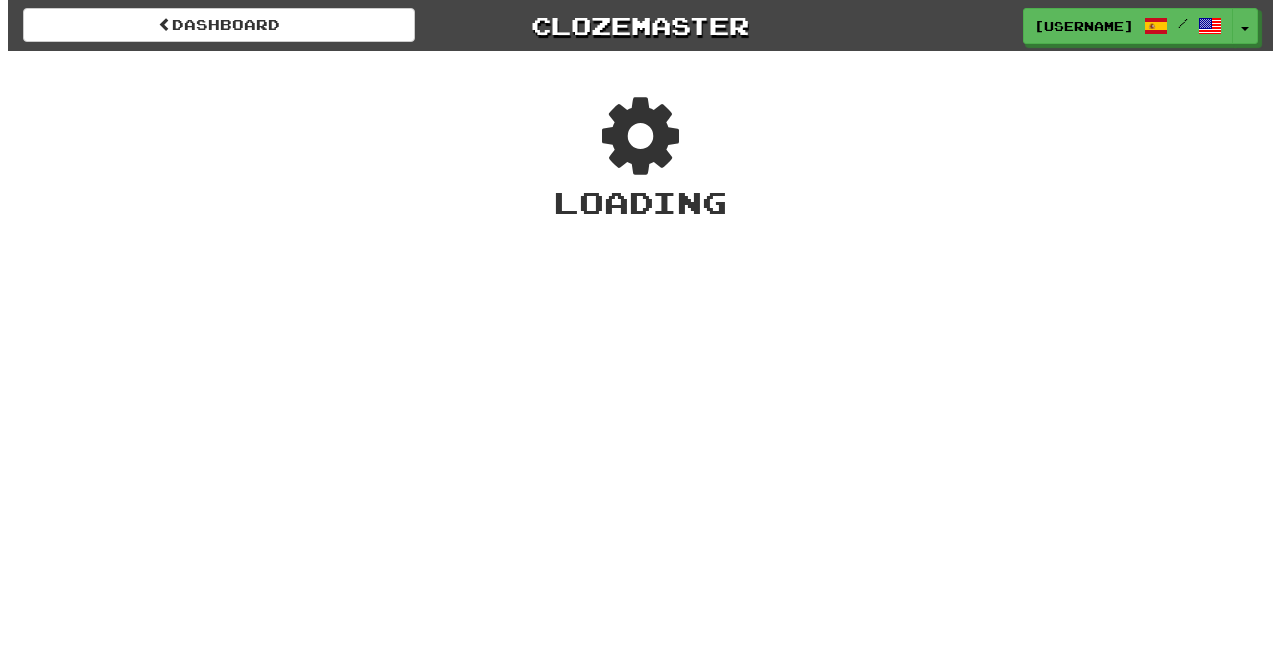 scroll, scrollTop: 0, scrollLeft: 0, axis: both 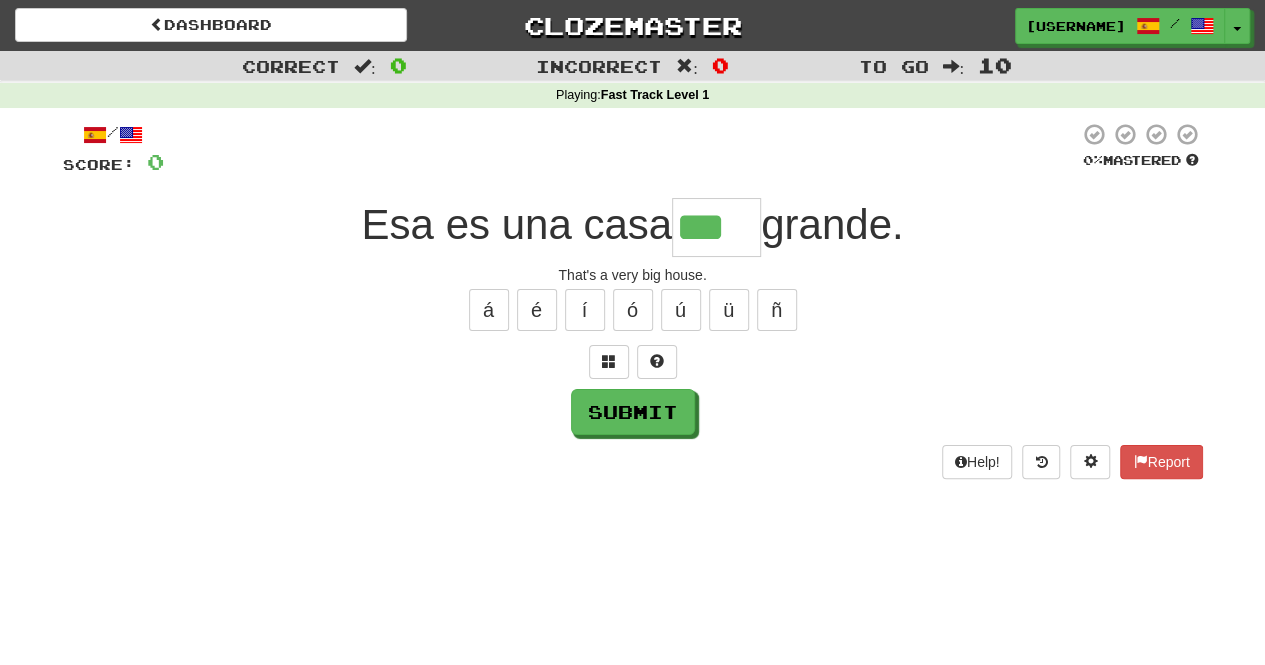 type on "***" 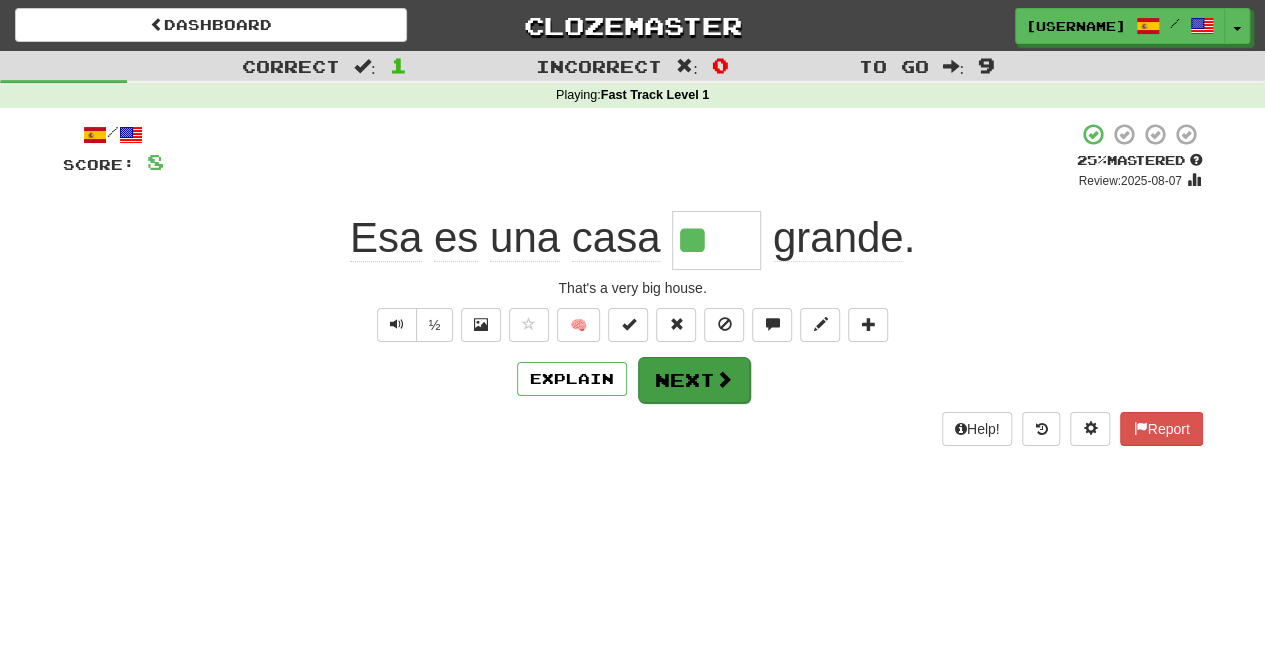 type on "***" 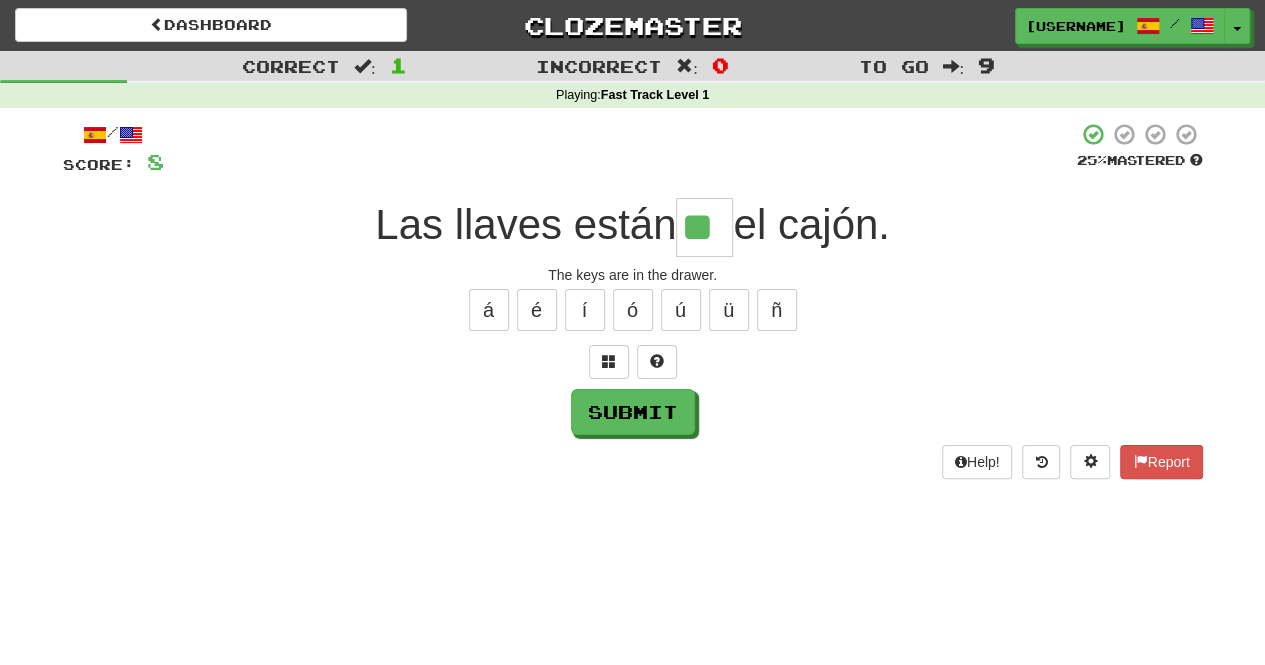type on "**" 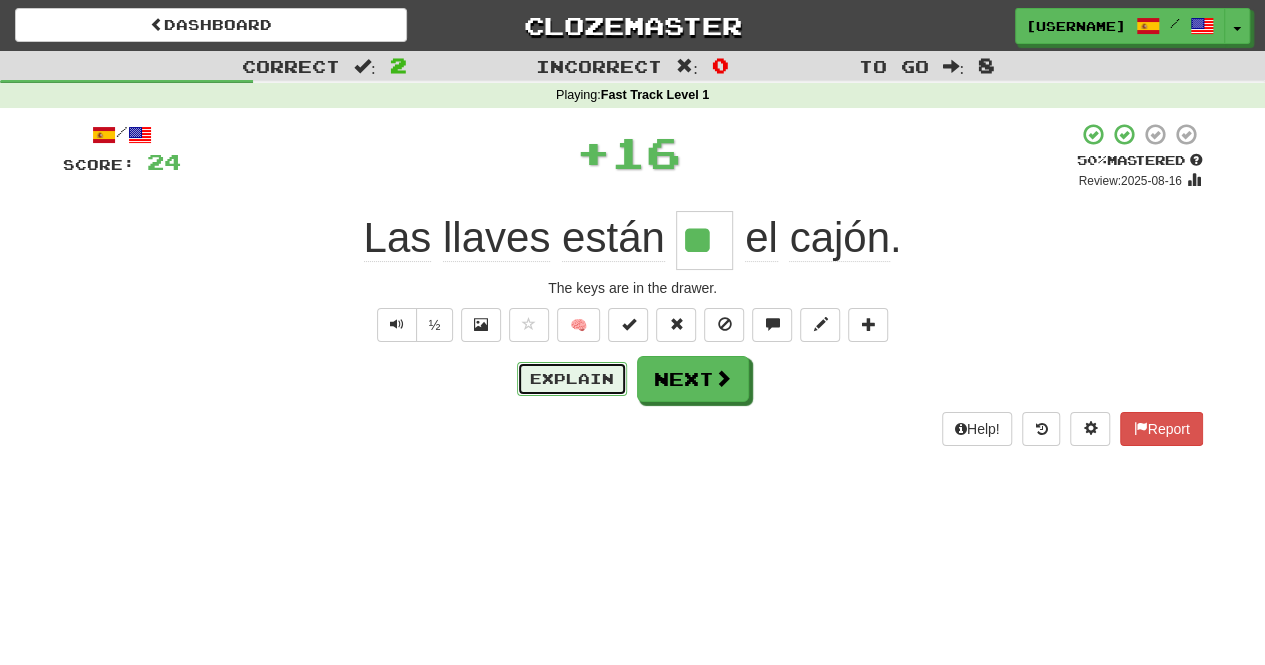 click on "Explain" at bounding box center (572, 379) 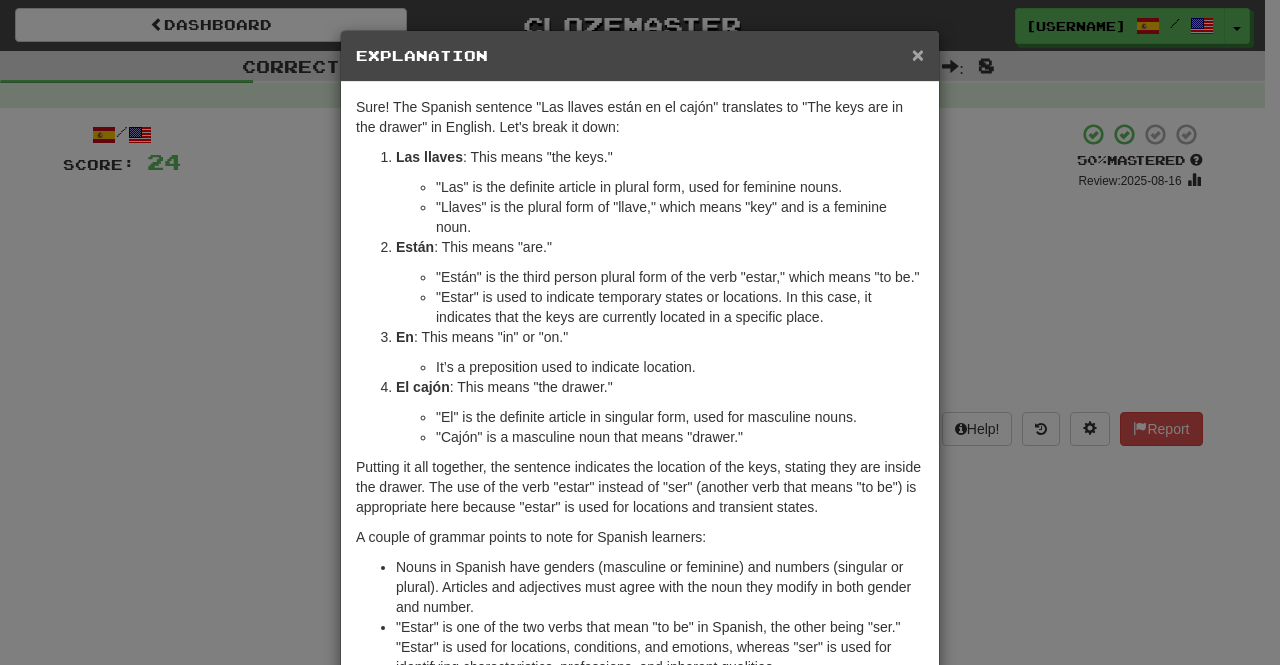 click on "×" at bounding box center (918, 54) 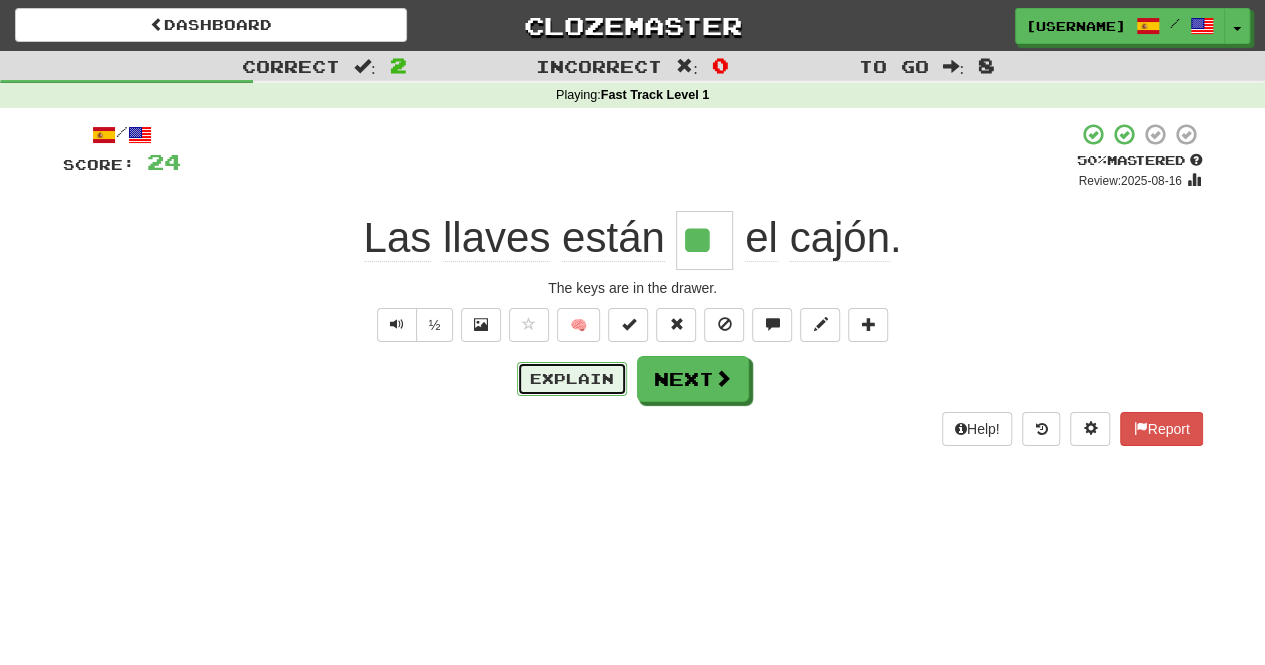 click on "Explain" at bounding box center (572, 379) 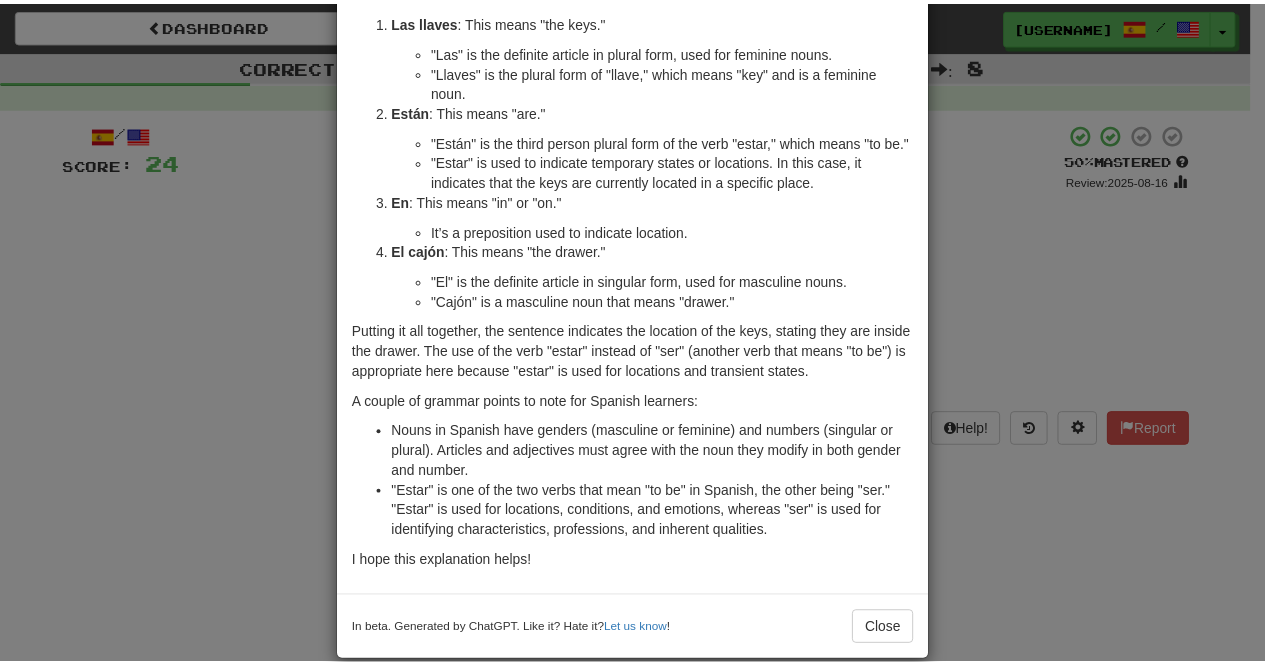 scroll, scrollTop: 160, scrollLeft: 0, axis: vertical 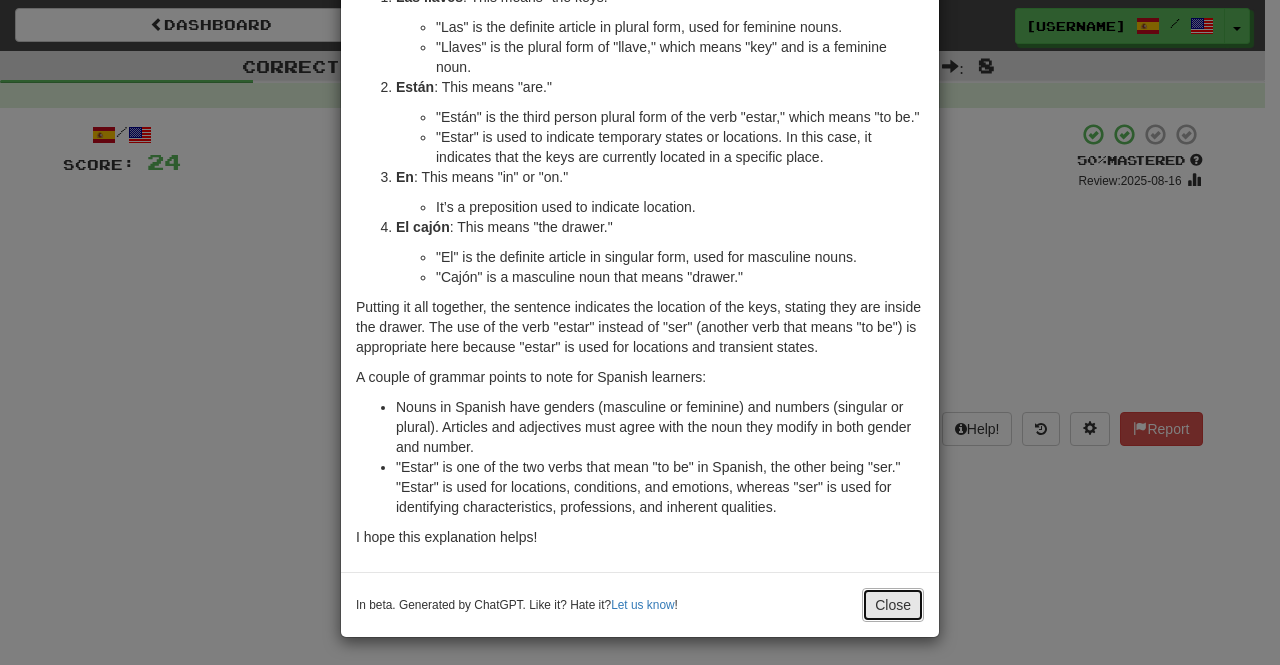 click on "Close" at bounding box center [893, 605] 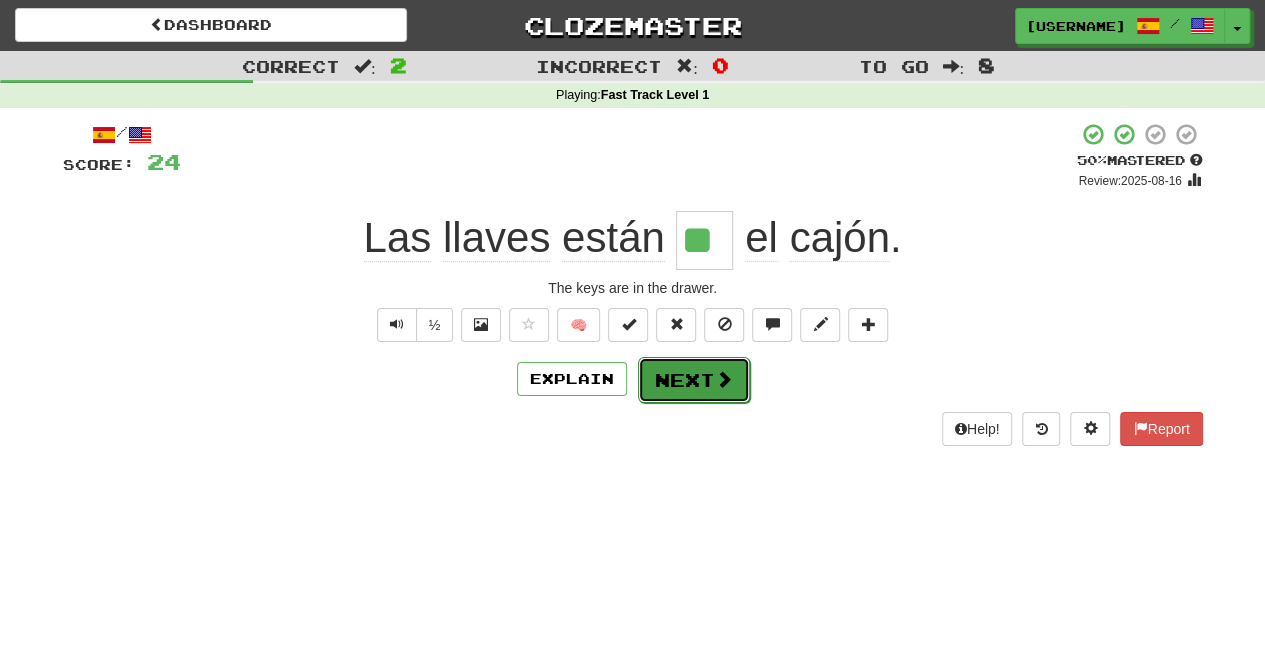 click at bounding box center (724, 379) 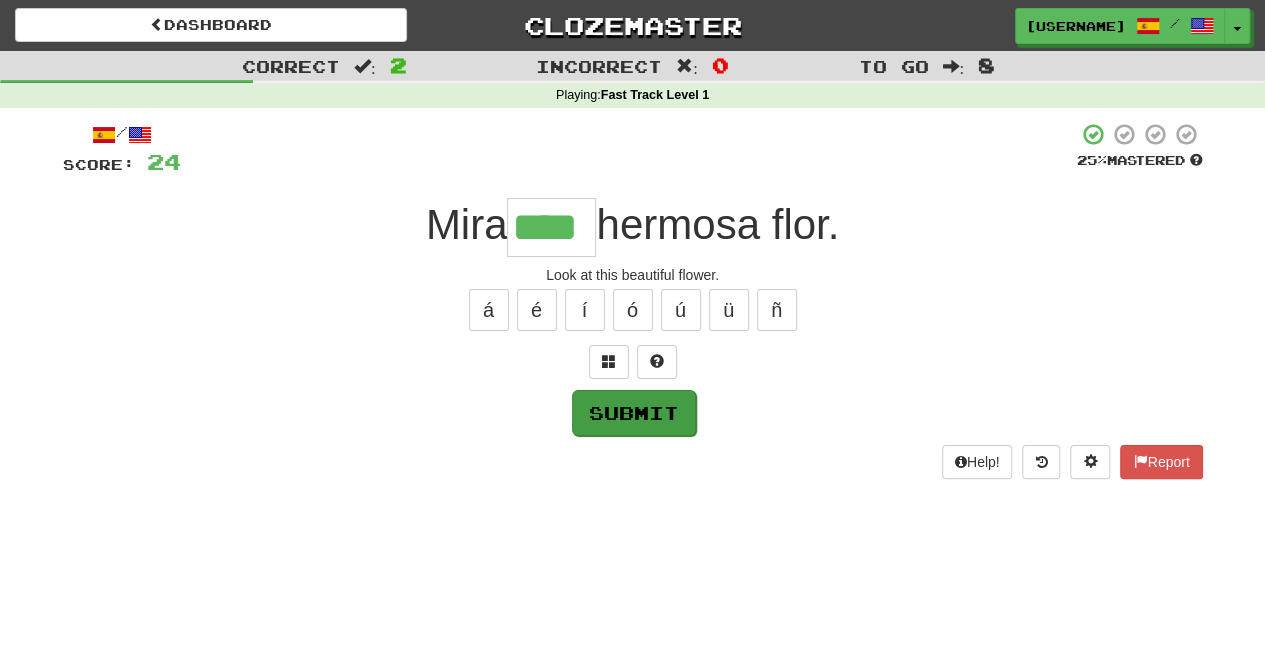 type on "****" 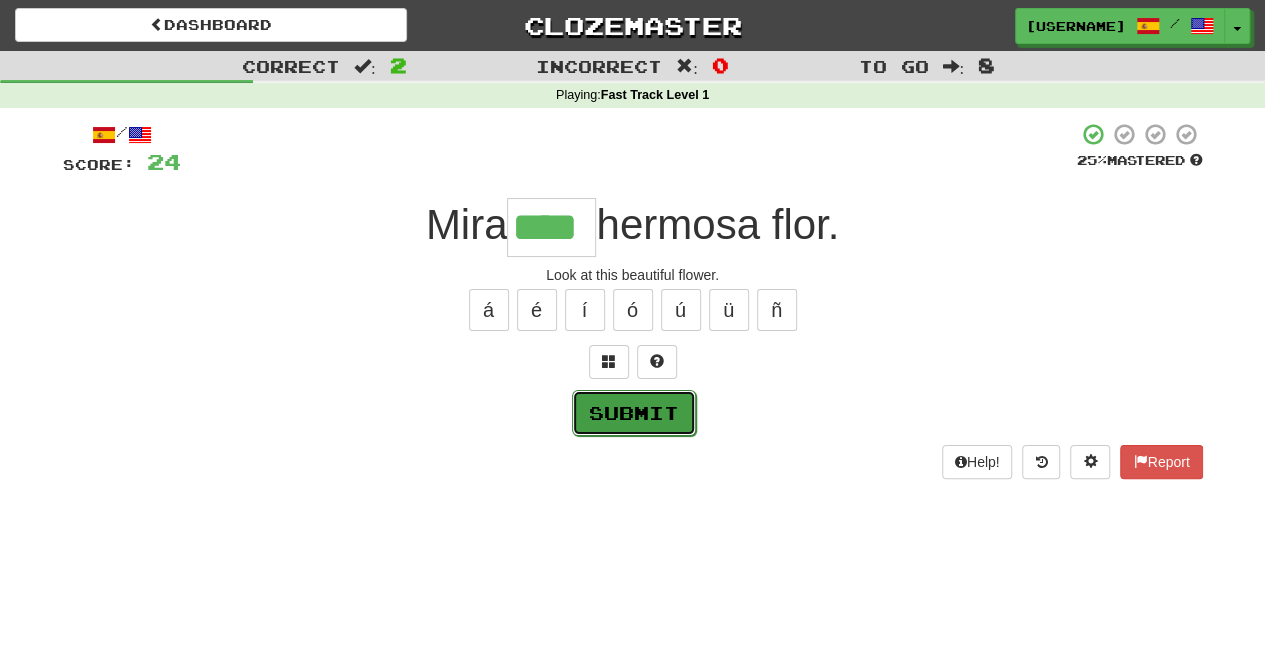 click on "Submit" at bounding box center [634, 413] 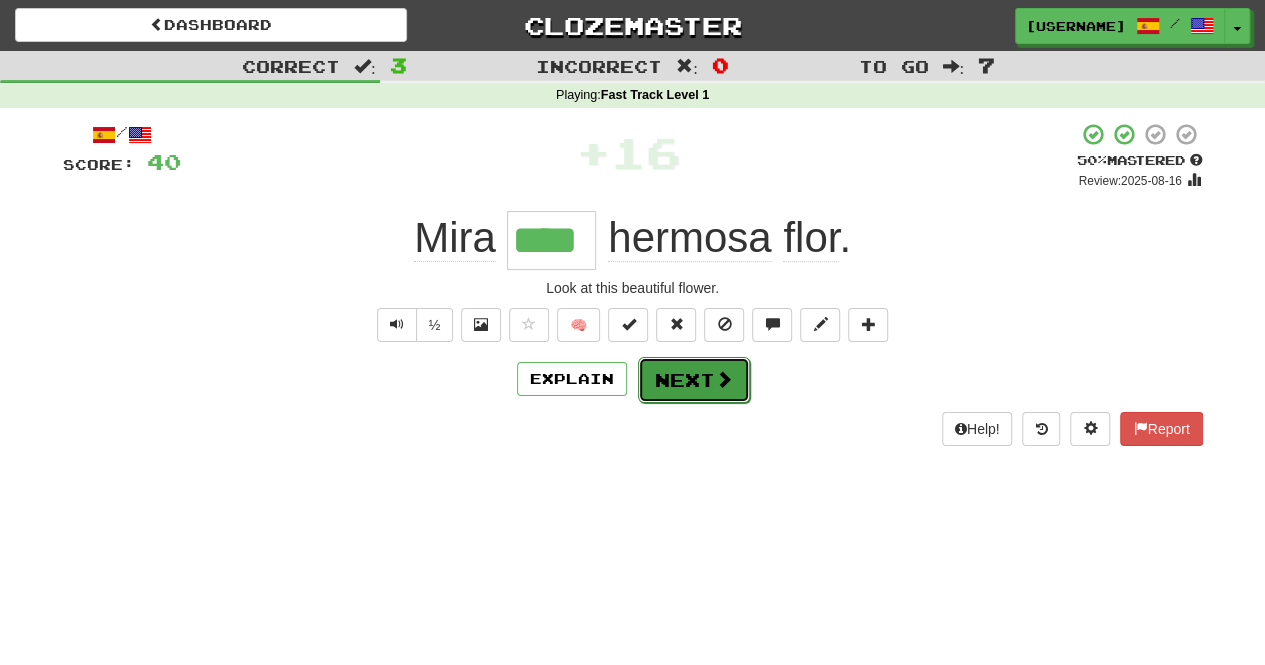click on "Next" at bounding box center (694, 380) 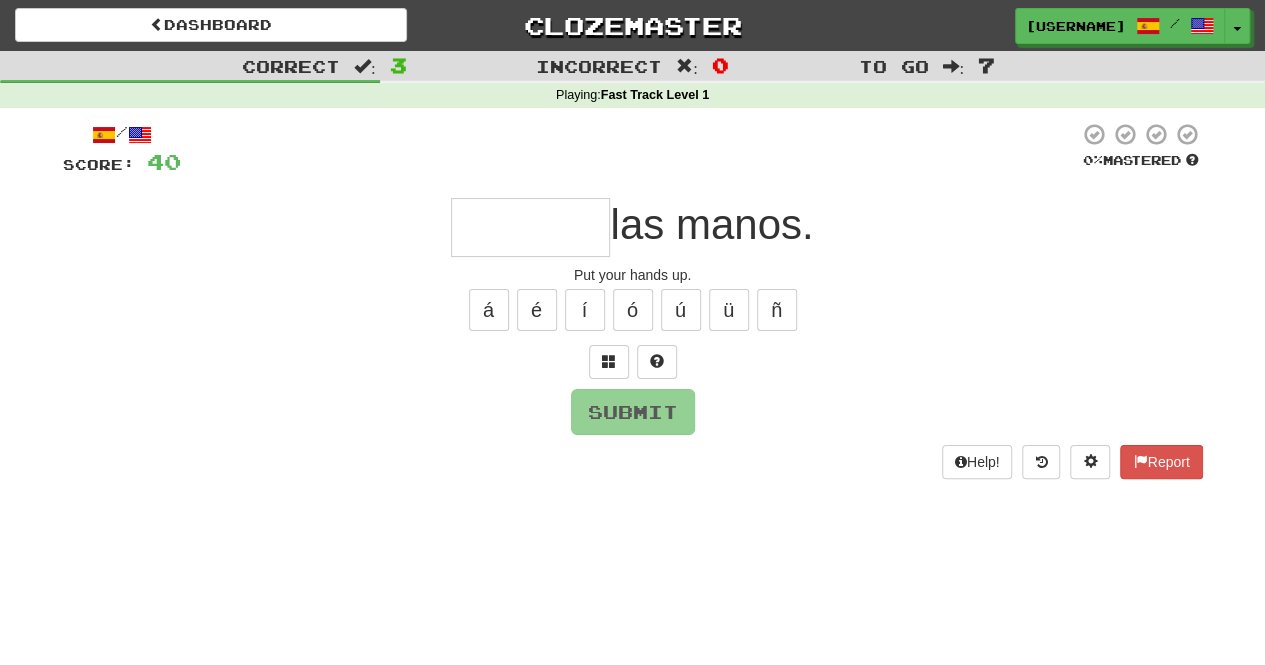type on "*" 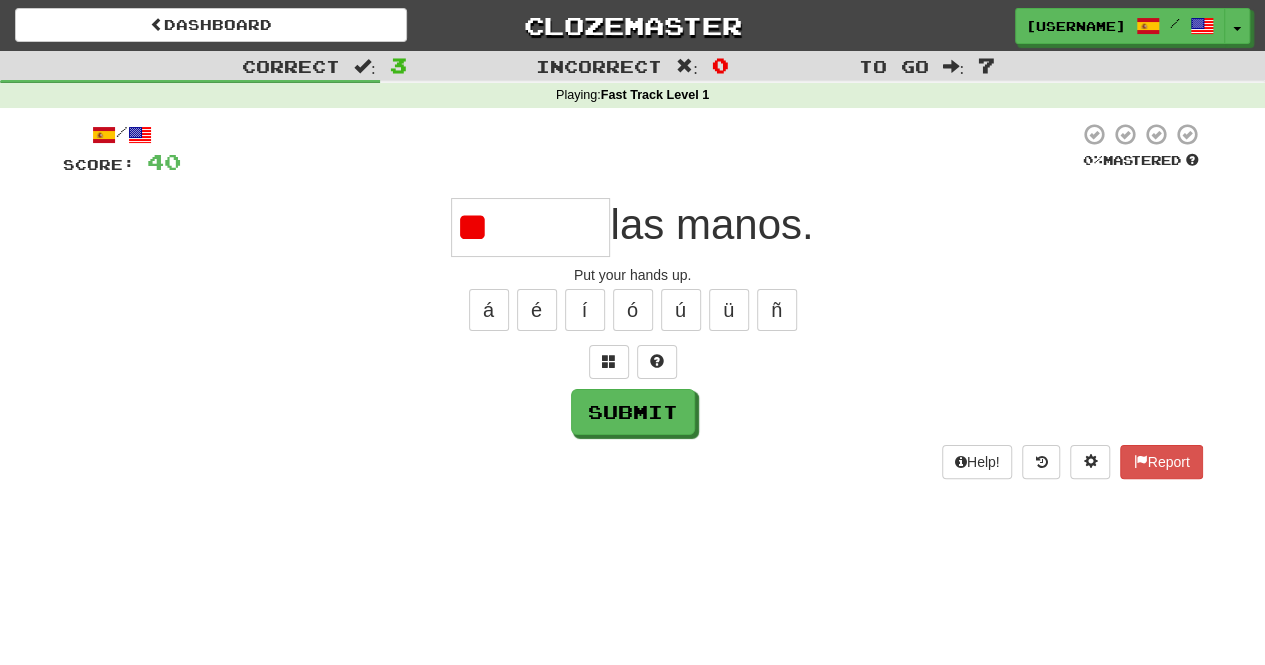type on "*" 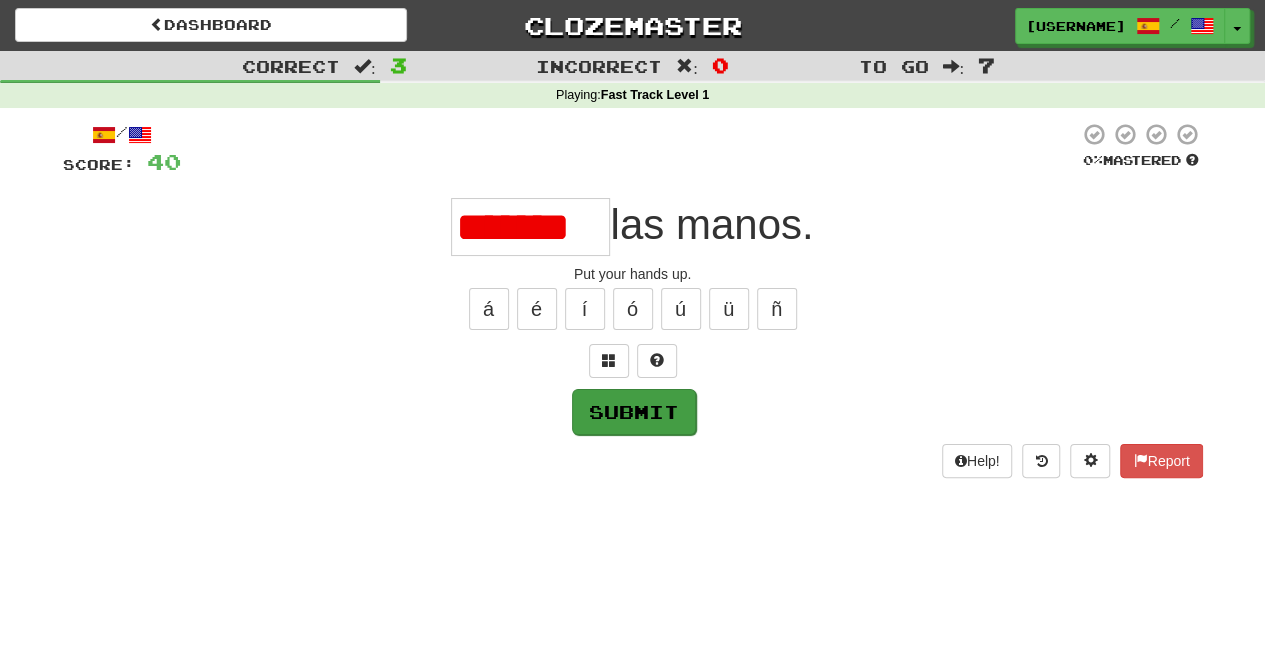 scroll, scrollTop: 0, scrollLeft: 0, axis: both 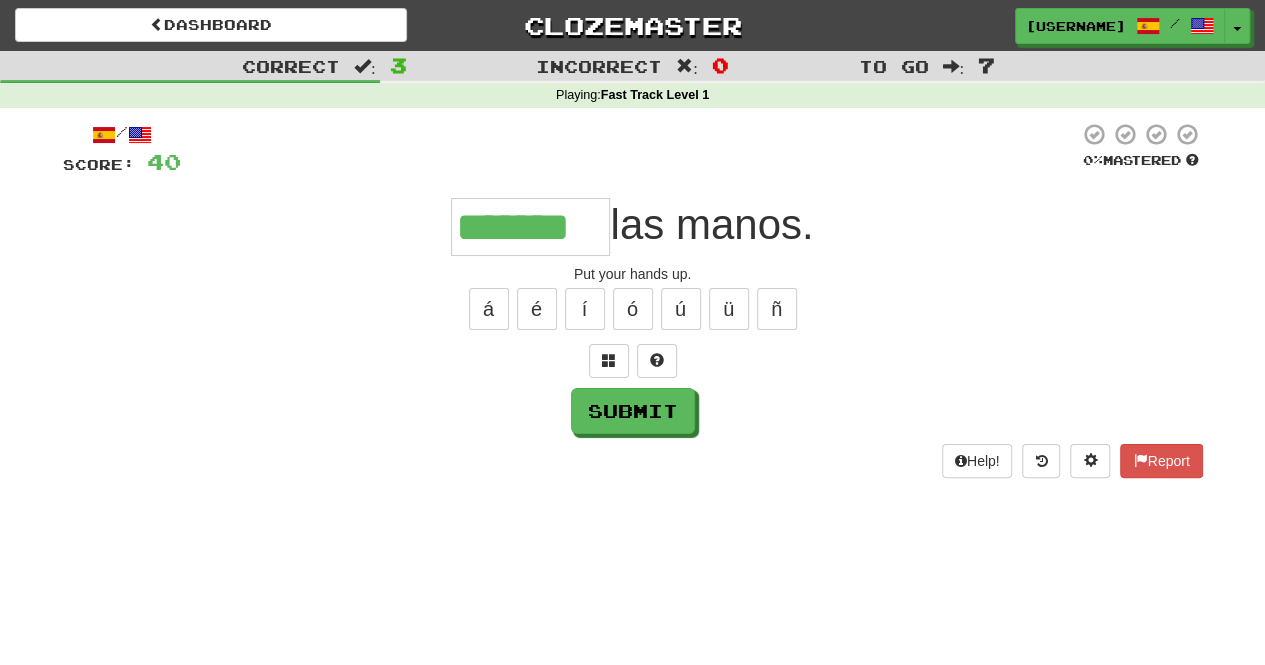 type on "*******" 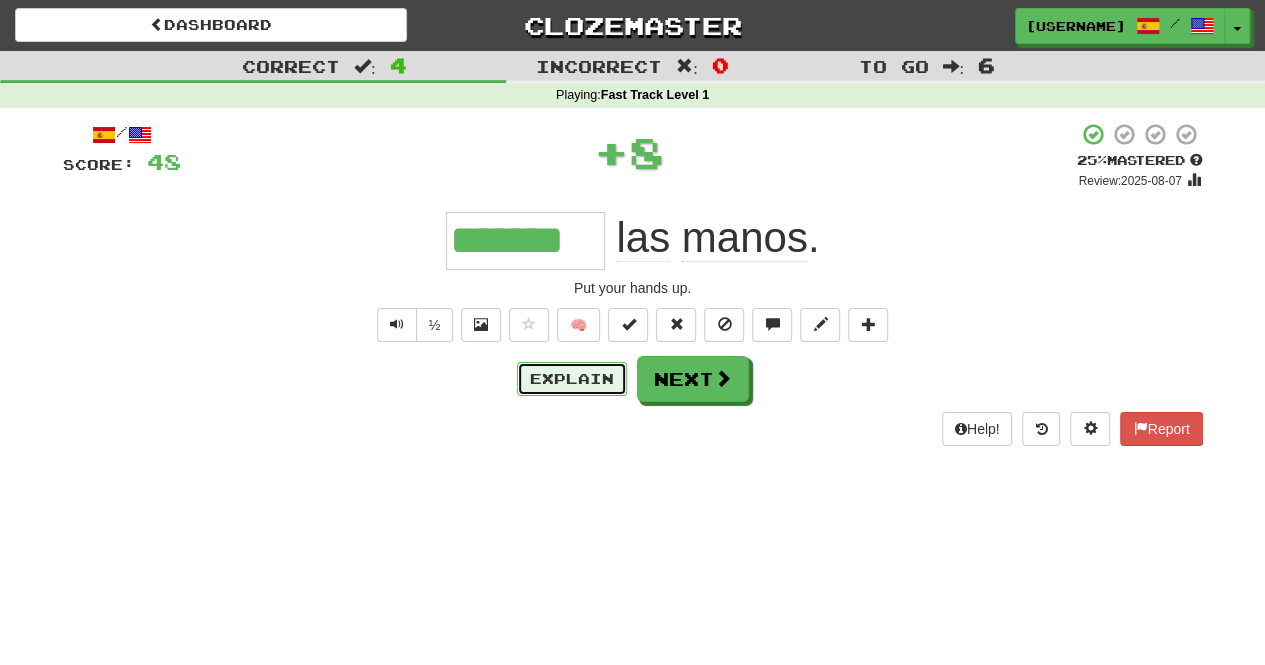 click on "Explain" at bounding box center [572, 379] 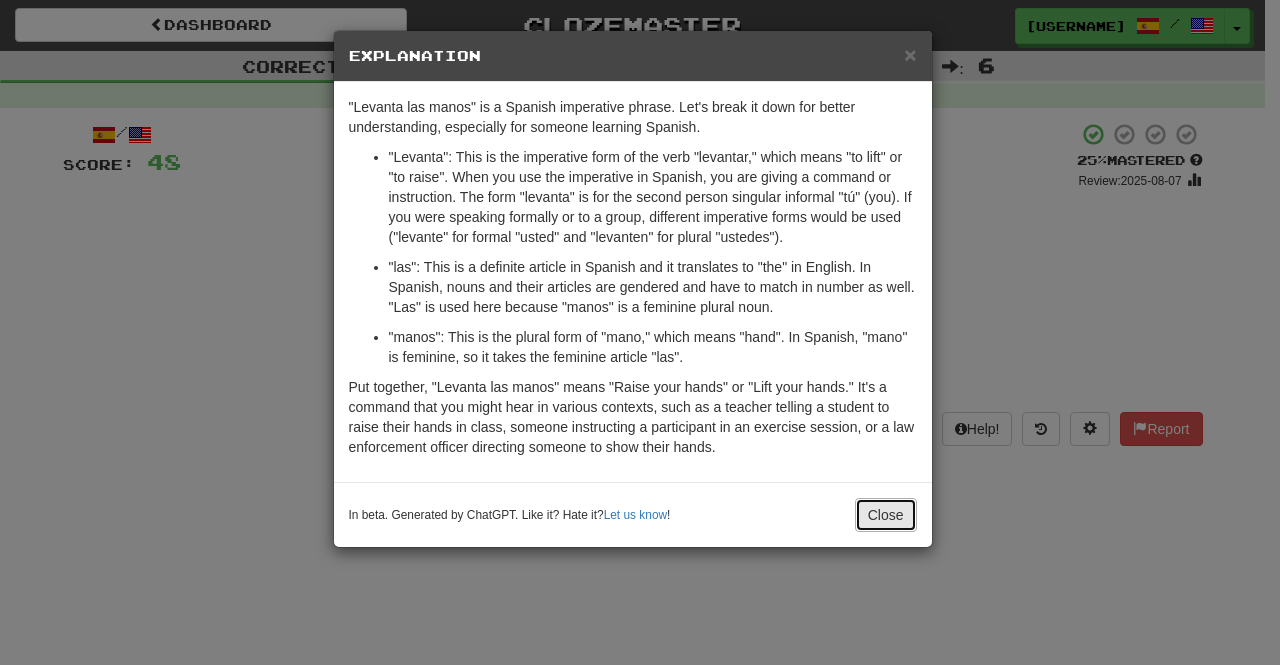click on "Close" at bounding box center (886, 515) 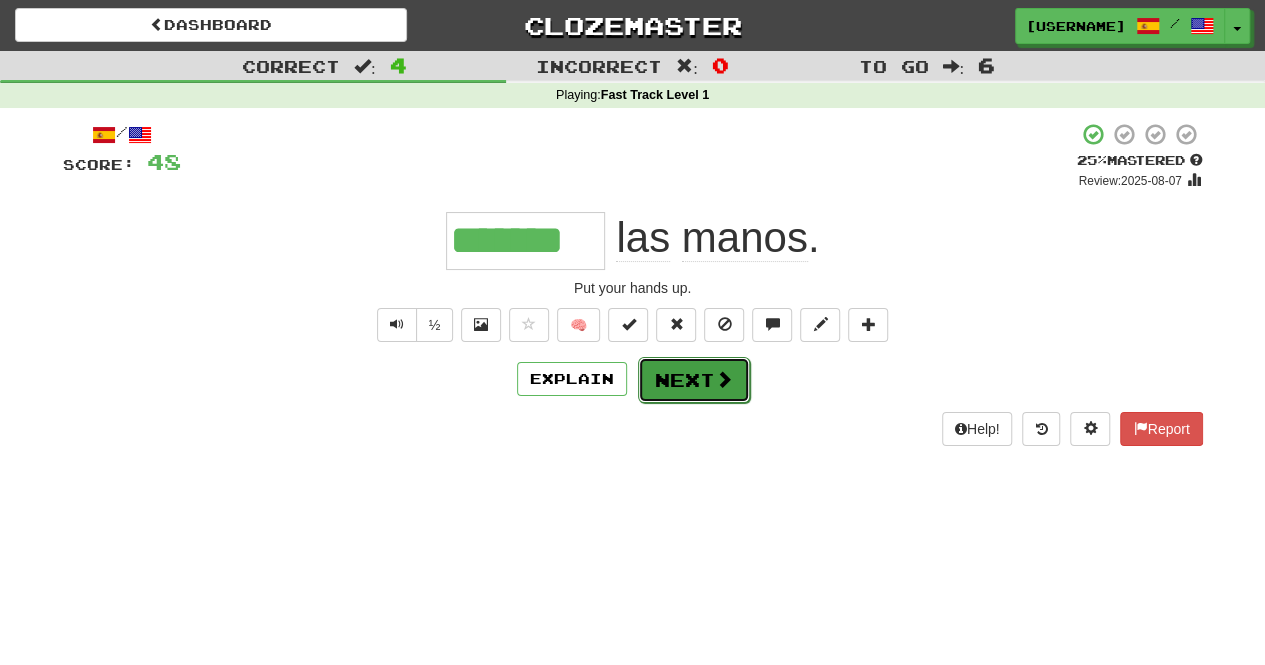 click at bounding box center [724, 379] 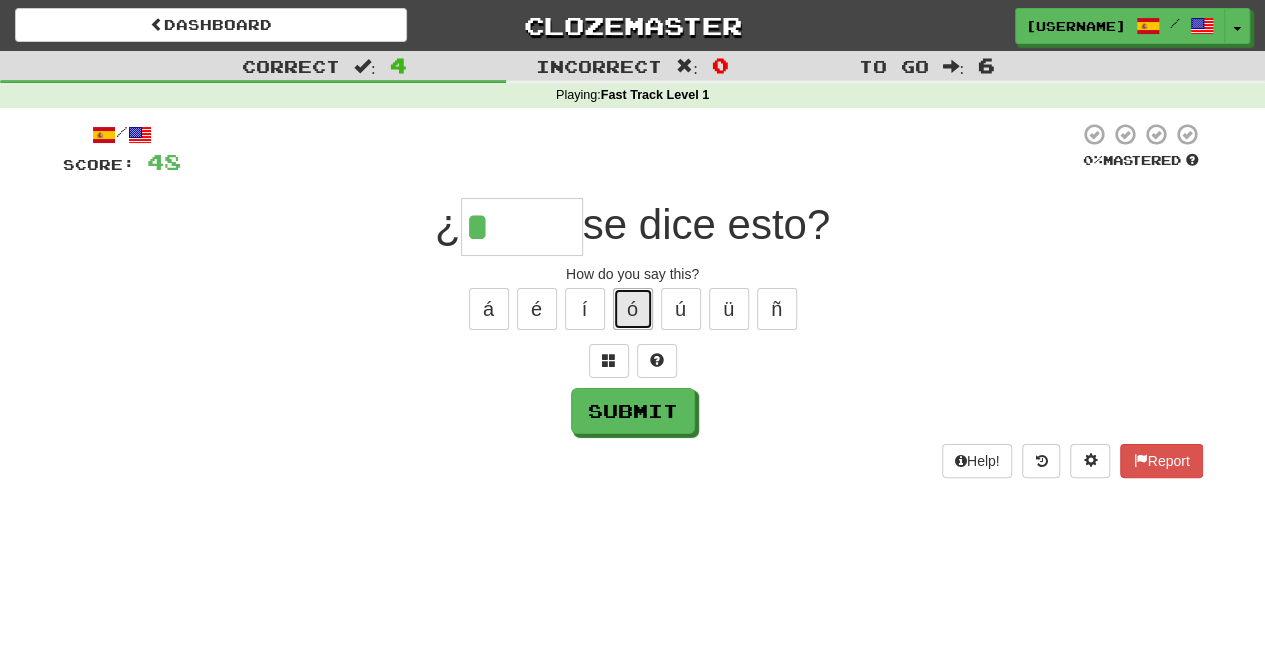 click on "ó" at bounding box center (633, 309) 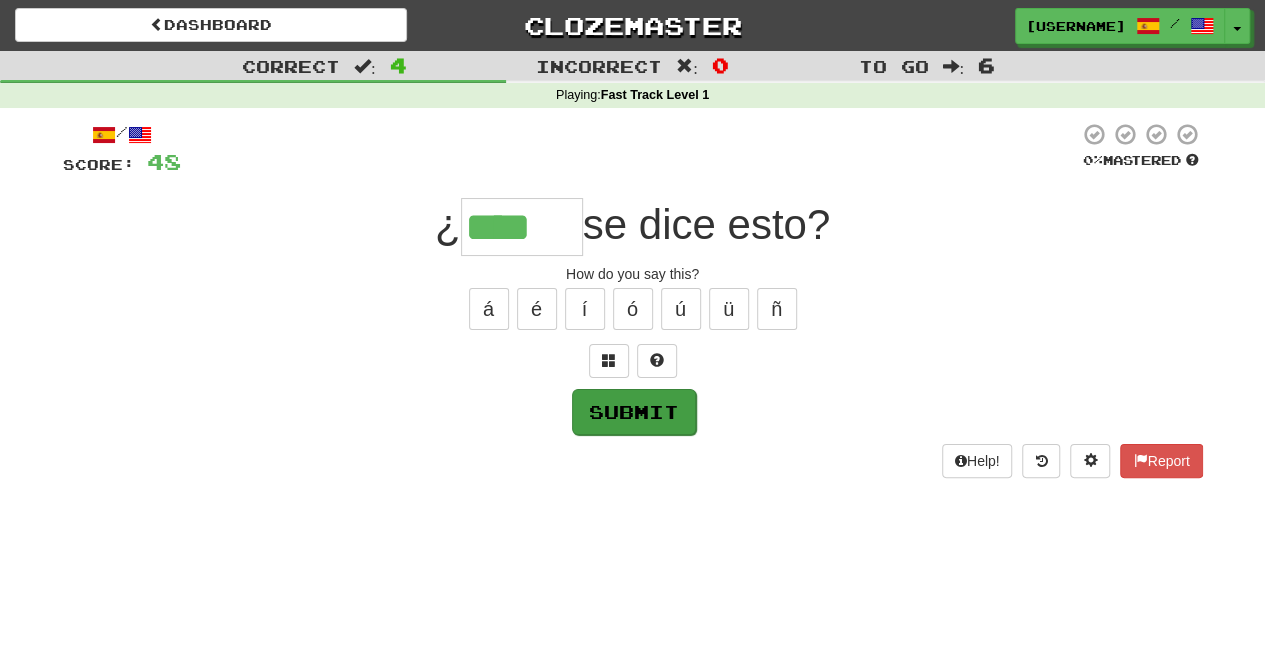 type on "****" 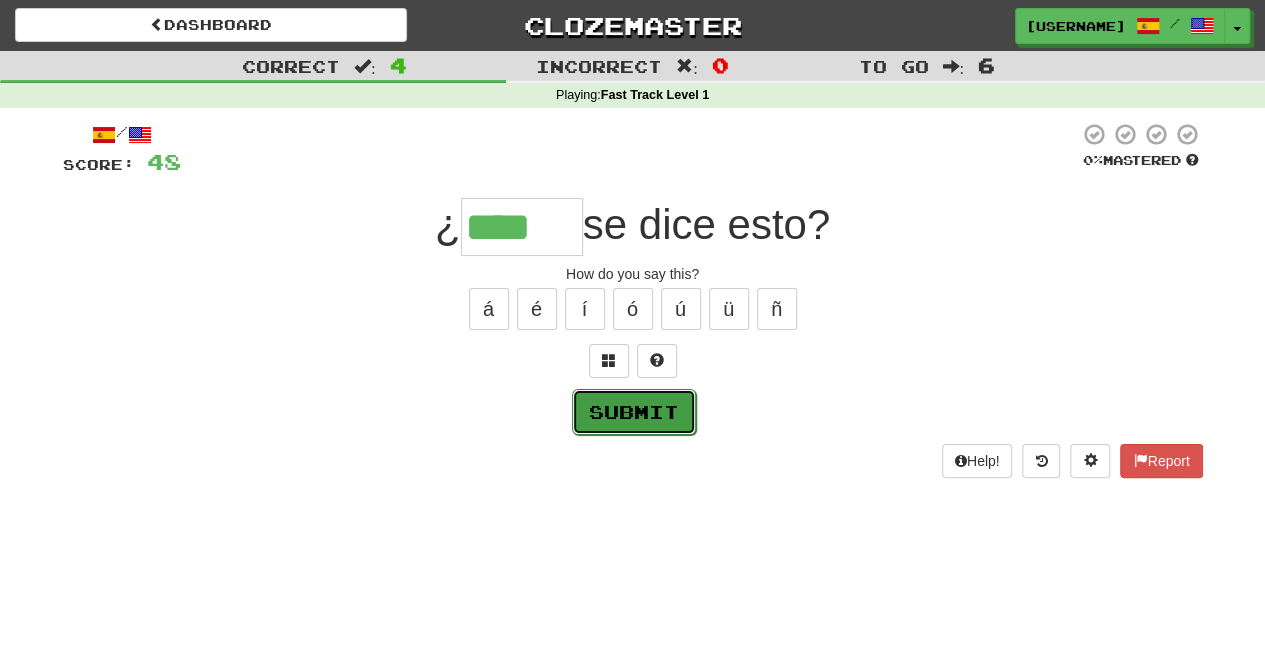 click on "Submit" at bounding box center (634, 412) 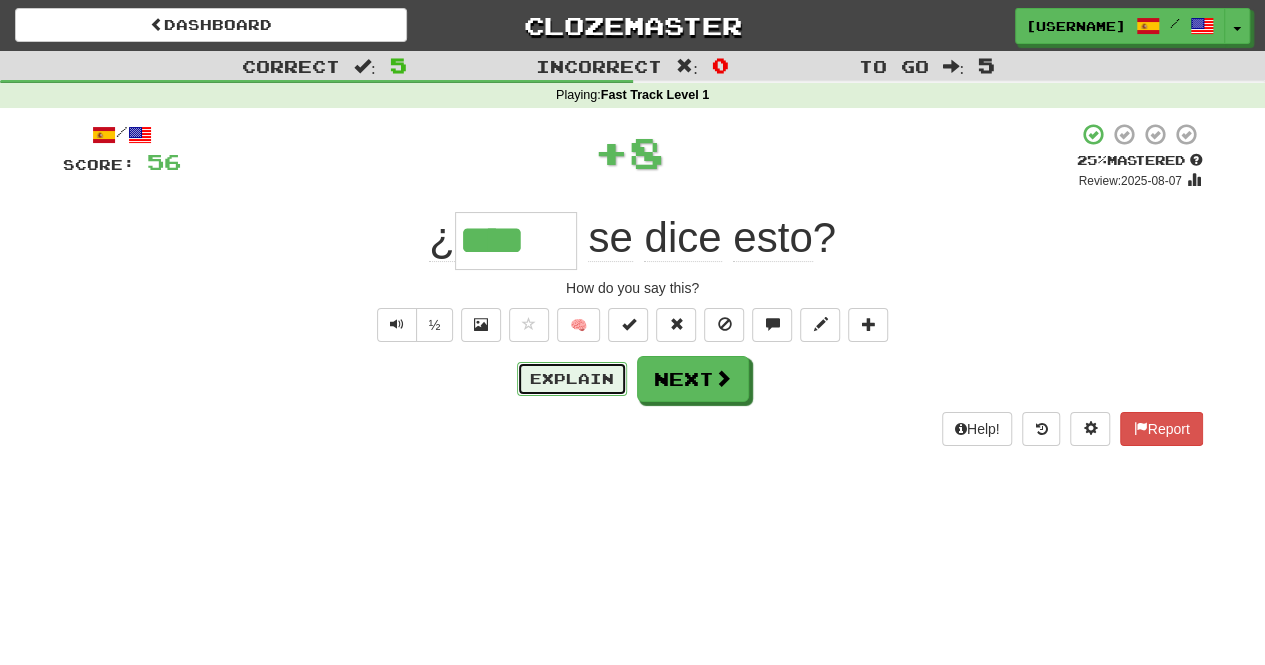 click on "Explain" at bounding box center (572, 379) 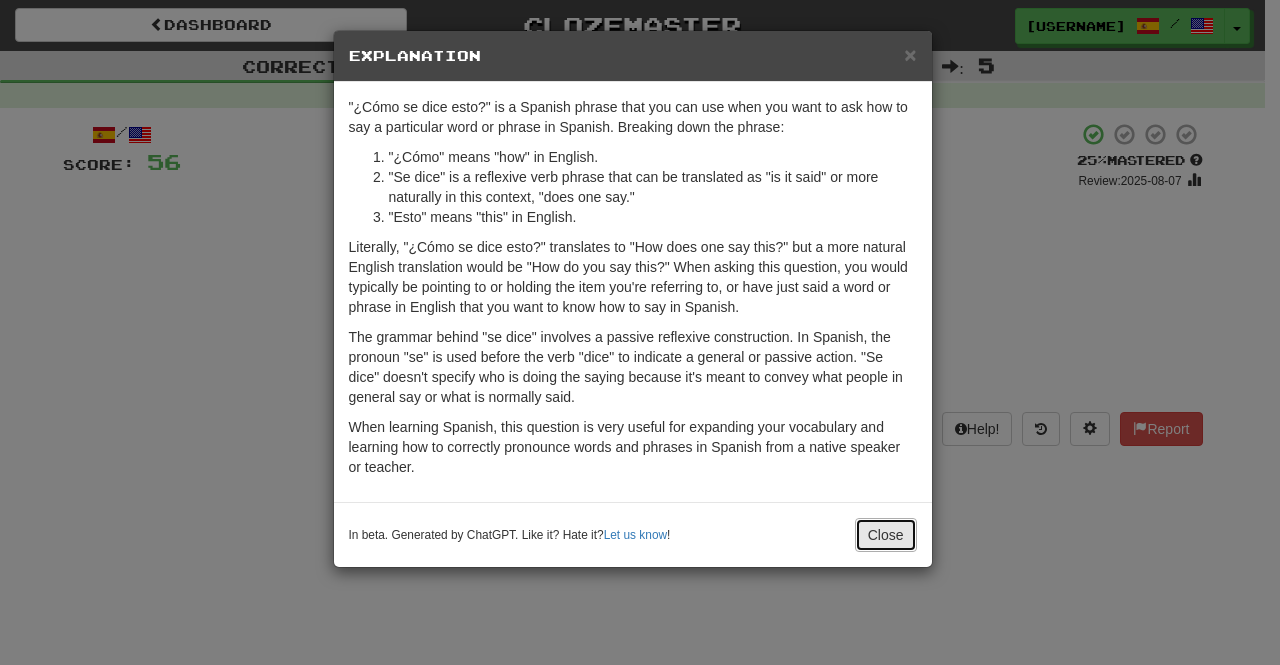 click on "Close" at bounding box center (886, 535) 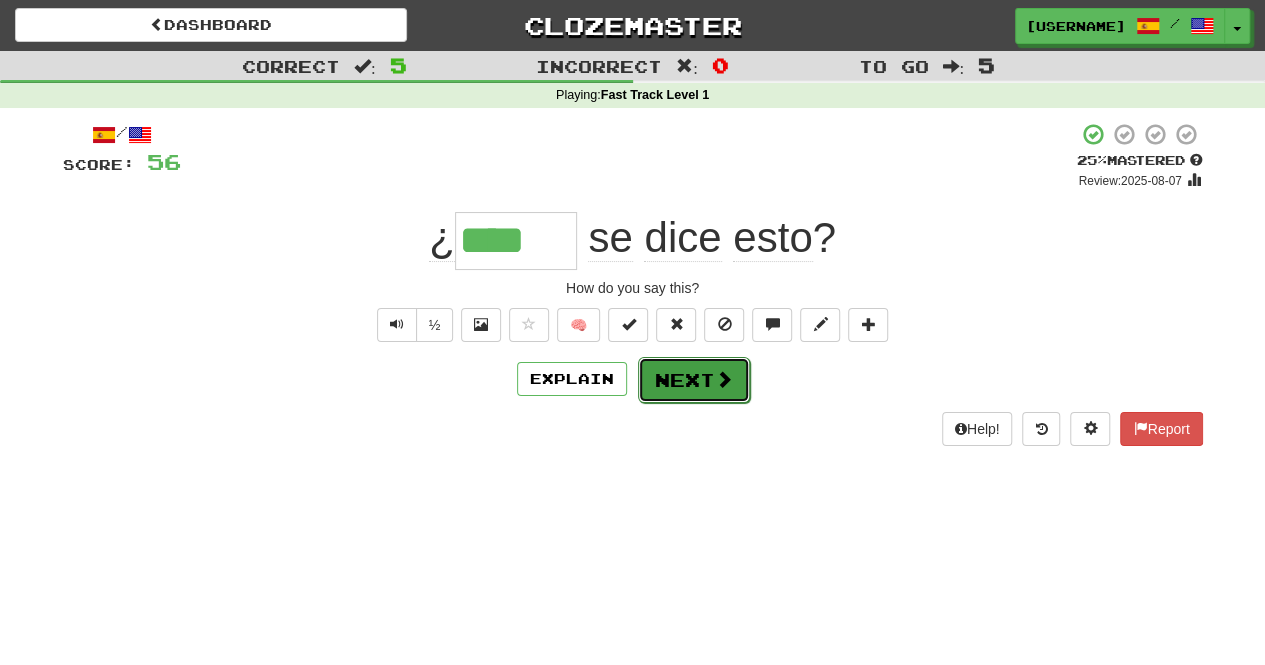 click on "Next" at bounding box center [694, 380] 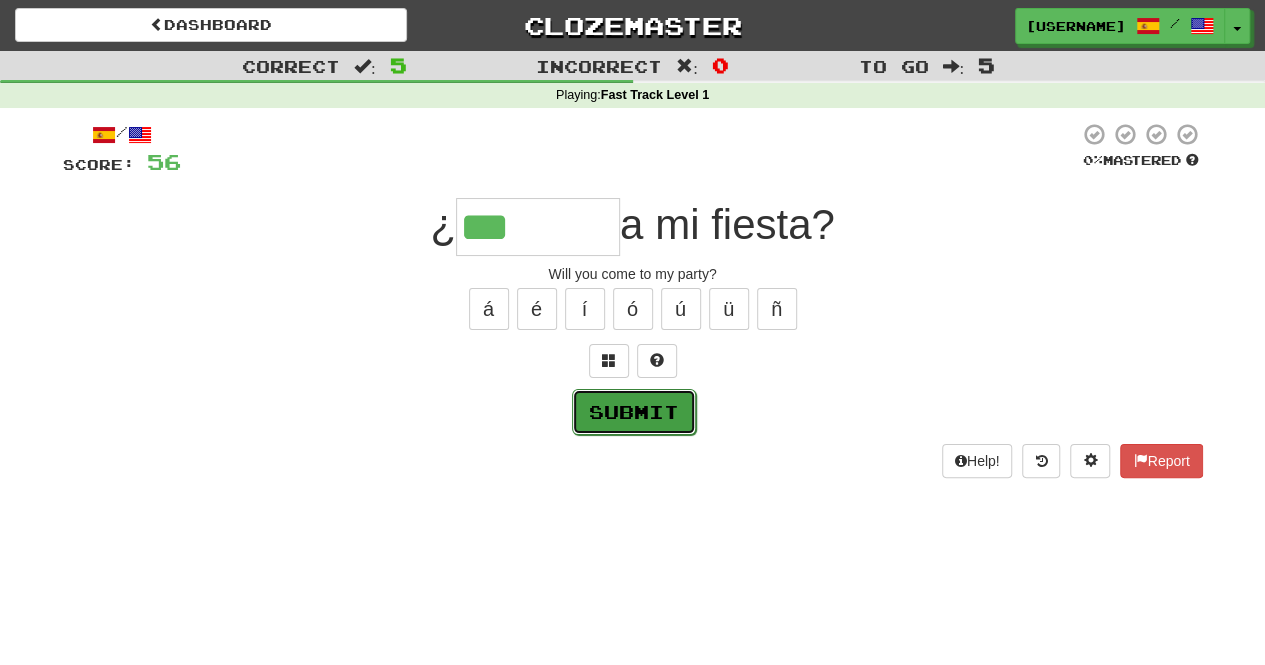 click on "Submit" at bounding box center [634, 412] 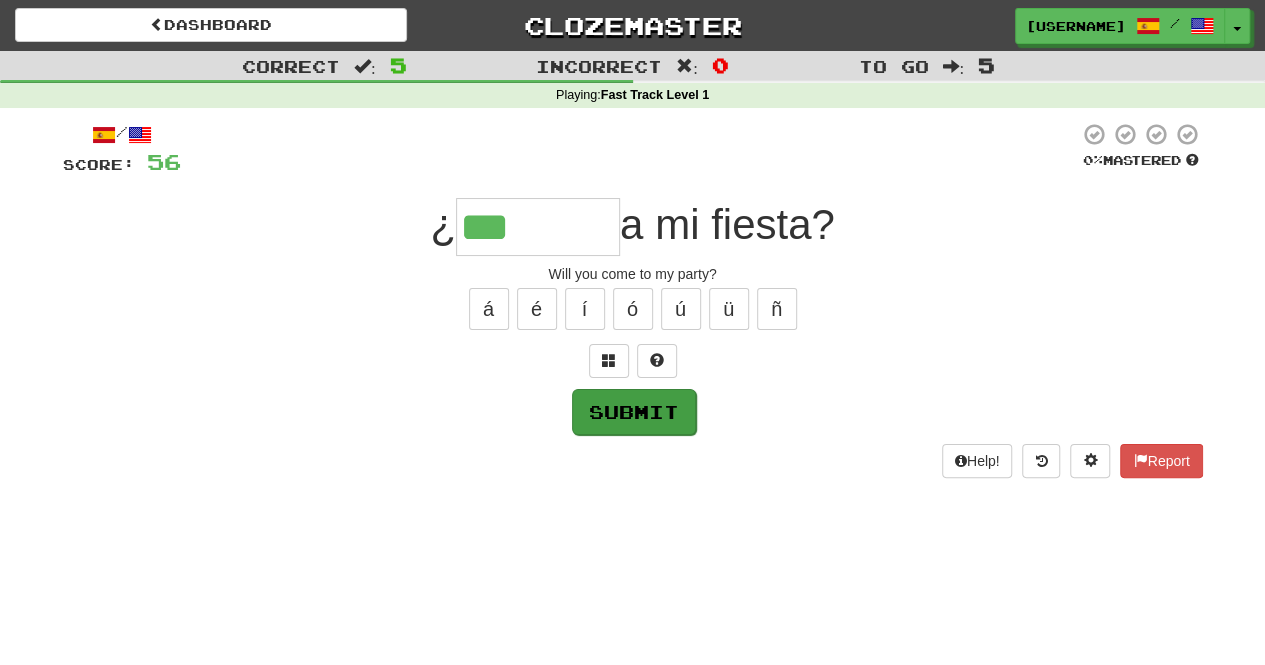 type on "*******" 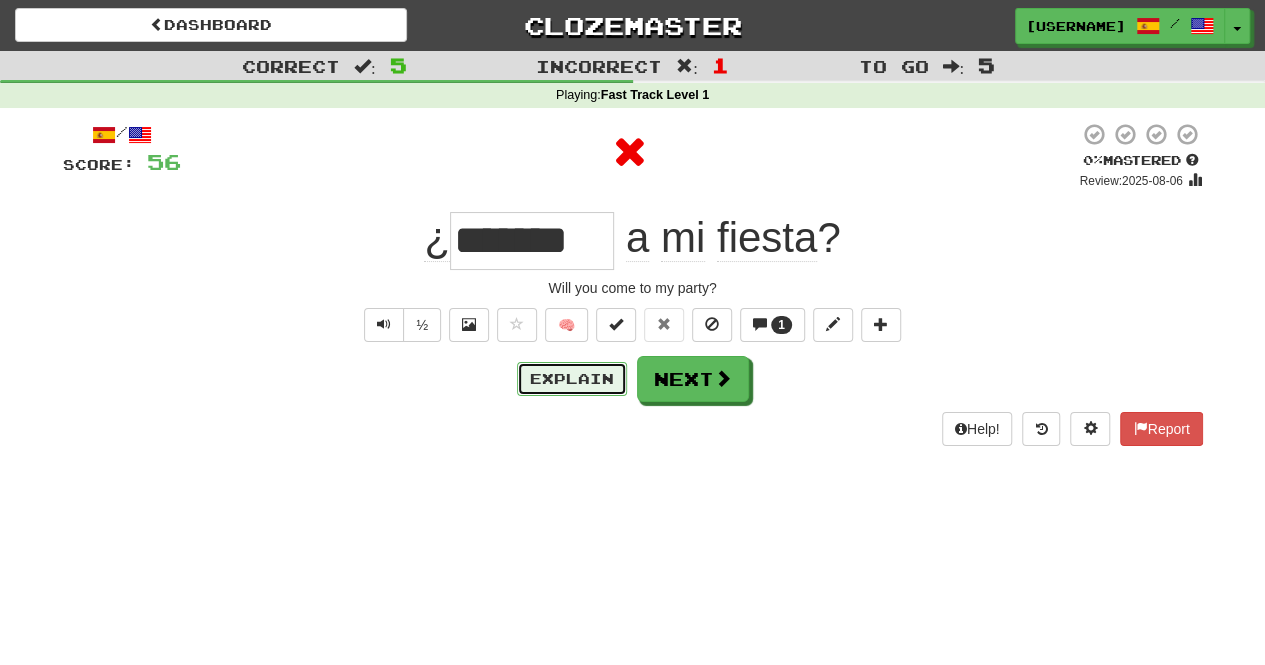 click on "Explain" at bounding box center [572, 379] 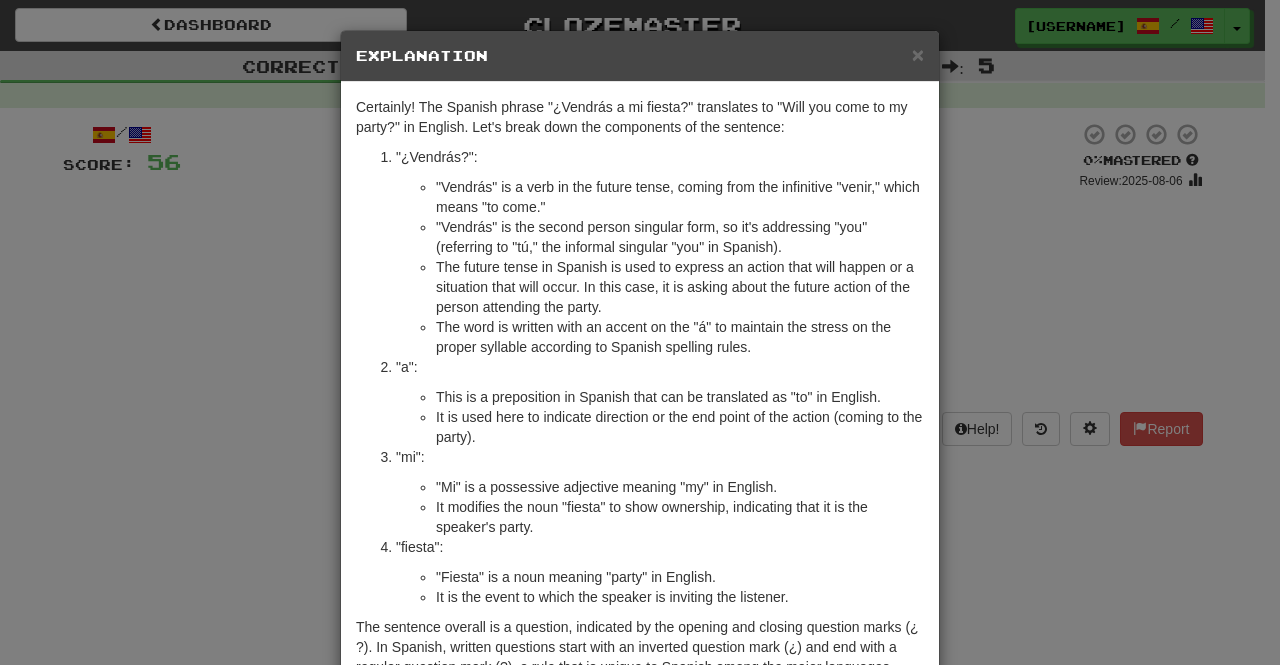click on "× Explanation" at bounding box center (640, 56) 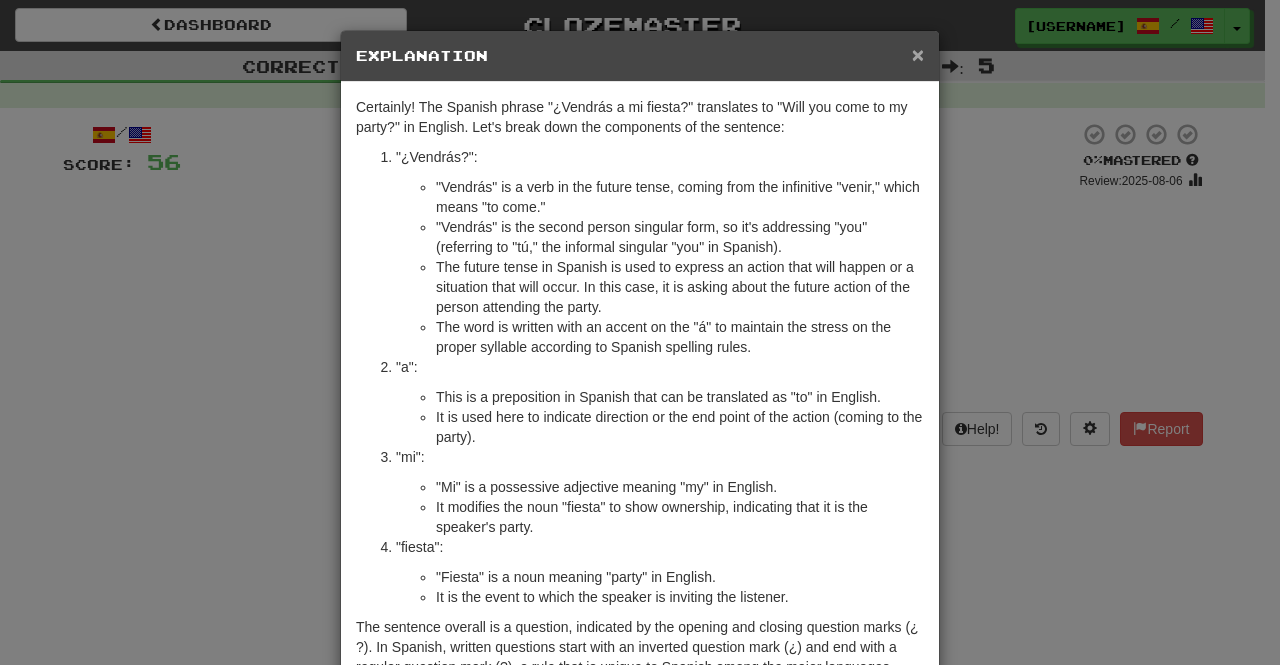click on "×" at bounding box center [918, 54] 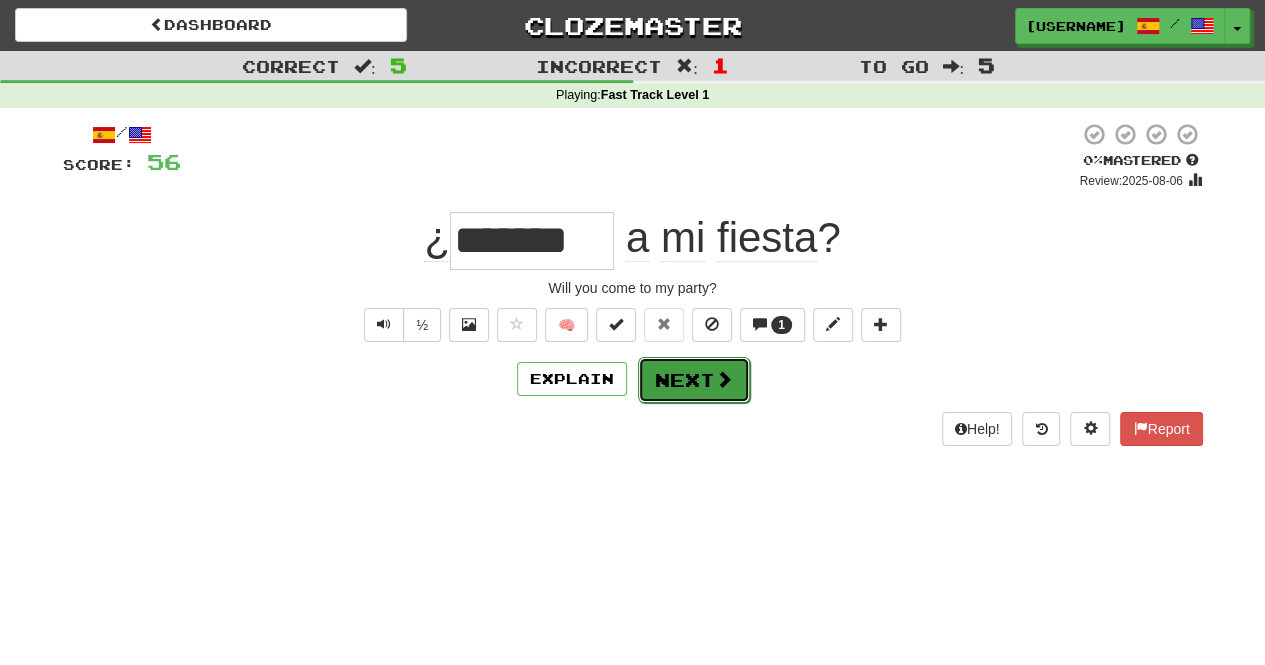 click on "Next" at bounding box center (694, 380) 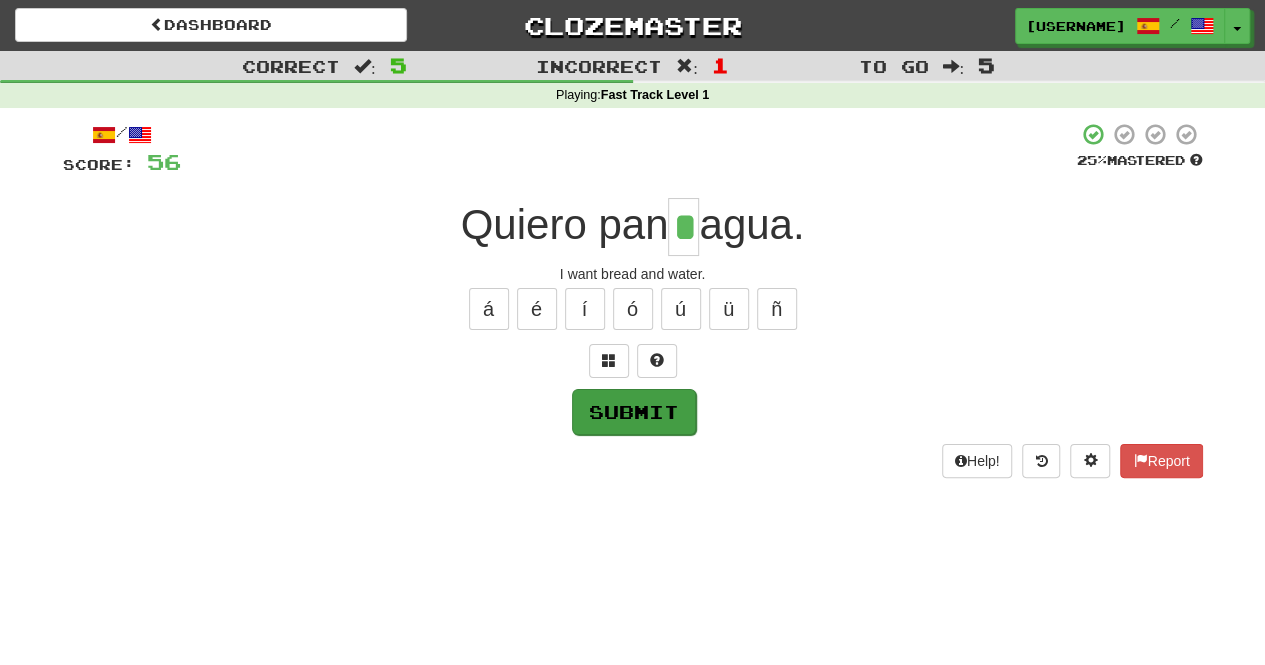 type on "*" 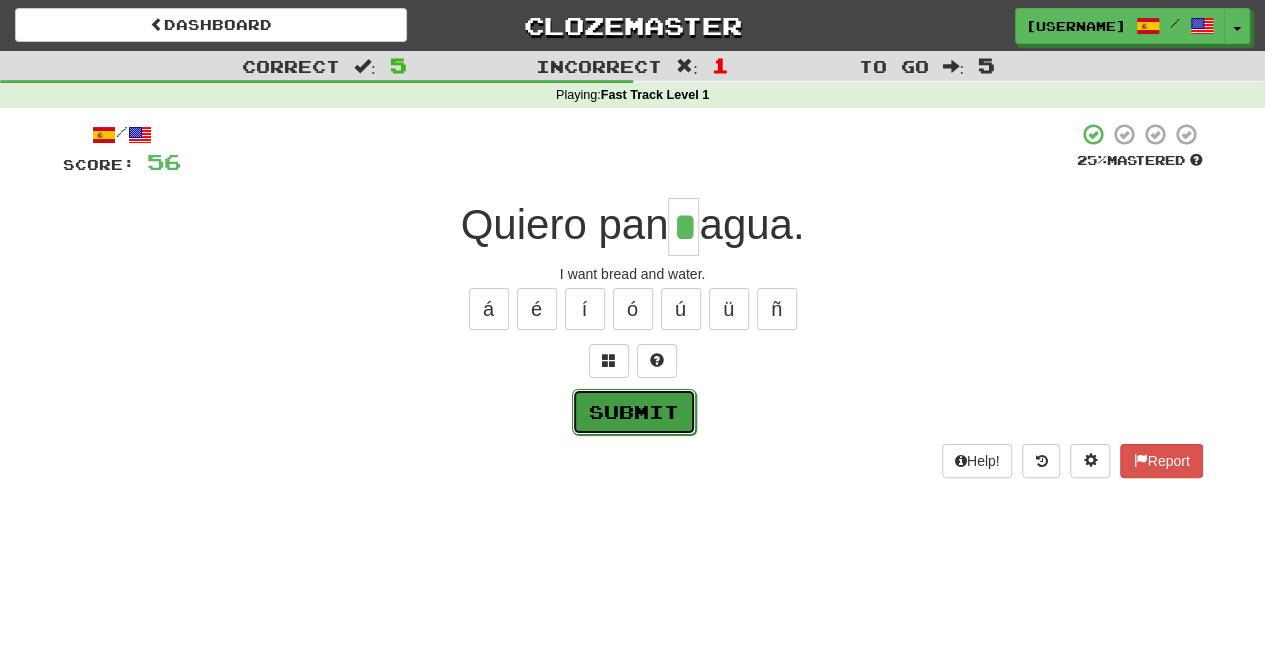 click on "Submit" at bounding box center [634, 412] 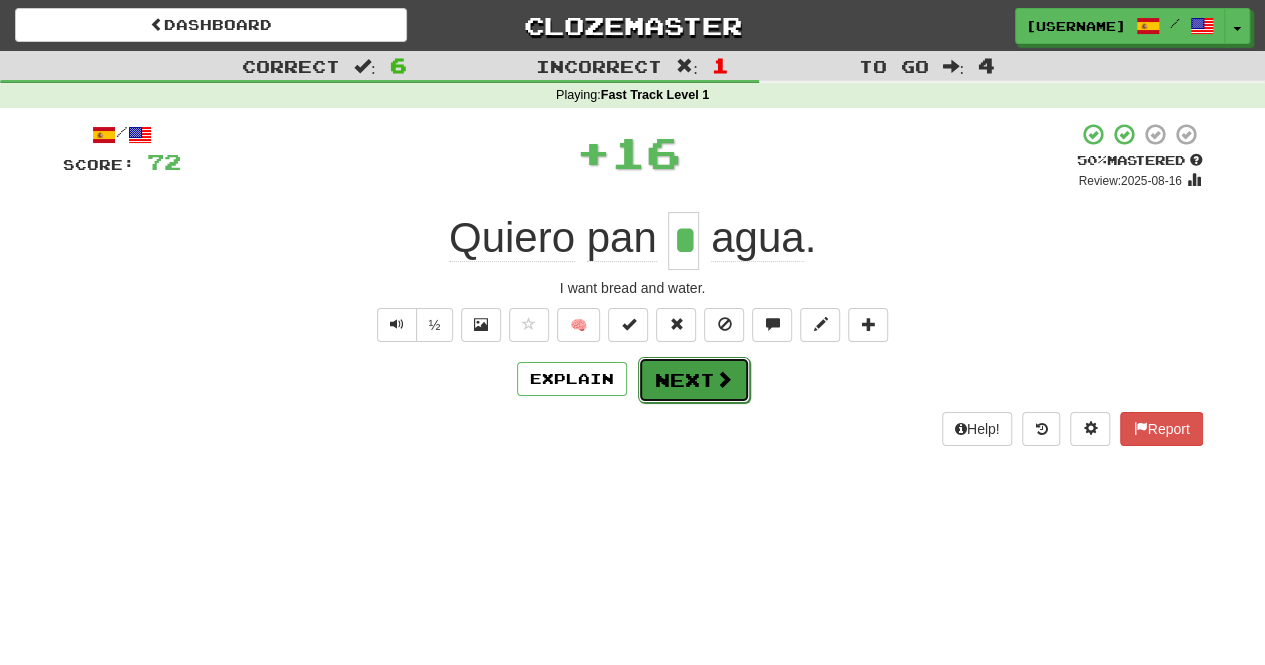 click on "Next" at bounding box center (694, 380) 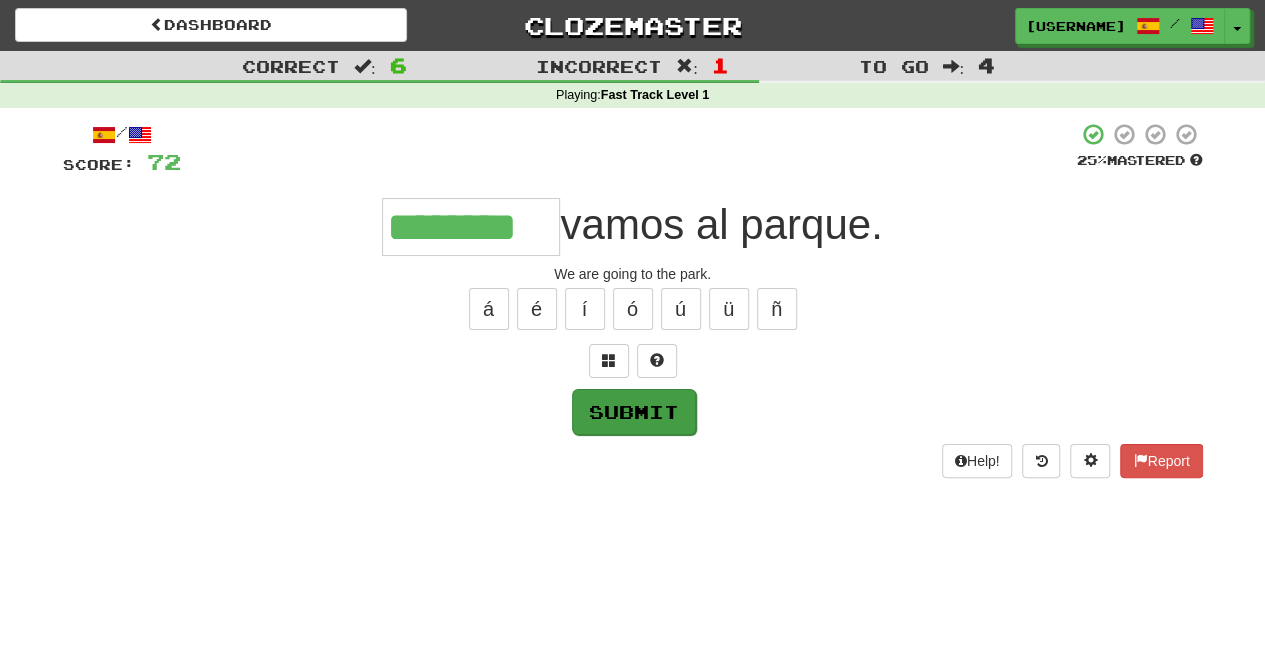 type on "********" 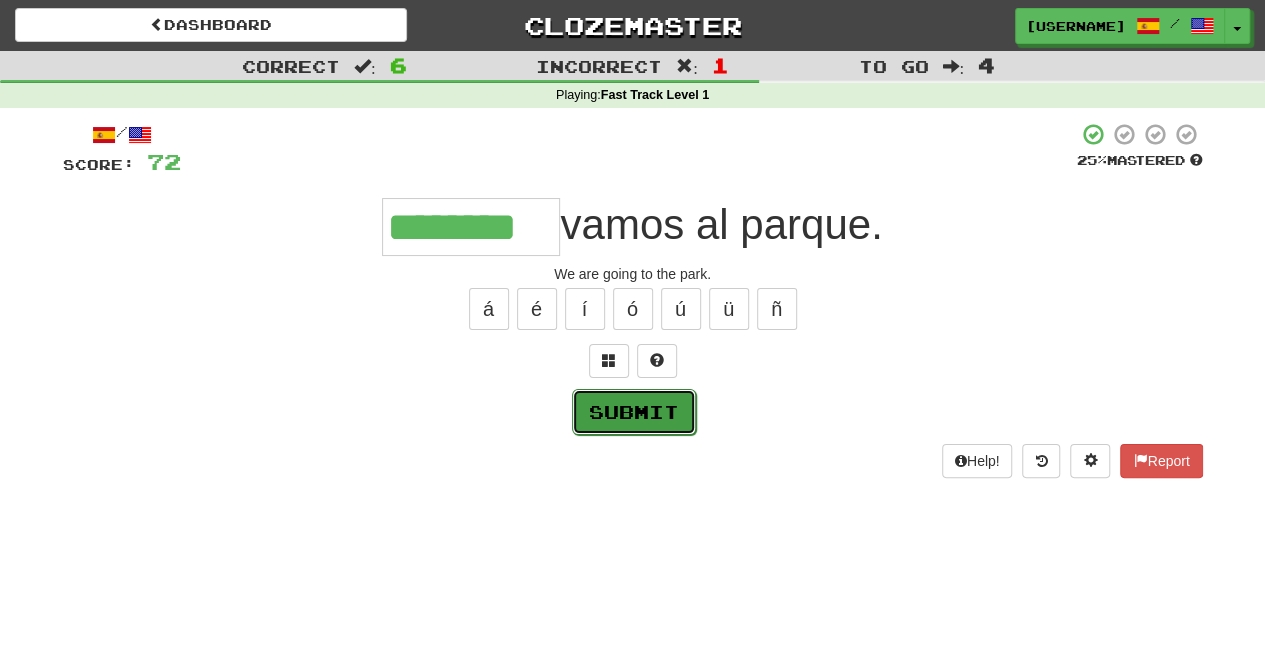click on "Submit" at bounding box center (634, 412) 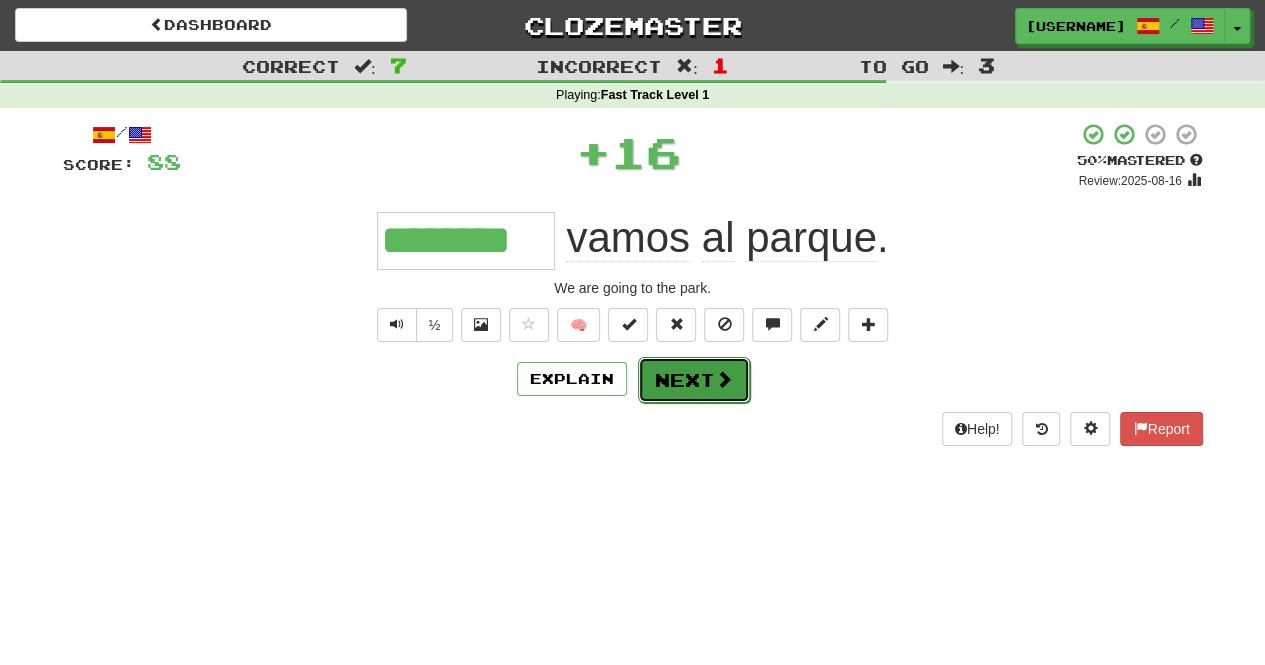 click on "Next" at bounding box center [694, 380] 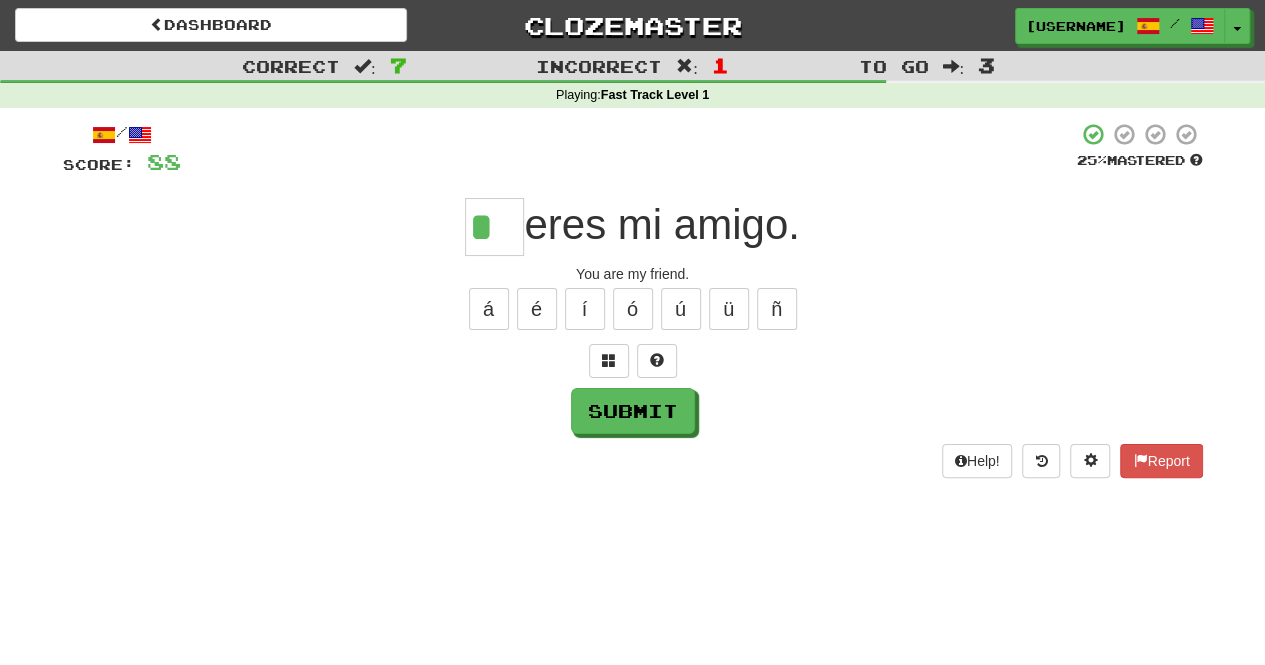 click on "á é í ó ú ü ñ" at bounding box center [633, 309] 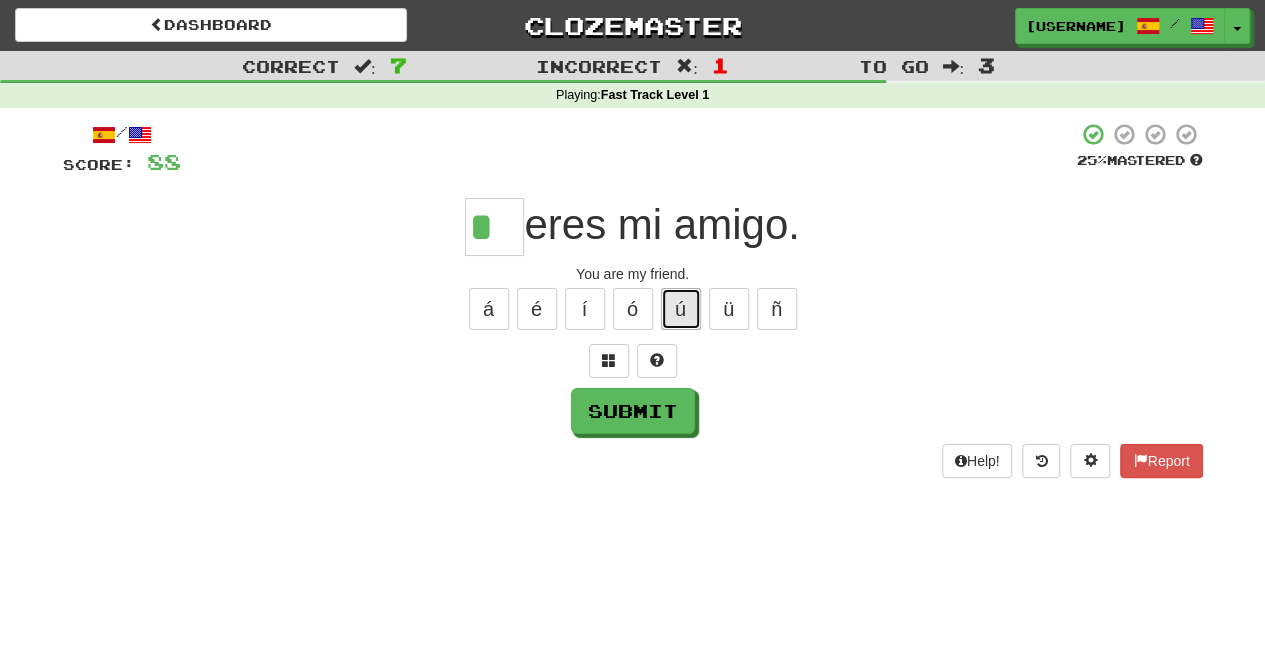 click on "ú" at bounding box center [681, 309] 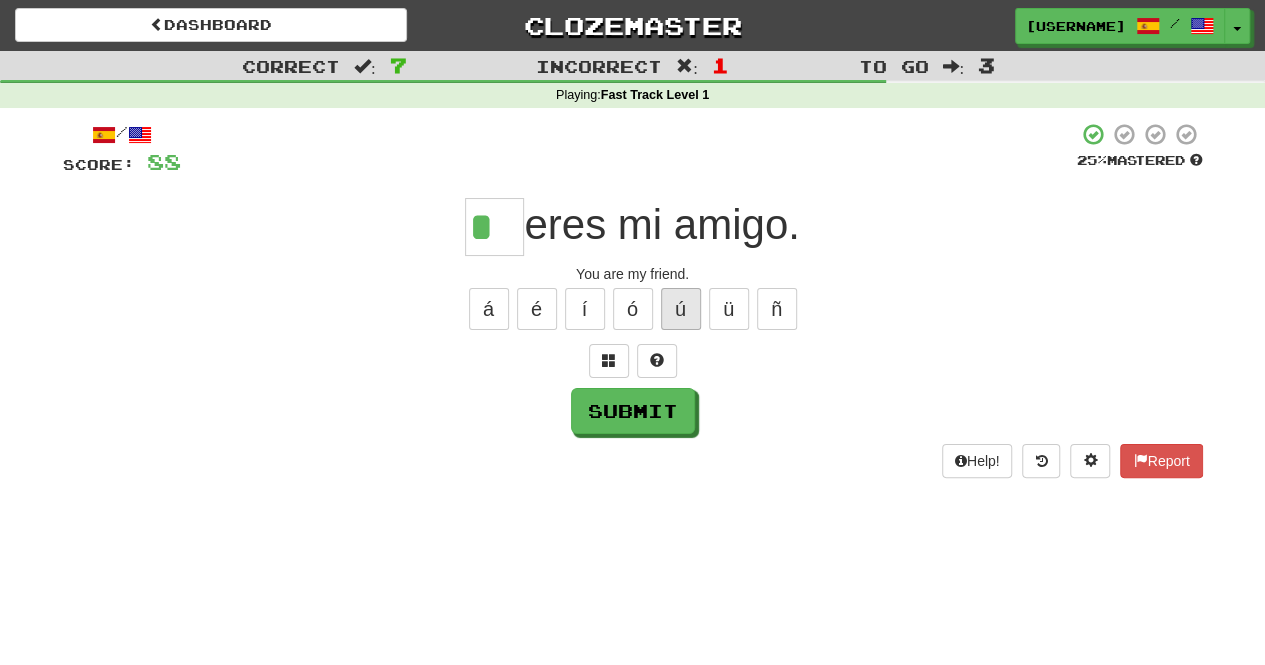 type on "**" 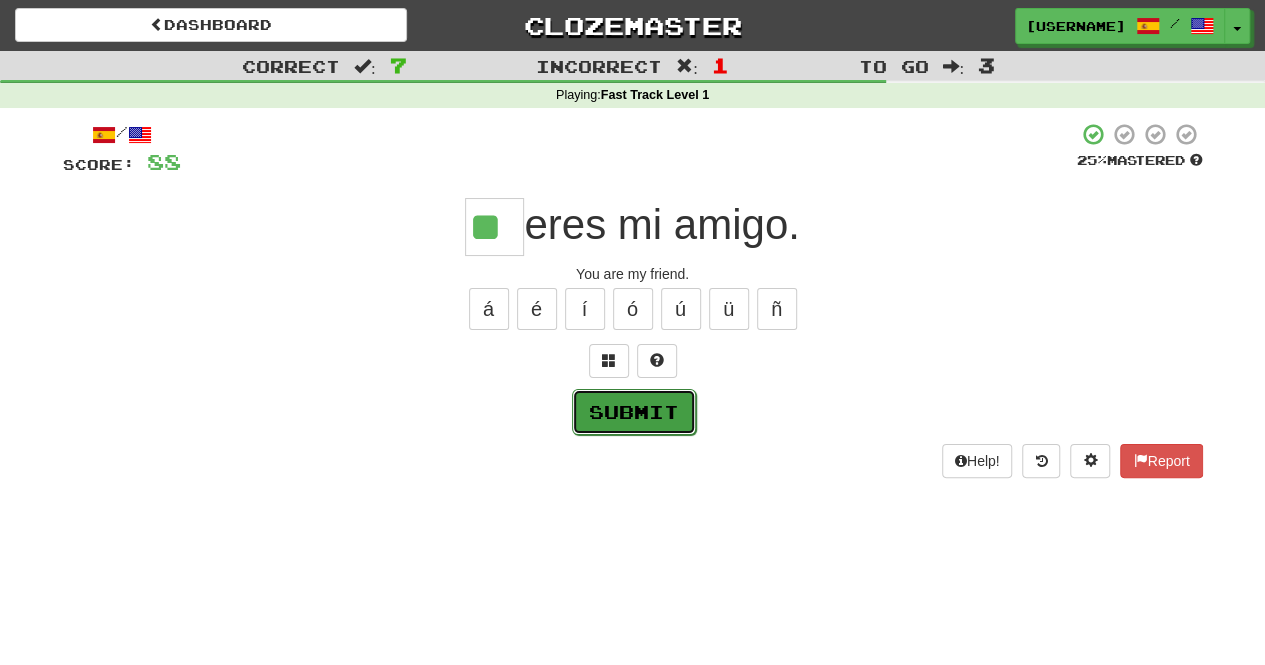 click on "Submit" at bounding box center [634, 412] 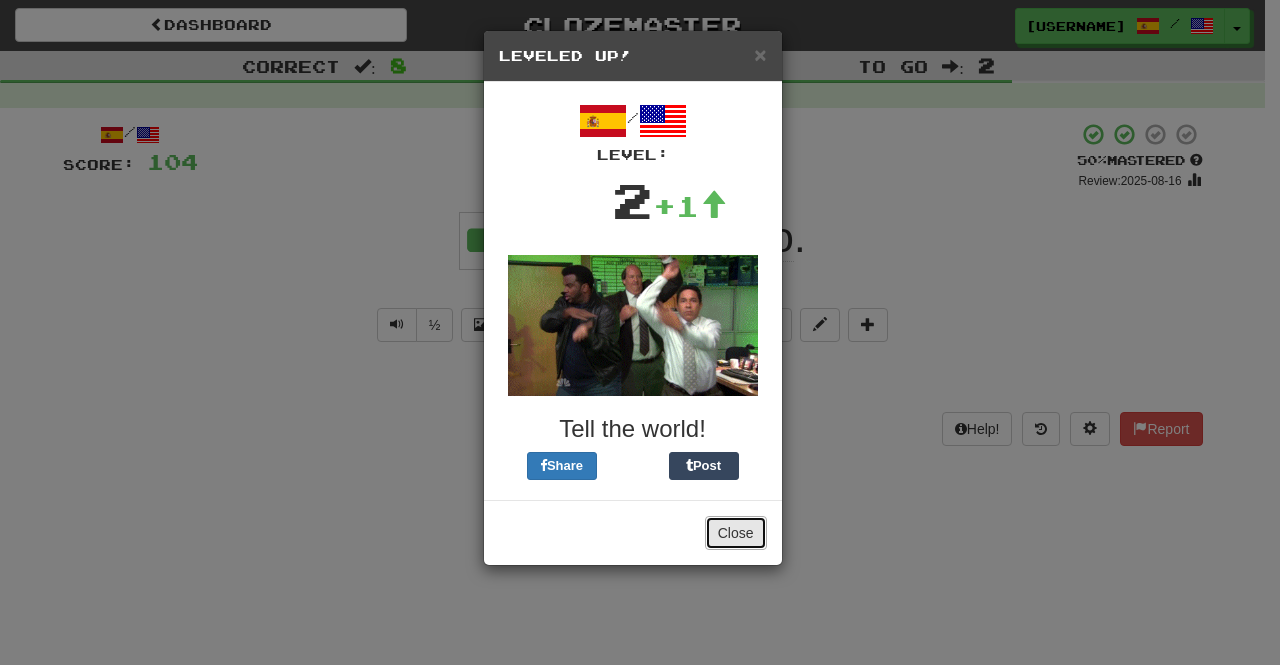 click on "Close" at bounding box center [736, 533] 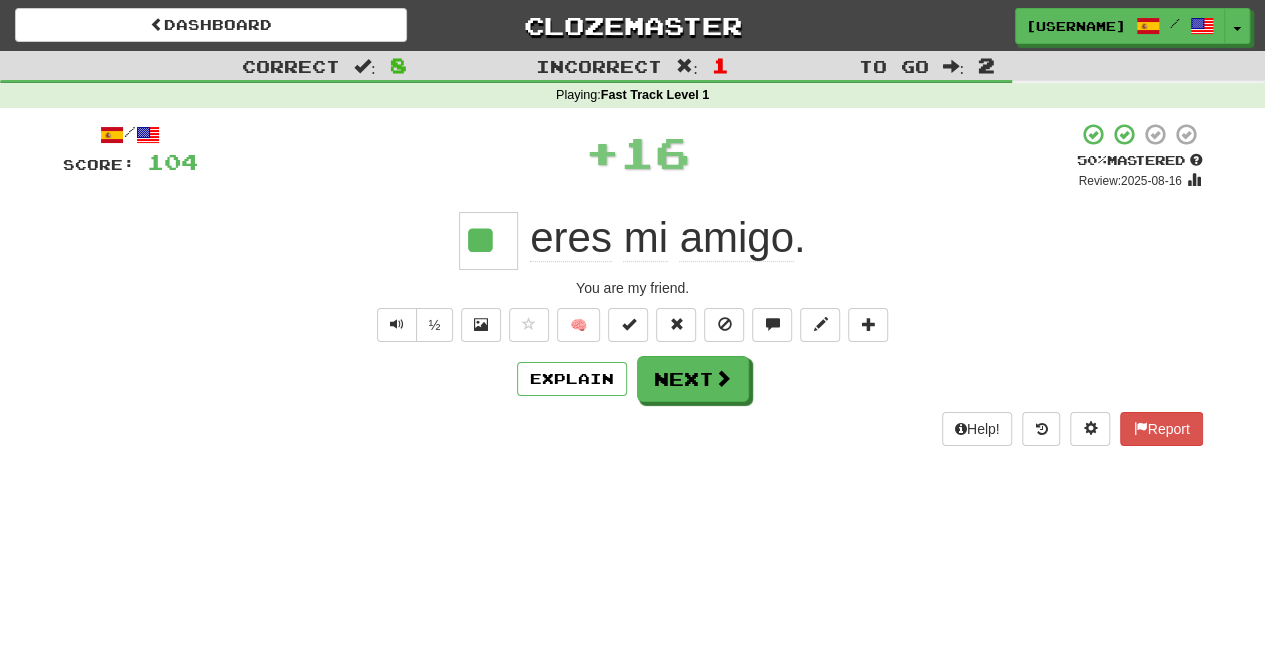 click on "/  Score:   104 + 16 50 %  Mastered Review:  2025-08-16 **   eres   mi   amigo . You are my friend. ½ 🧠 Explain Next  Help!  Report" at bounding box center [633, 283] 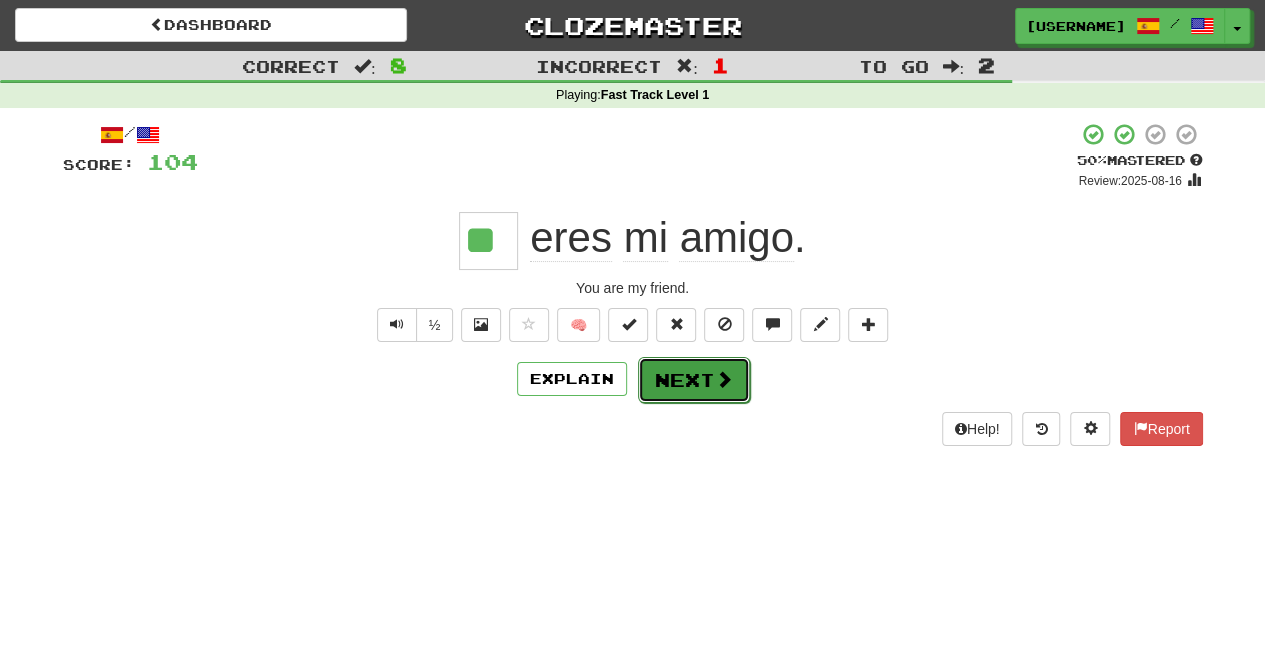click on "Next" at bounding box center (694, 380) 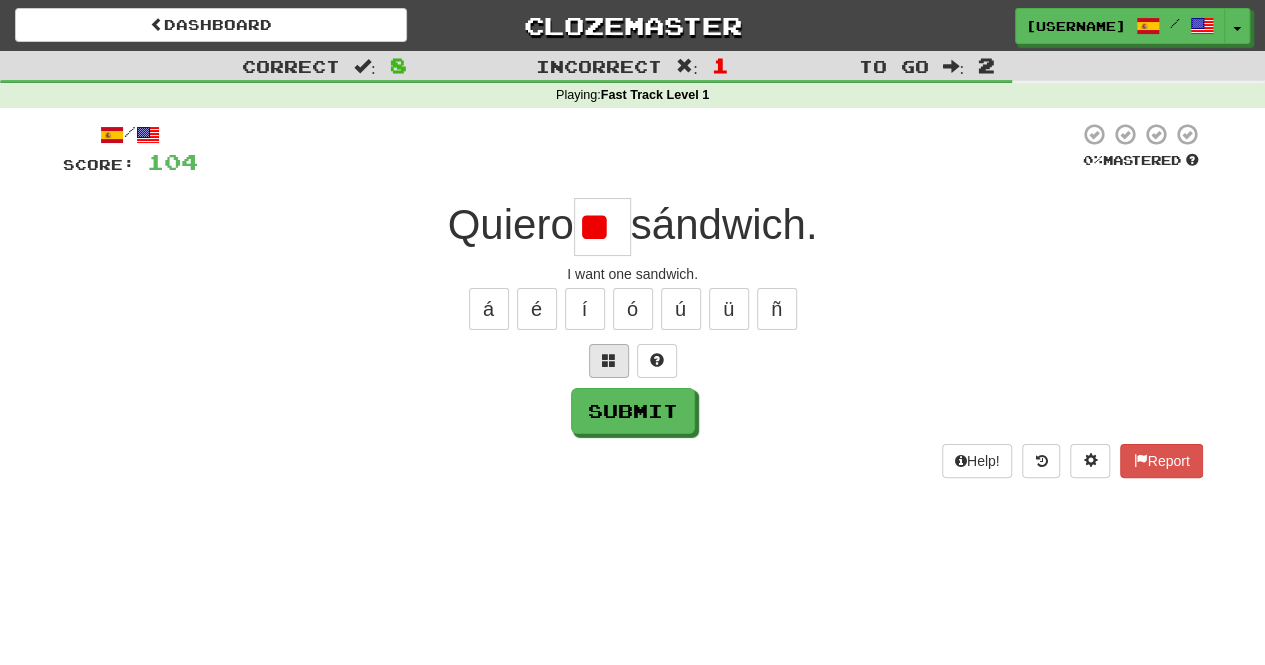 scroll, scrollTop: 0, scrollLeft: 0, axis: both 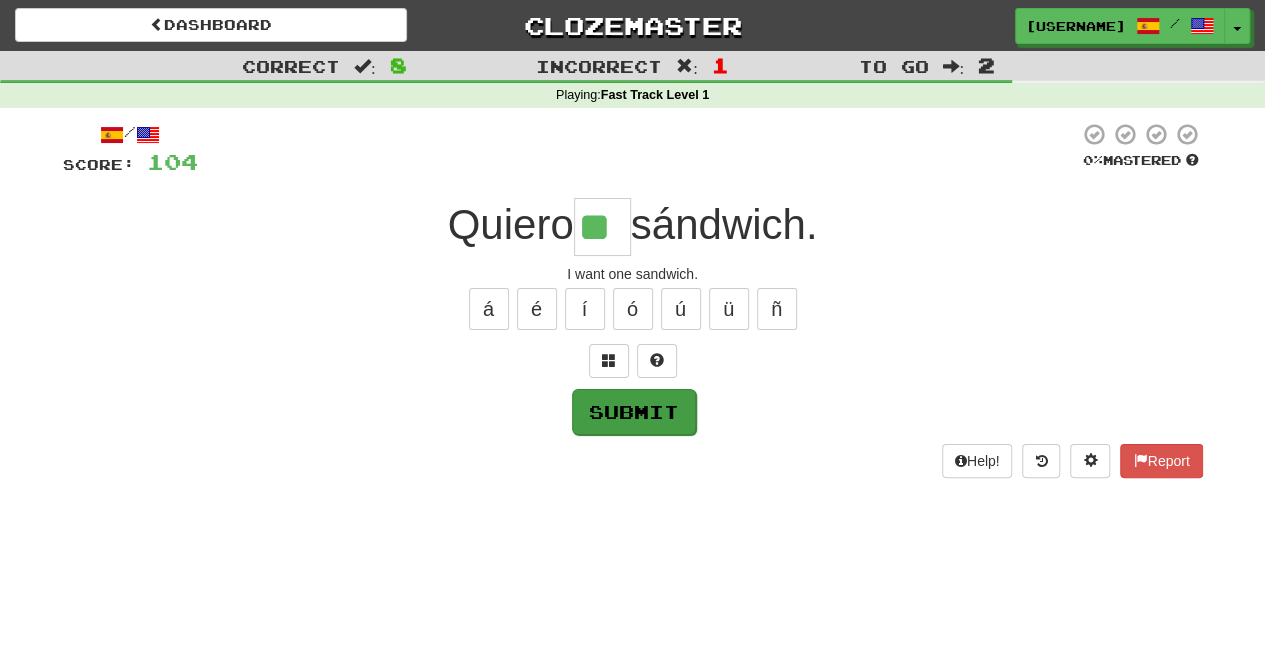 type on "**" 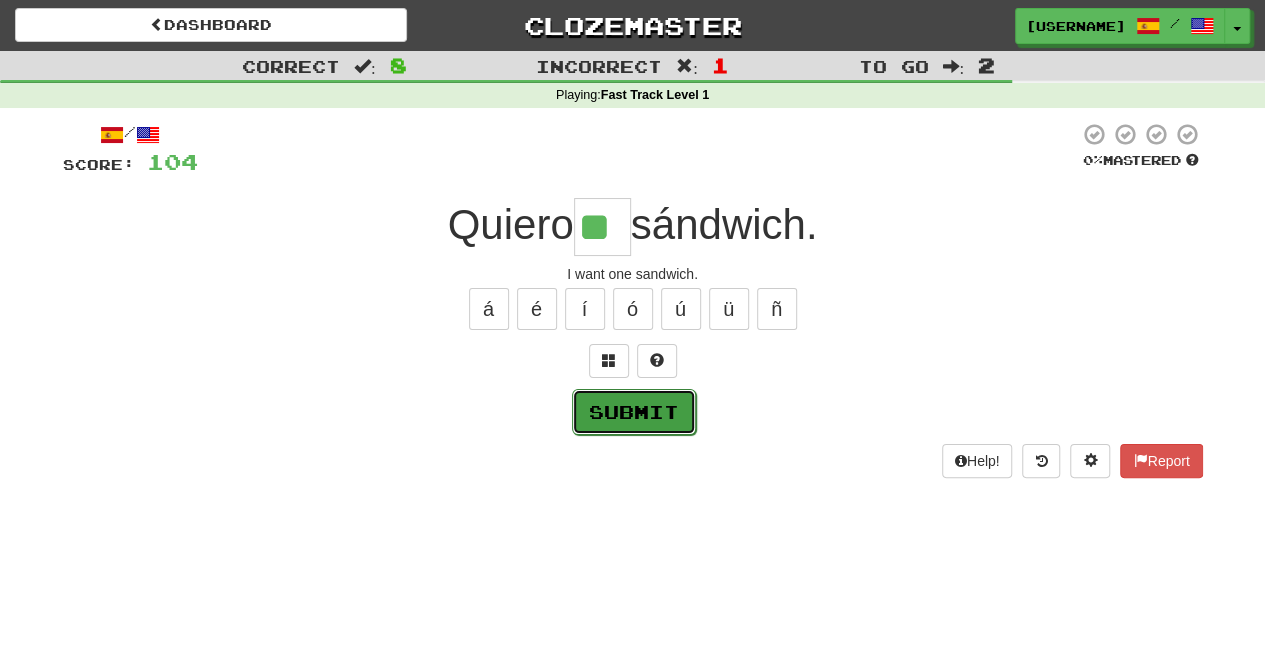 click on "Submit" at bounding box center [634, 412] 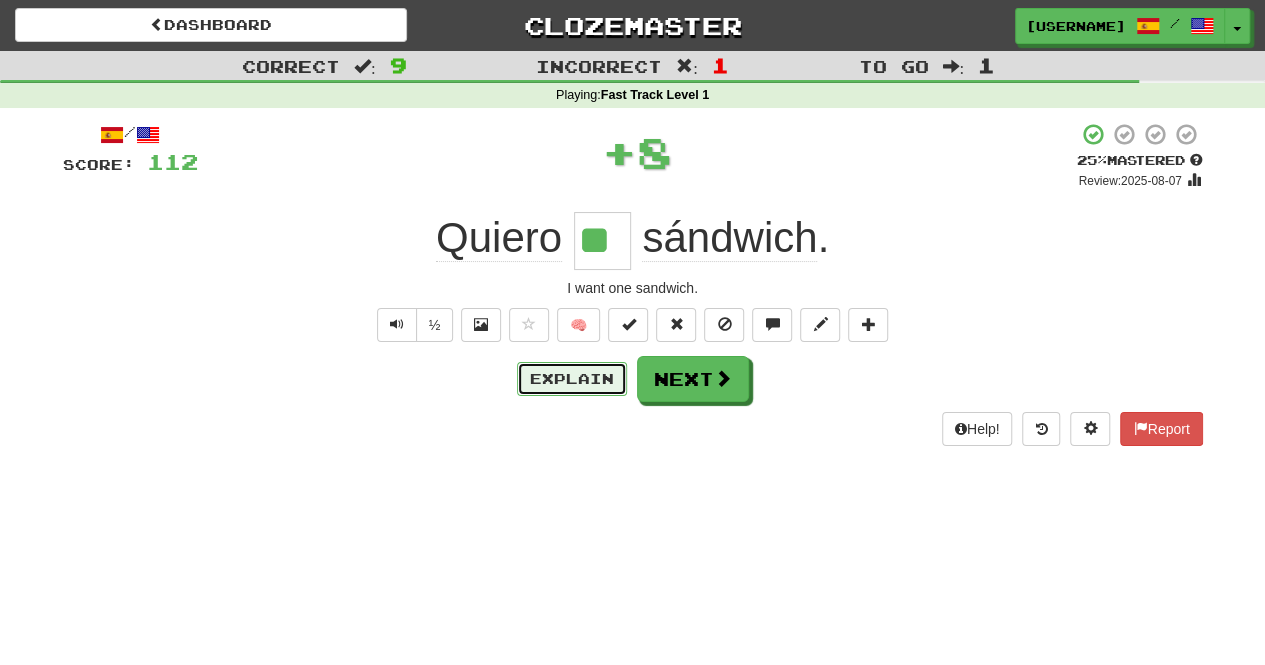 click on "Explain" at bounding box center (572, 379) 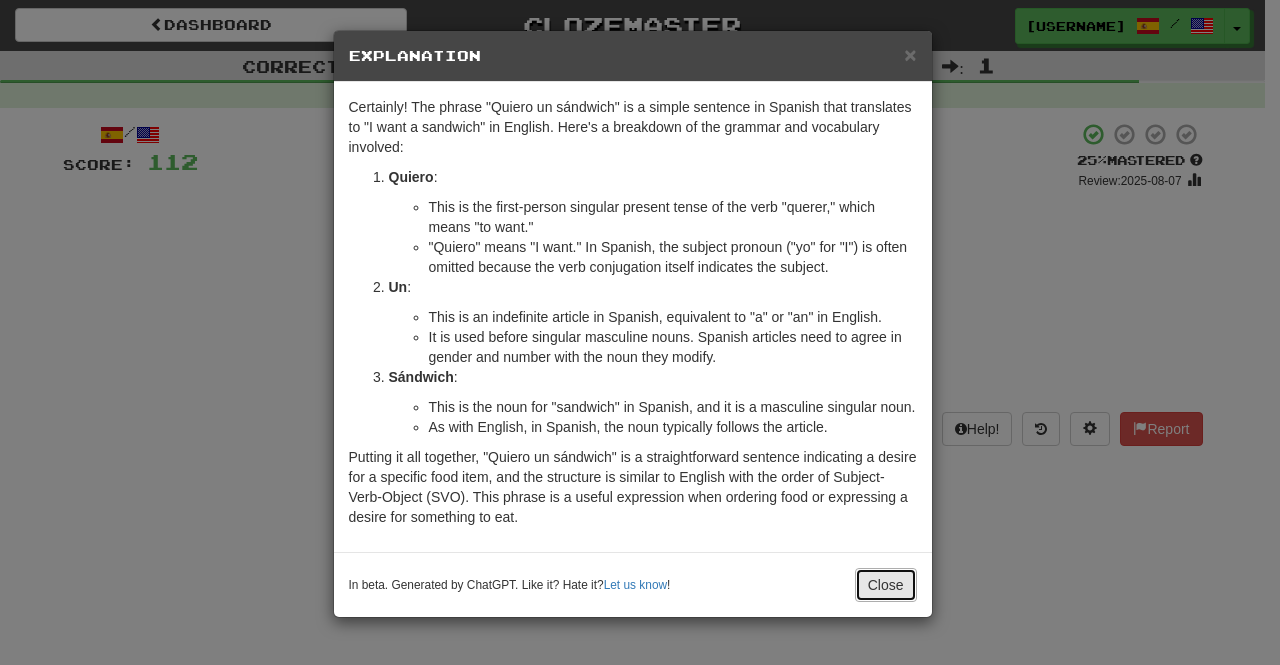 click on "Close" at bounding box center [886, 585] 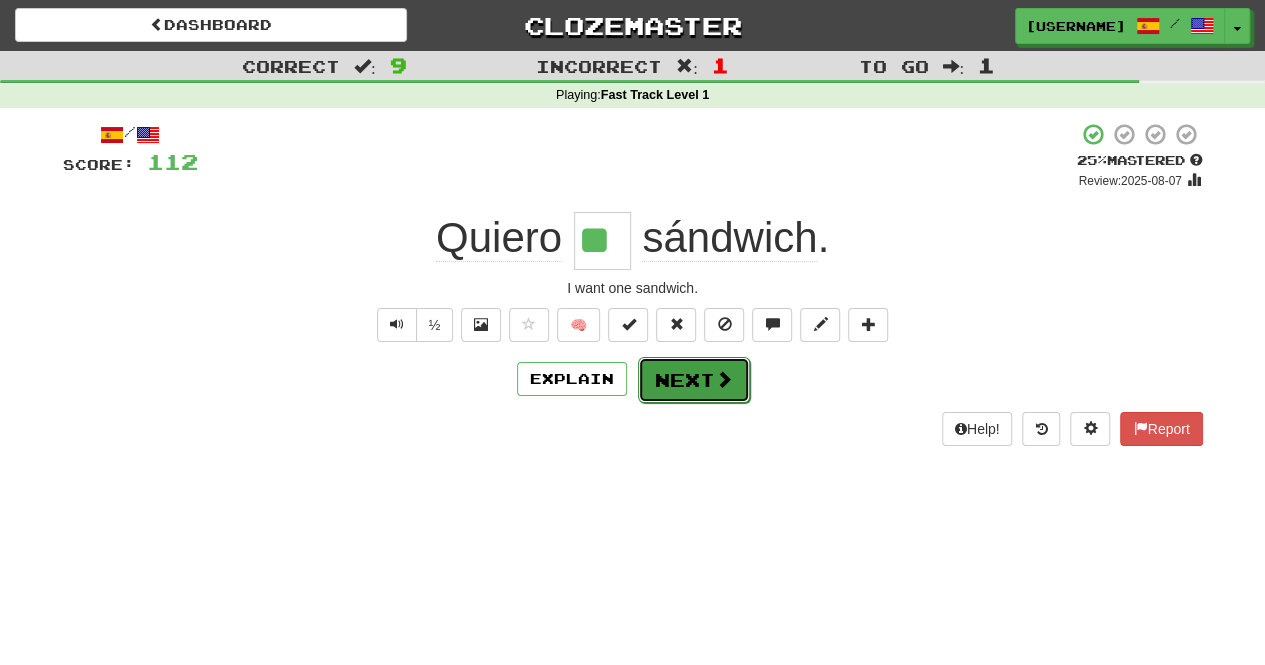 click on "Next" at bounding box center (694, 380) 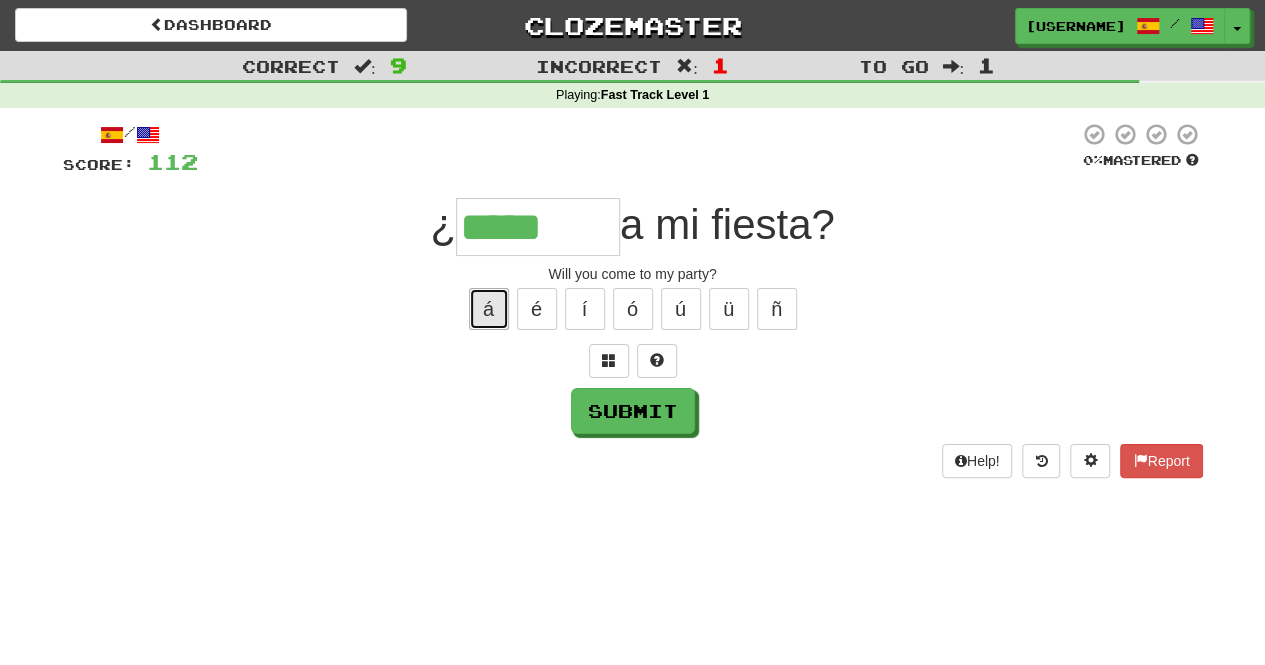 click on "á" at bounding box center [489, 309] 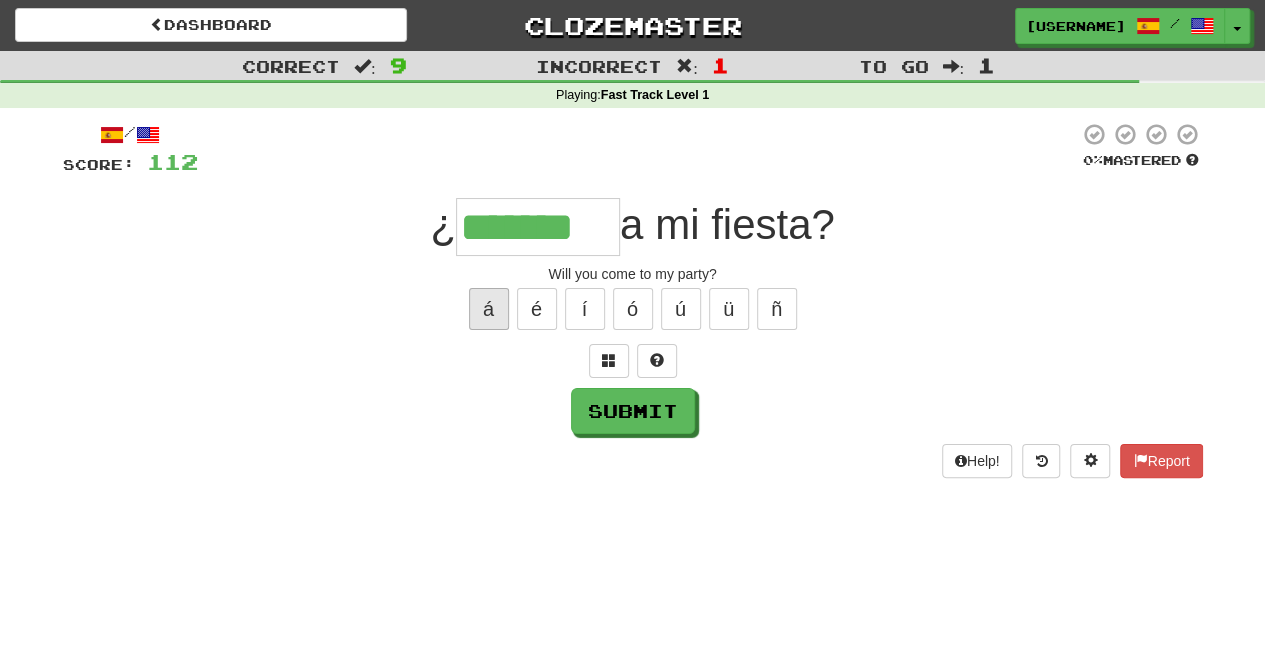 type on "*******" 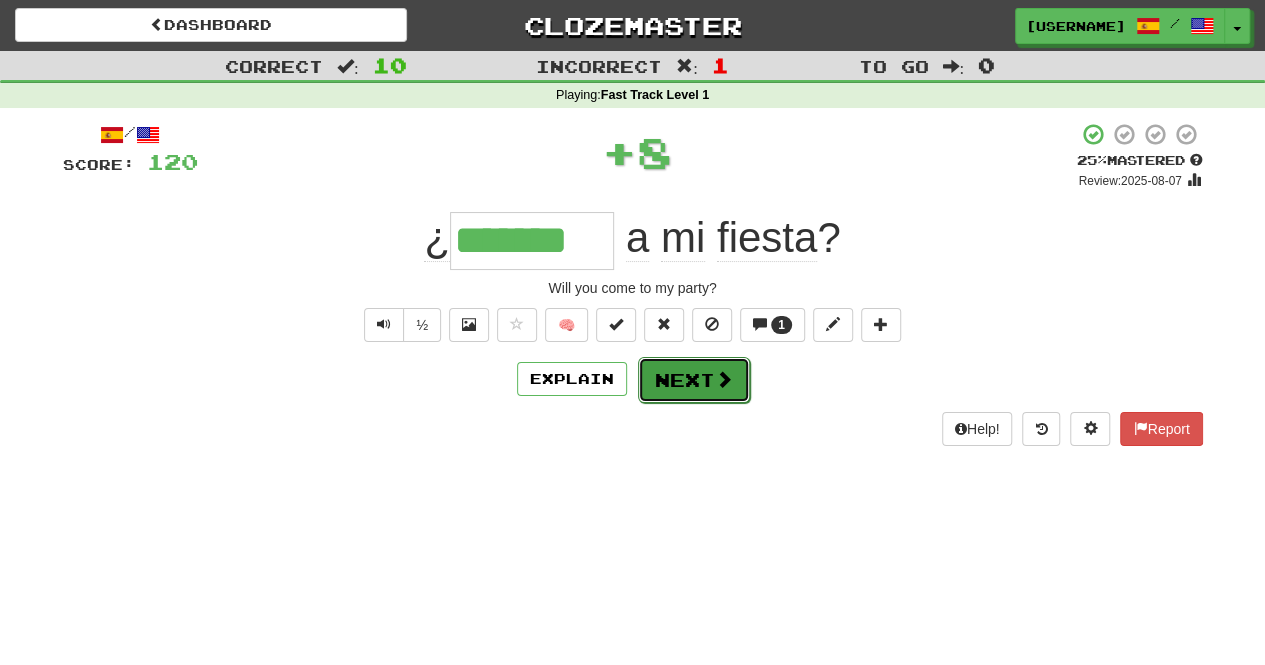 click on "Next" at bounding box center [694, 380] 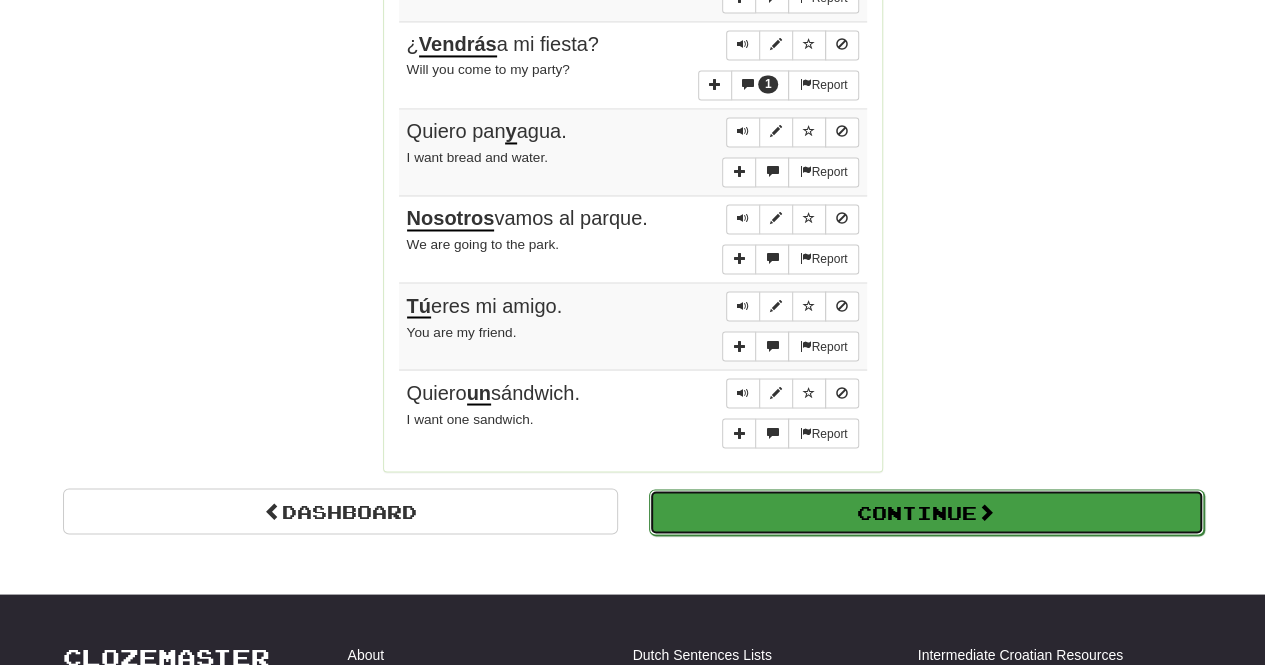 click on "Continue" at bounding box center (926, 512) 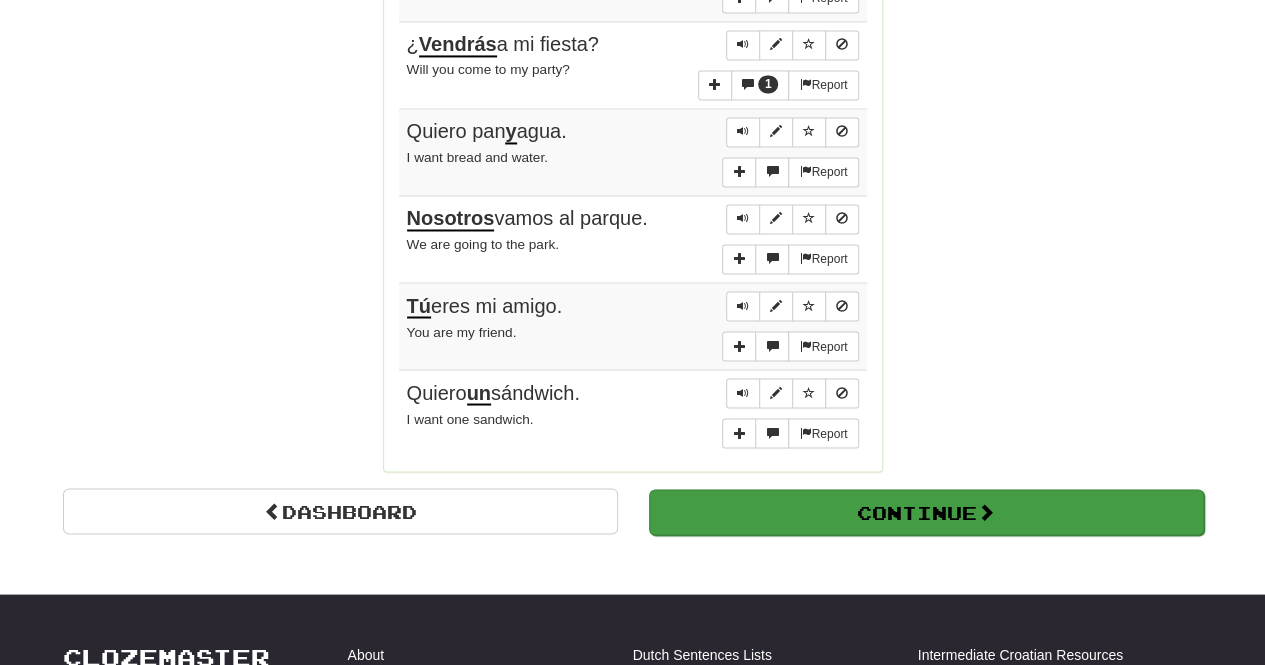 scroll, scrollTop: 710, scrollLeft: 0, axis: vertical 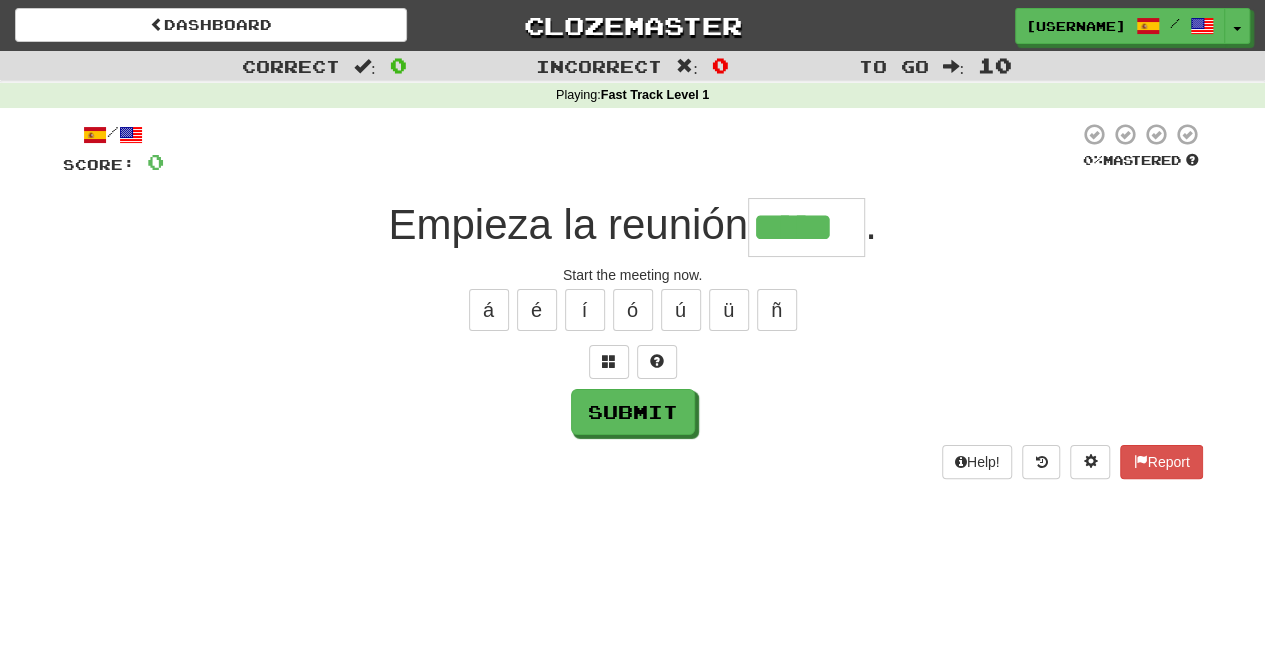 type on "*****" 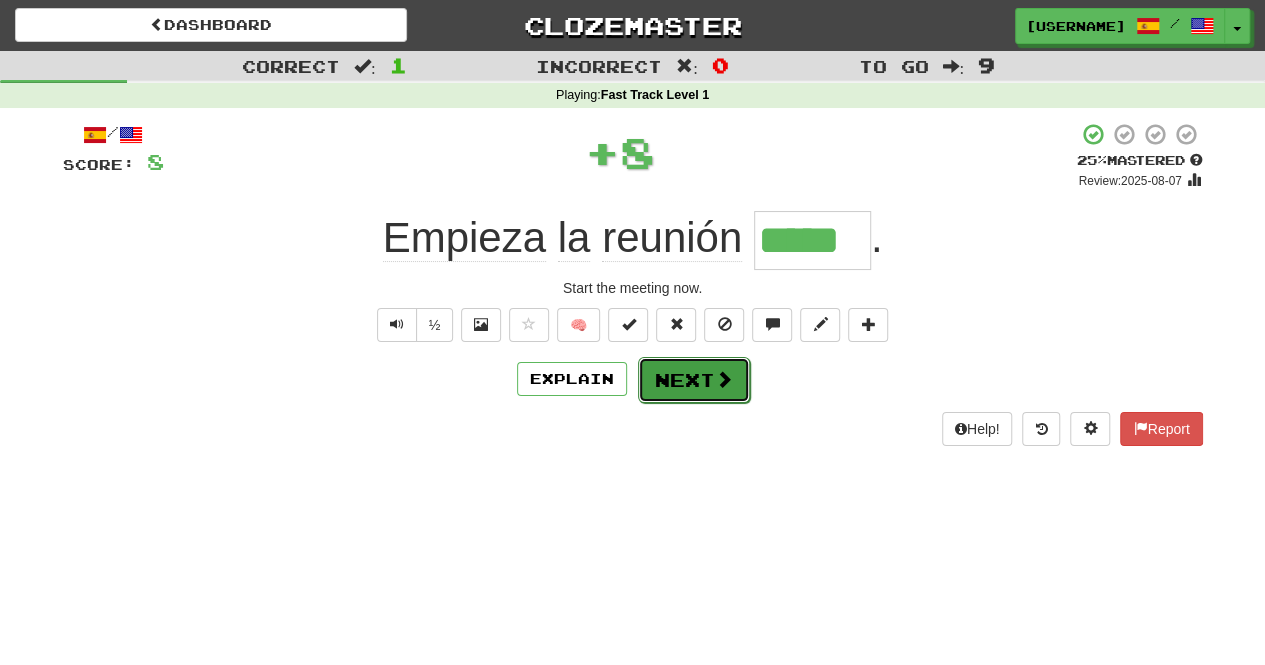click on "Next" at bounding box center [694, 380] 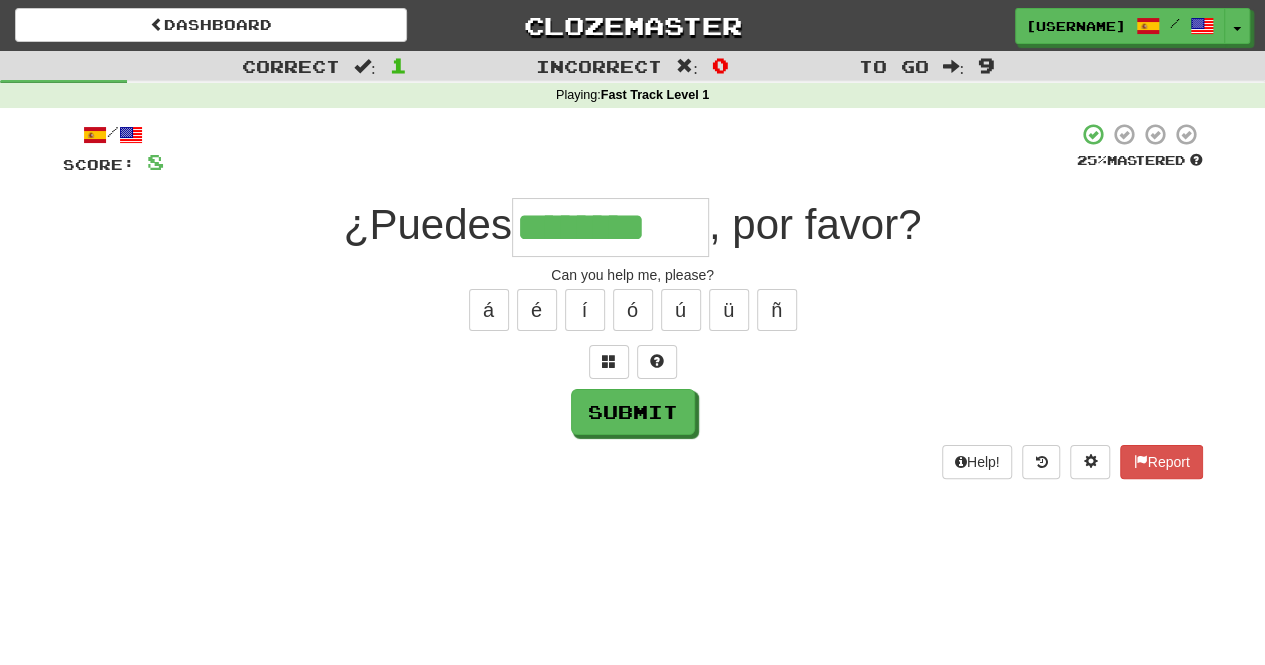 type on "********" 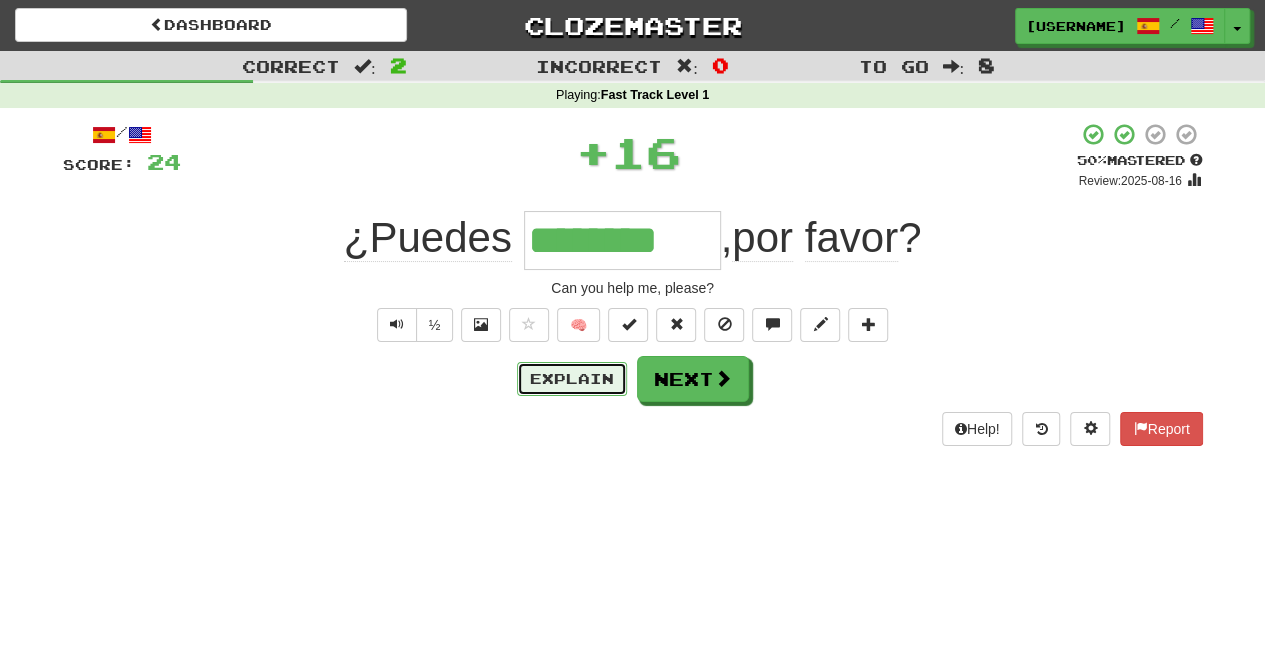 click on "Explain" at bounding box center (572, 379) 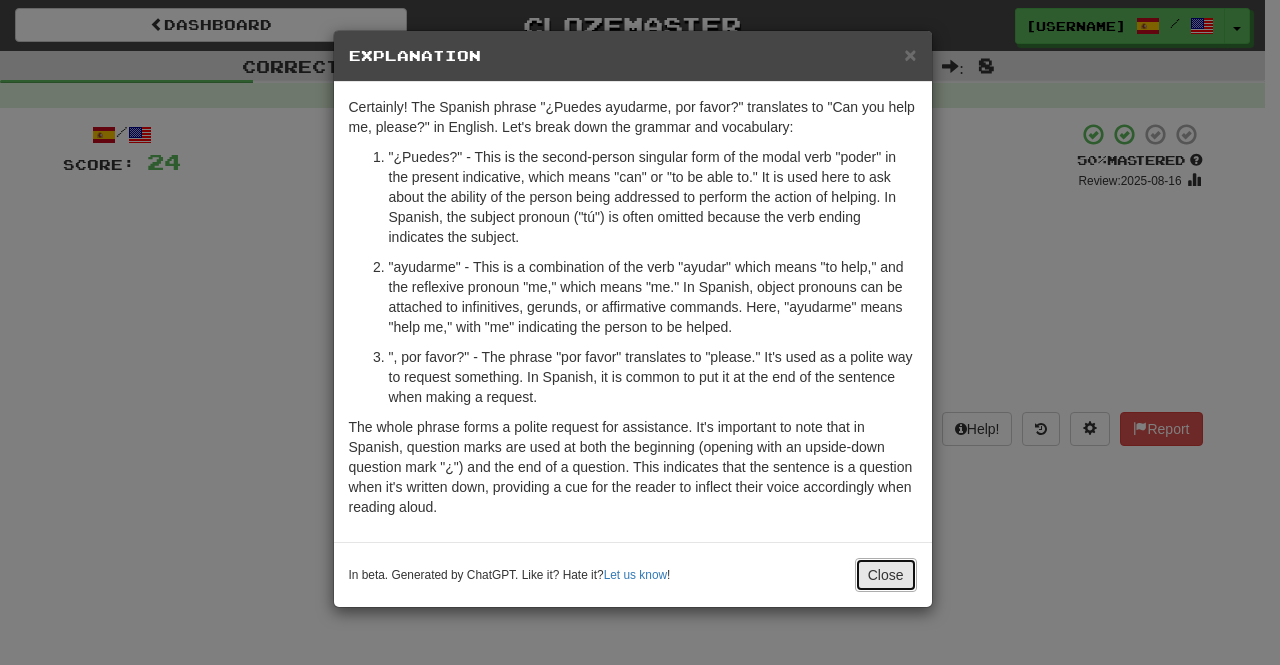 click on "Close" at bounding box center (886, 575) 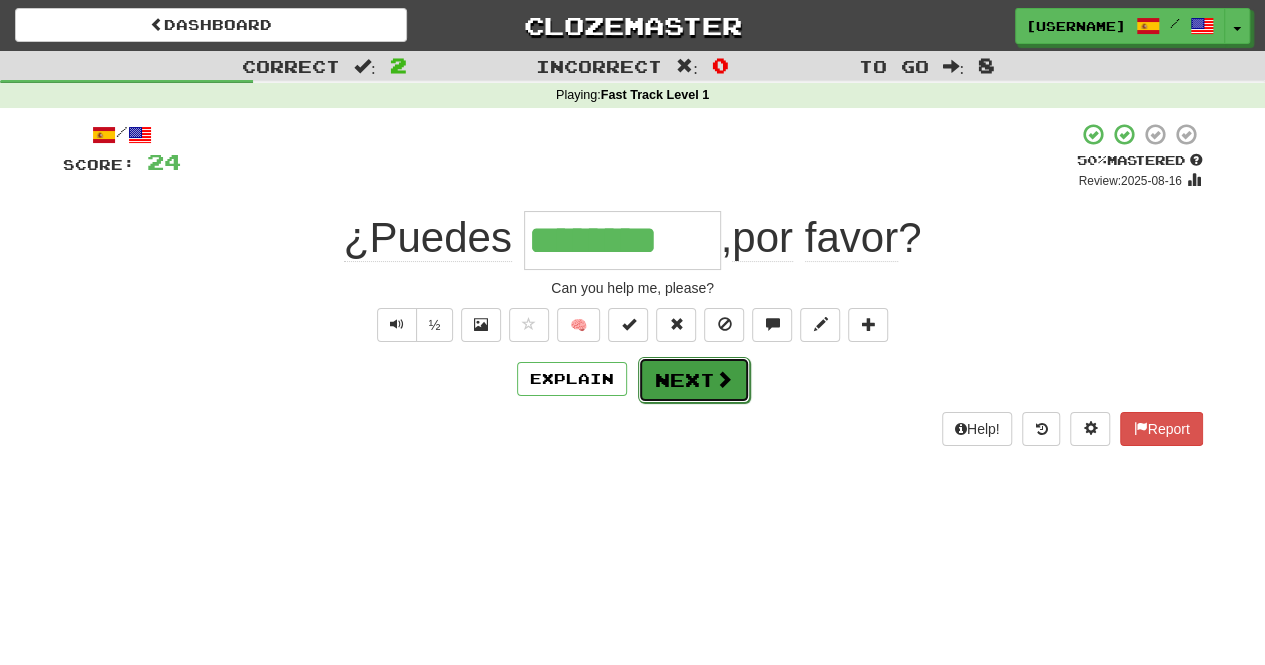 click at bounding box center [724, 379] 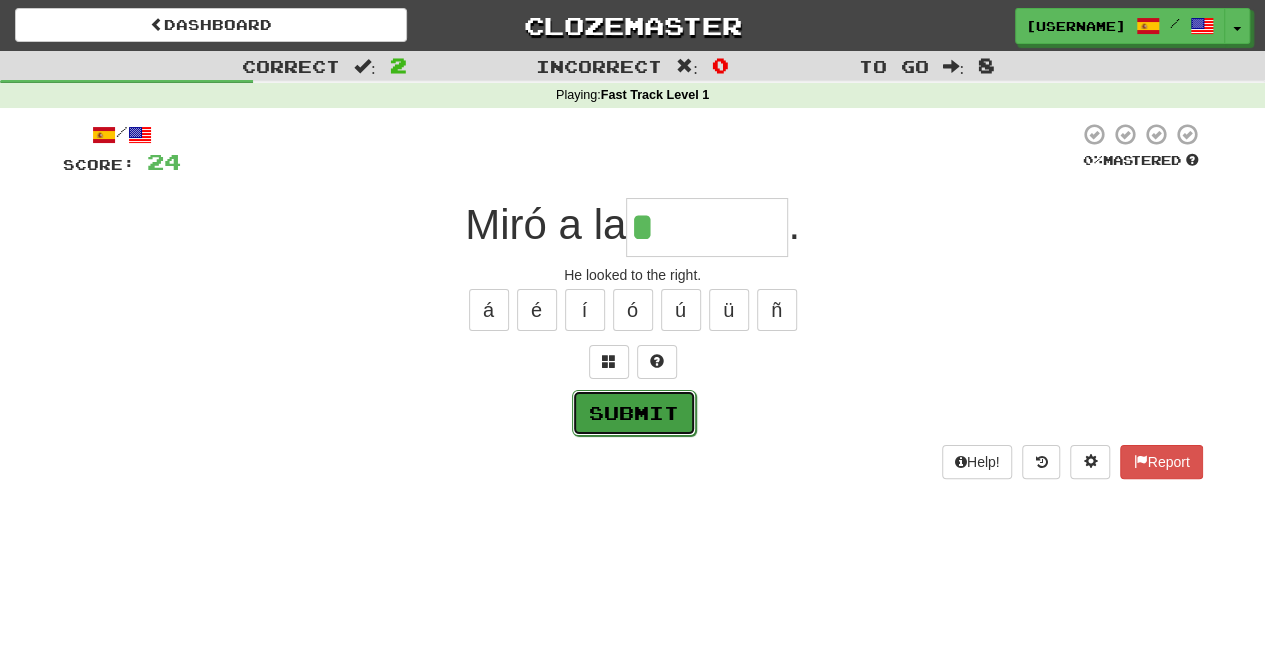 click on "Submit" at bounding box center (634, 413) 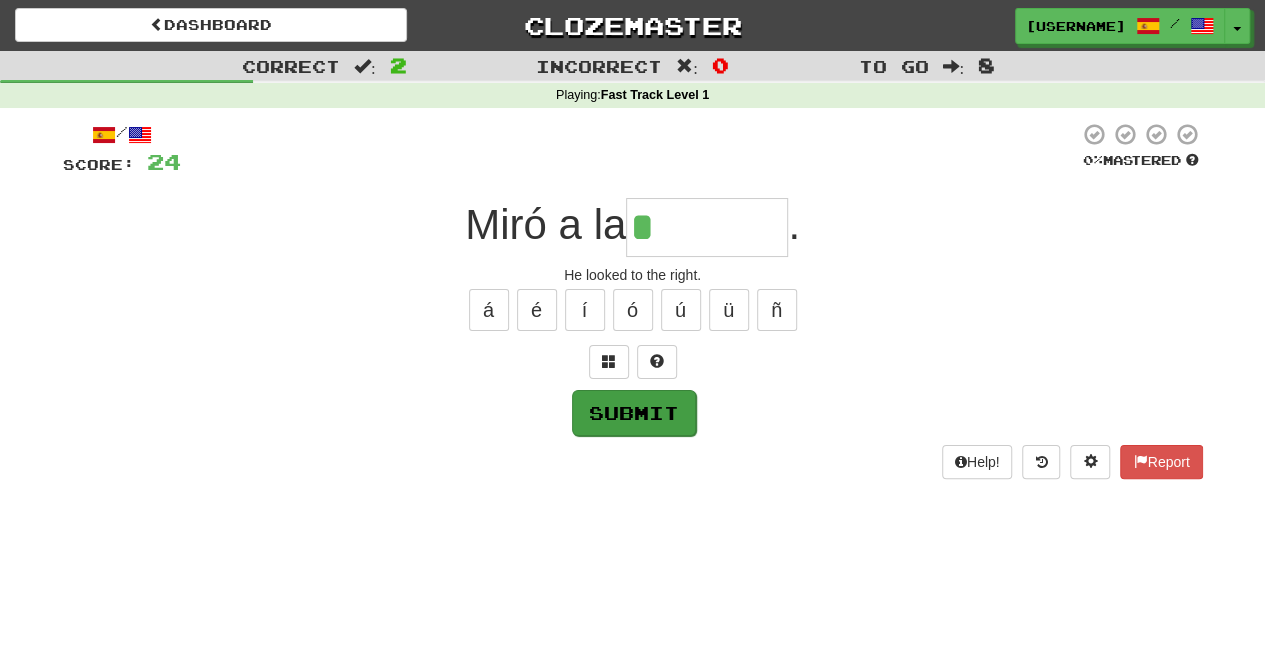 type on "*******" 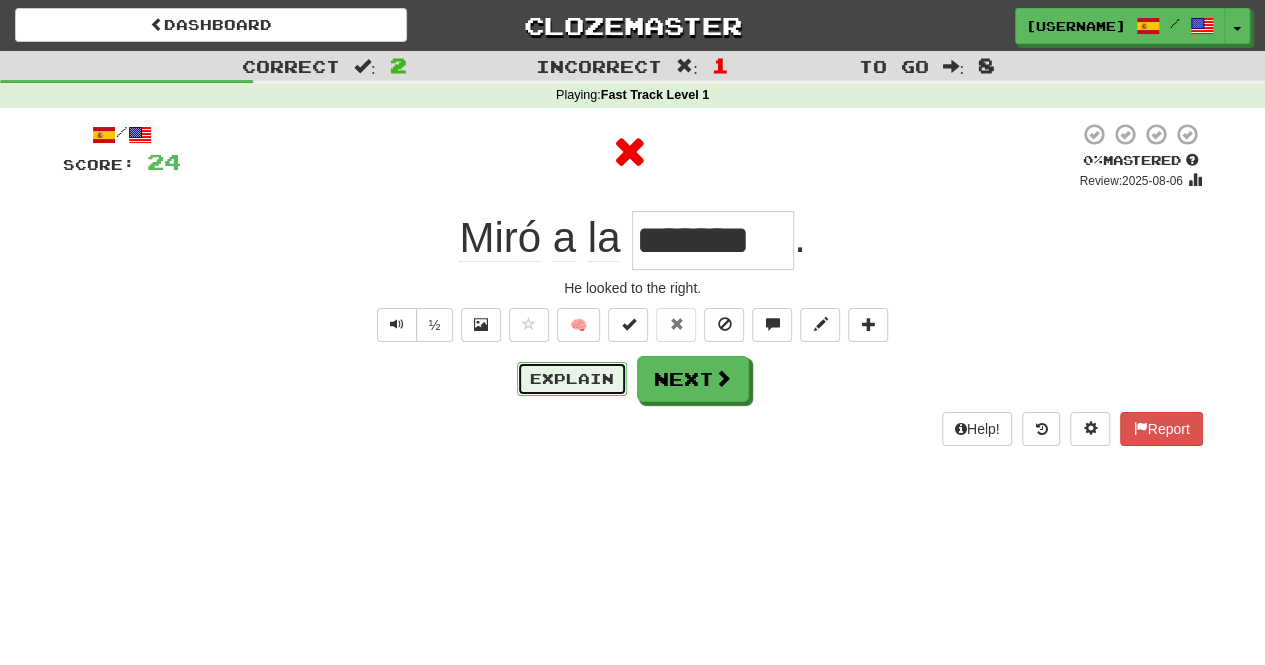 click on "Explain" at bounding box center (572, 379) 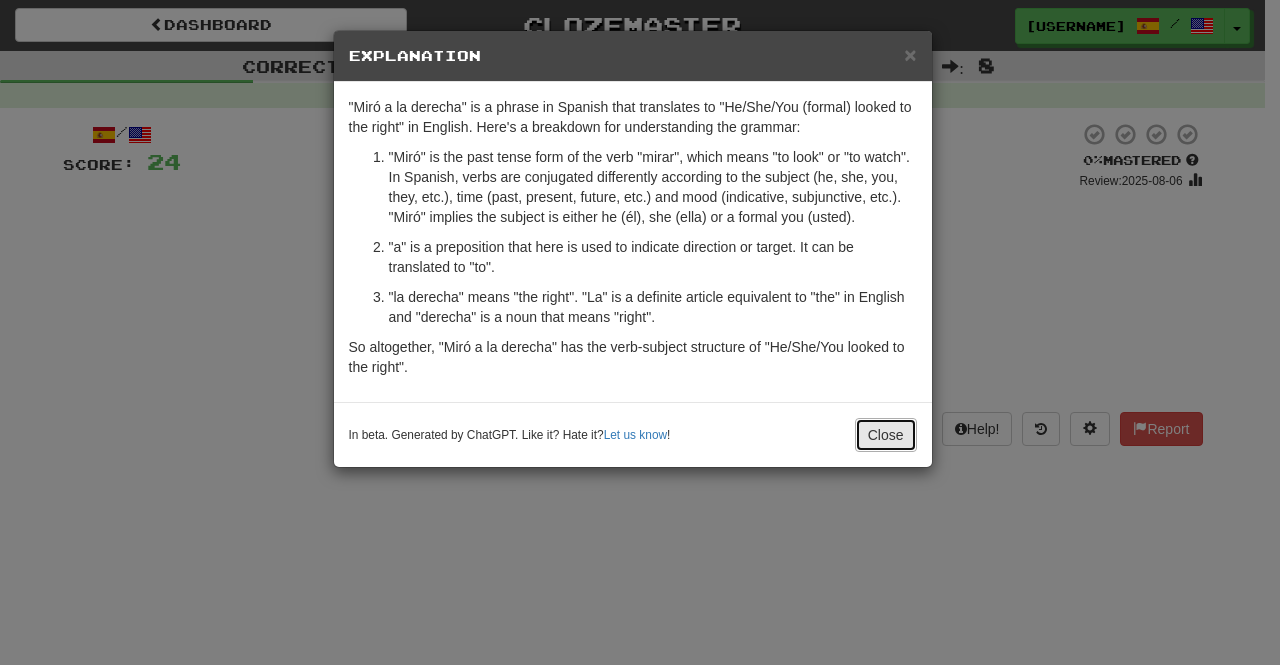 click on "Close" at bounding box center [886, 435] 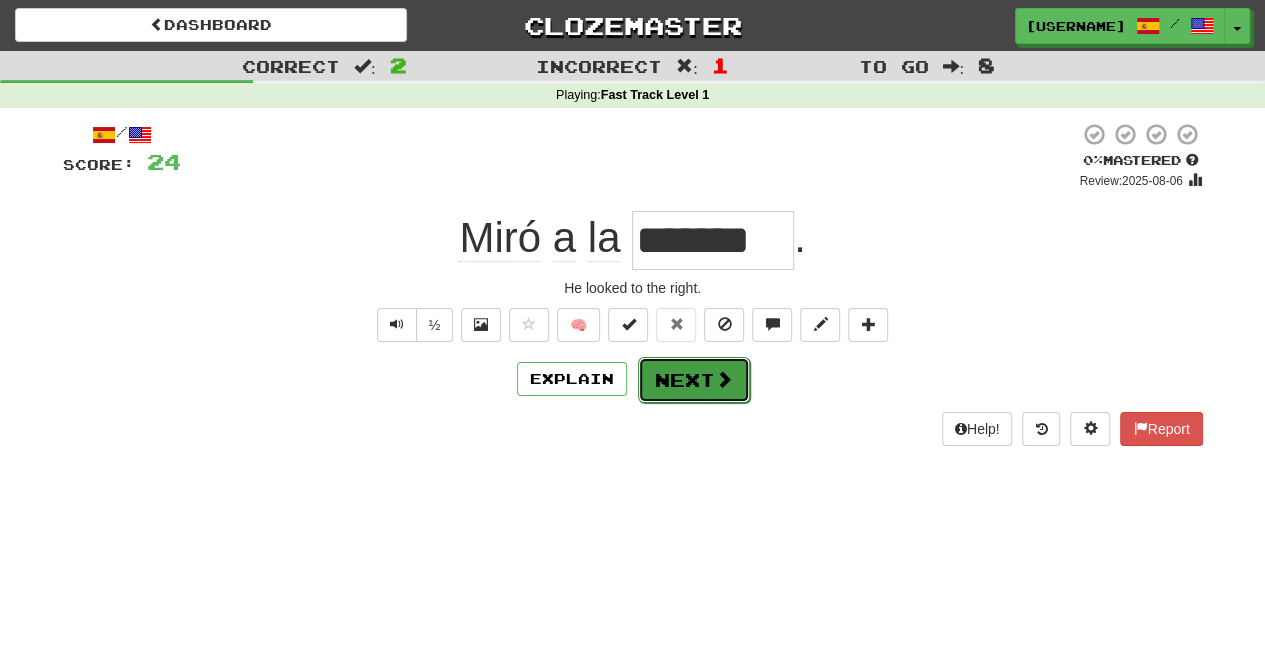 click on "Next" at bounding box center [694, 380] 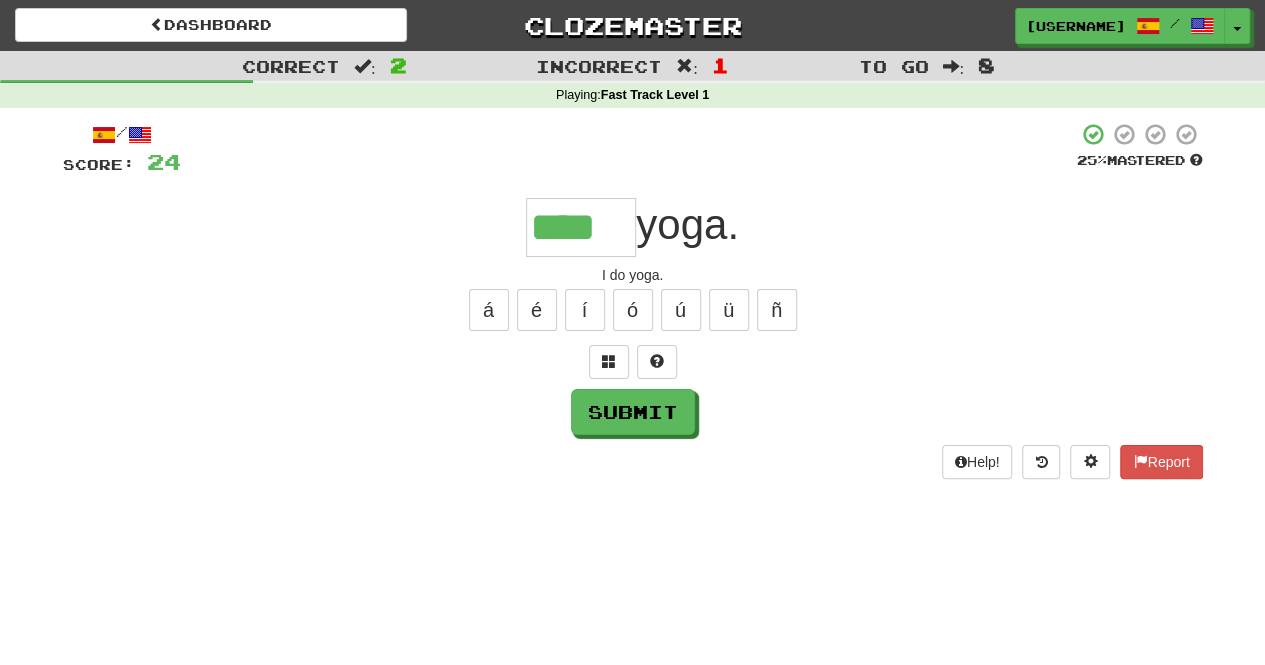 type on "****" 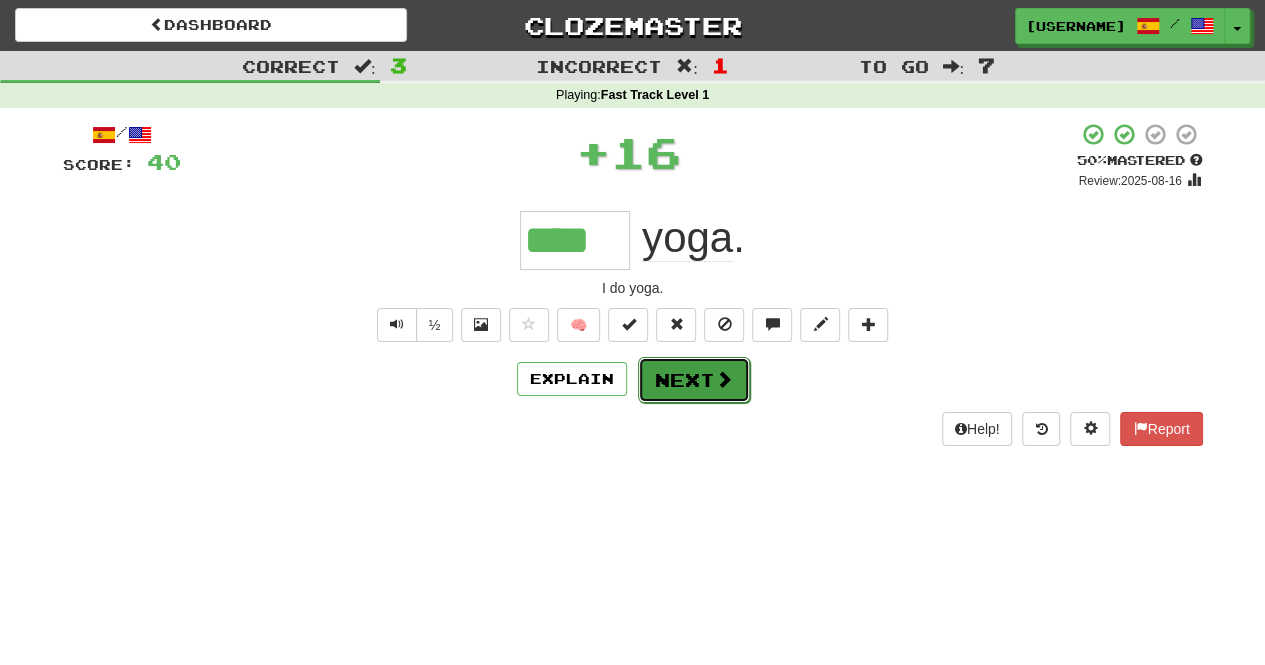 click on "Next" at bounding box center [694, 380] 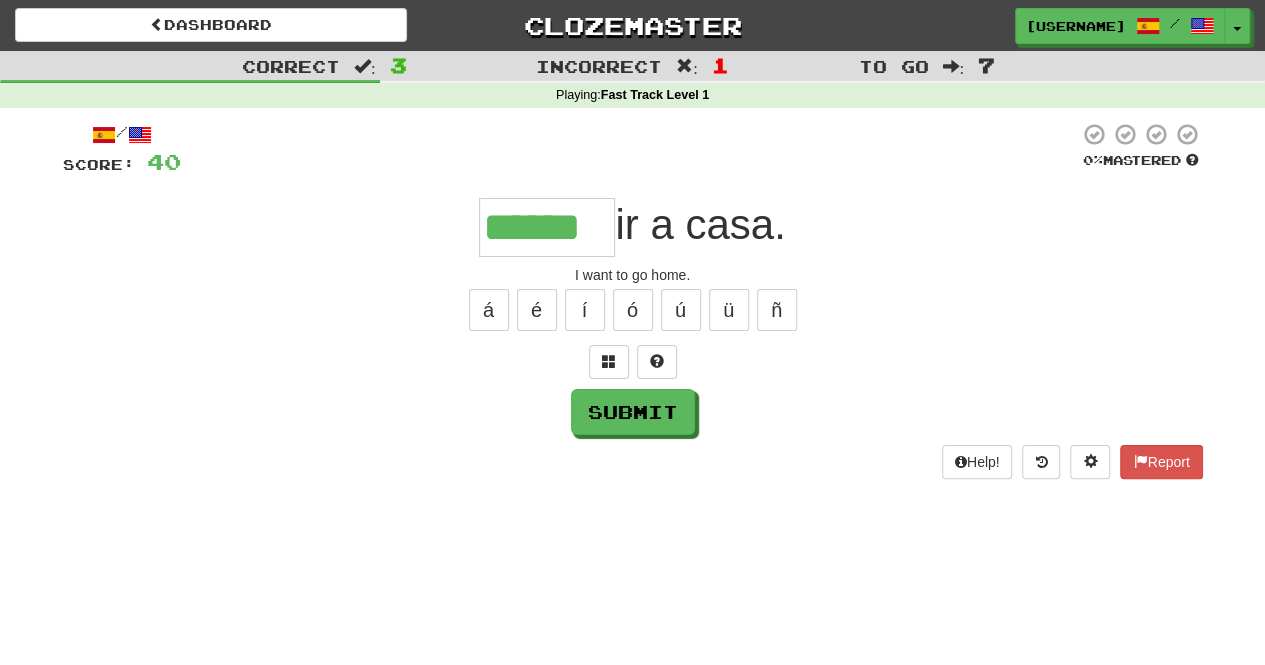 type on "******" 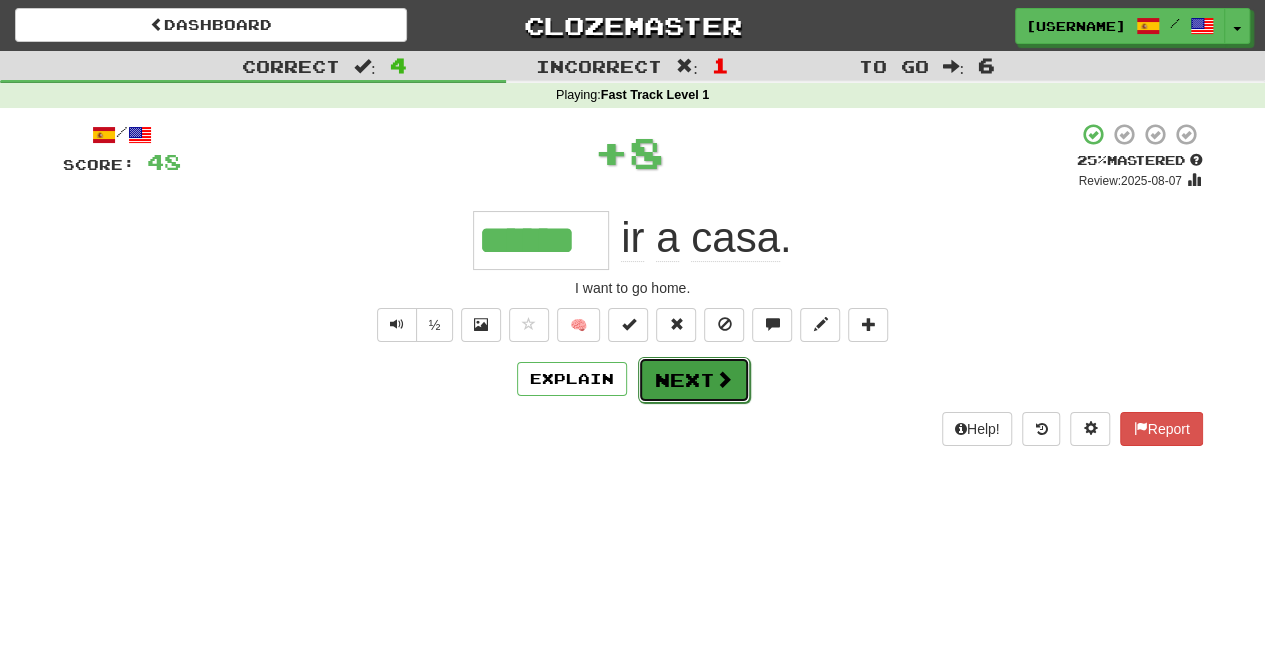 click on "Next" at bounding box center (694, 380) 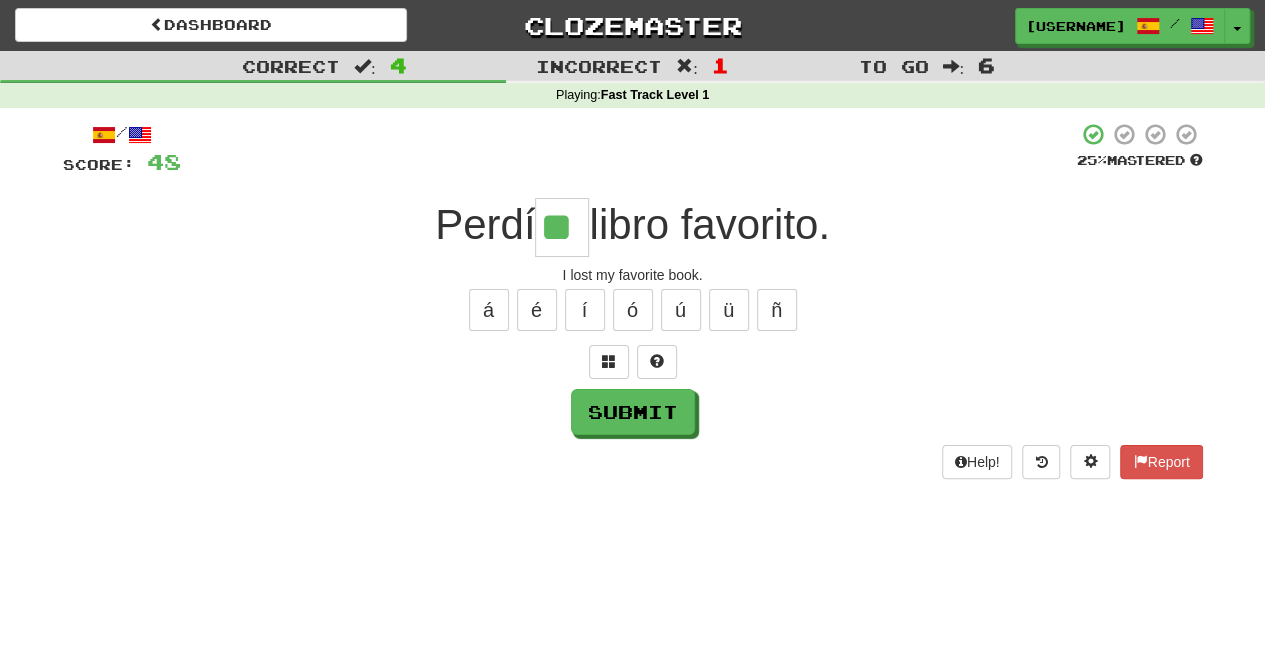 type on "**" 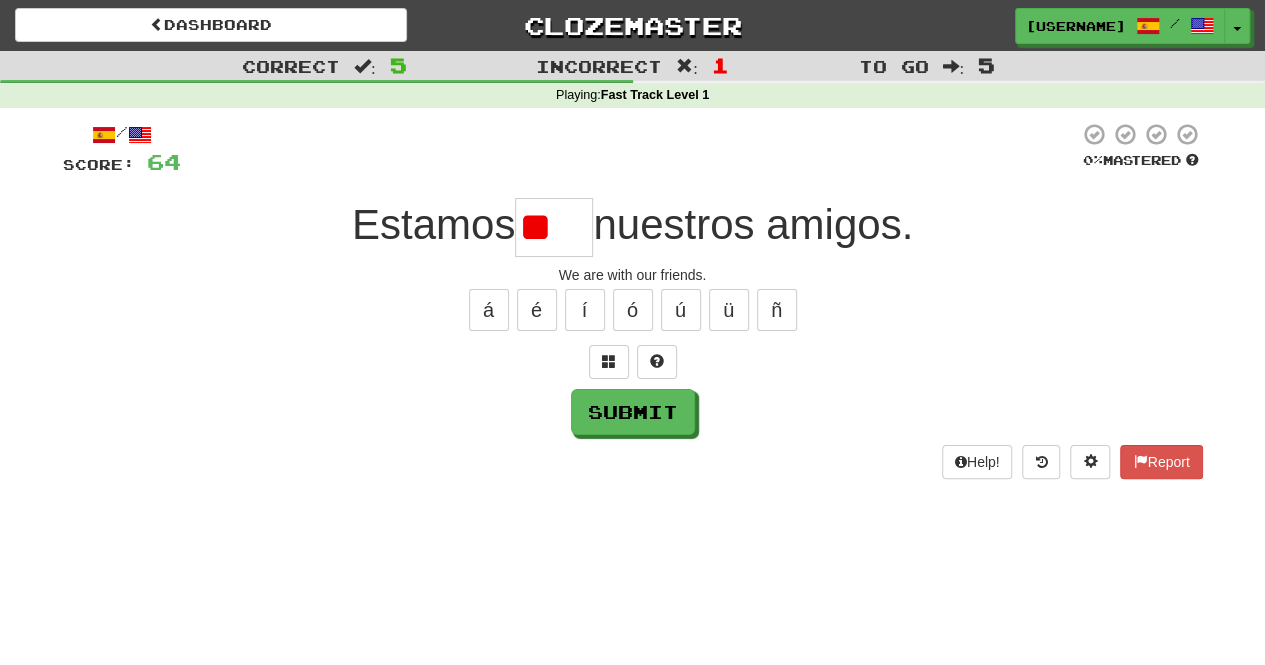 type on "*" 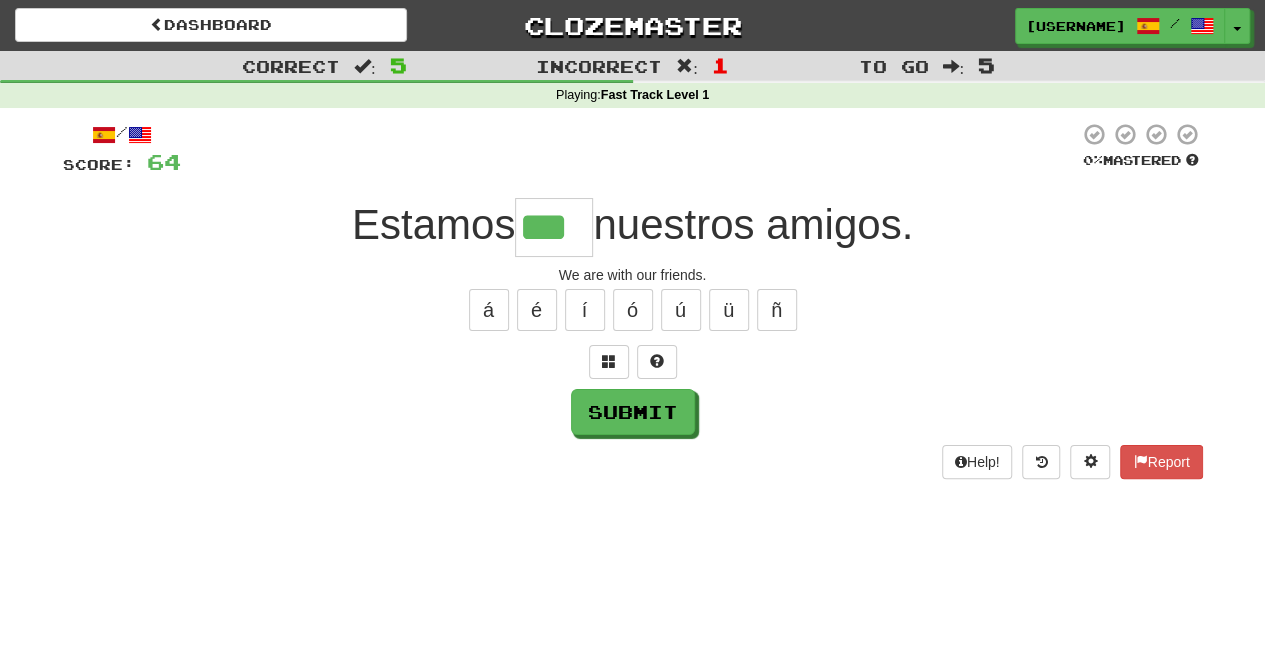 type on "***" 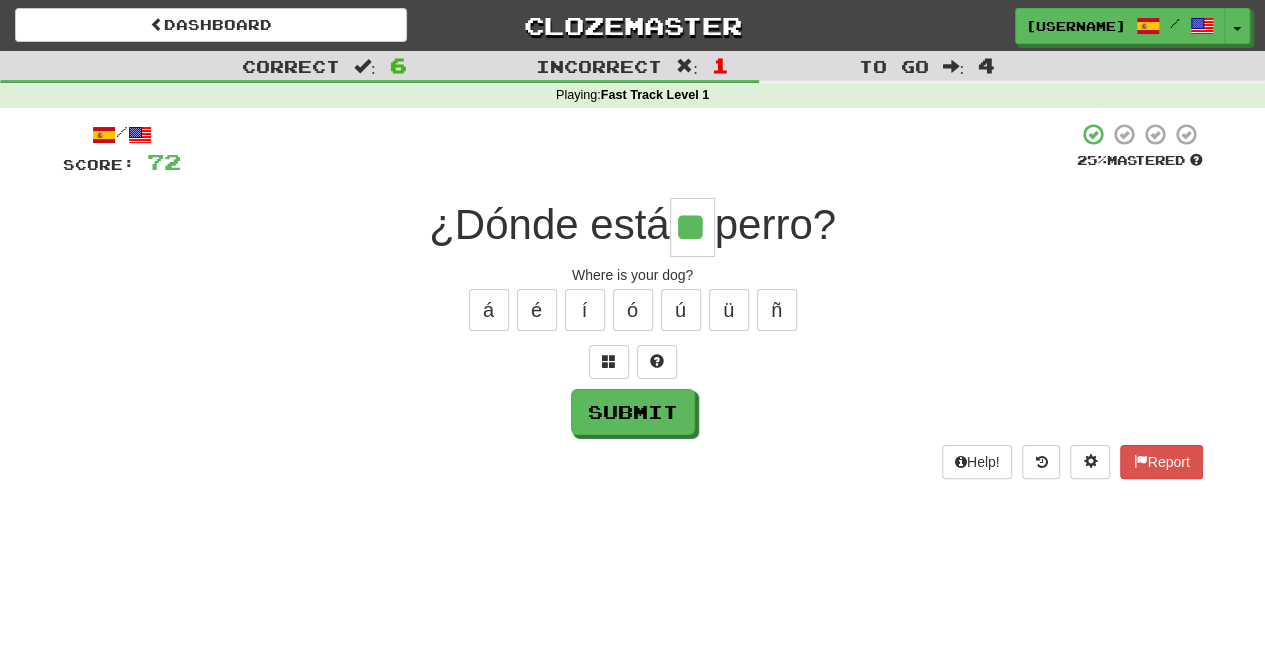 type on "**" 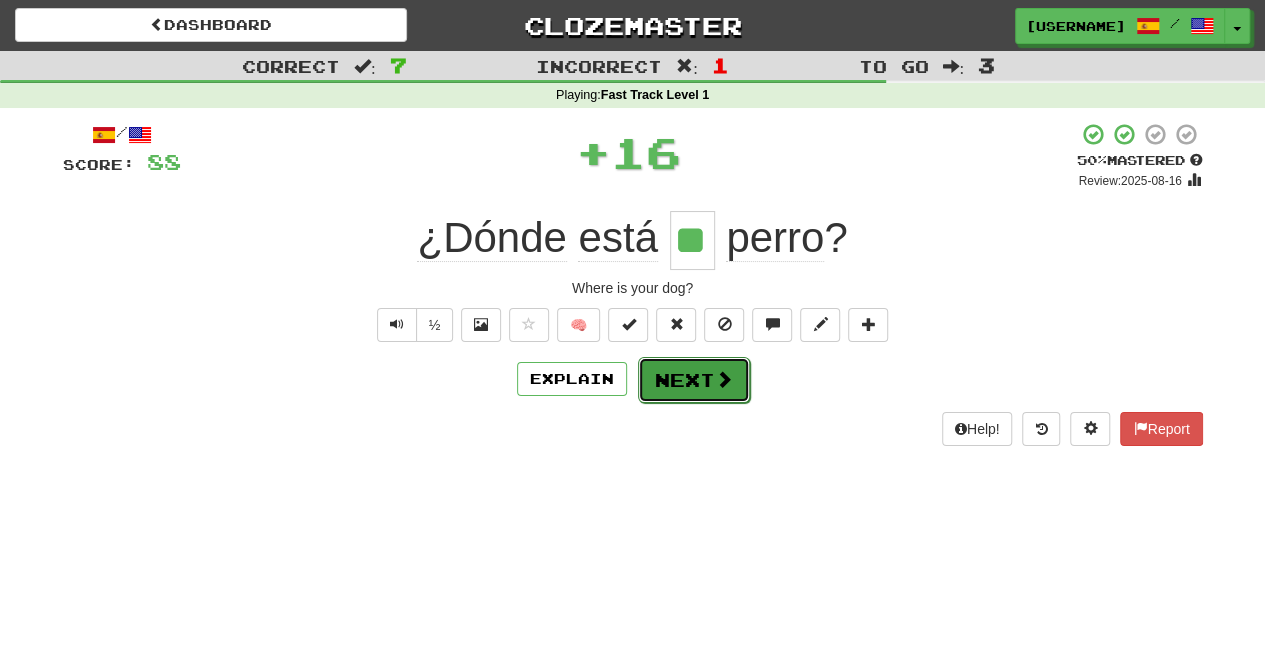 click on "Next" at bounding box center [694, 380] 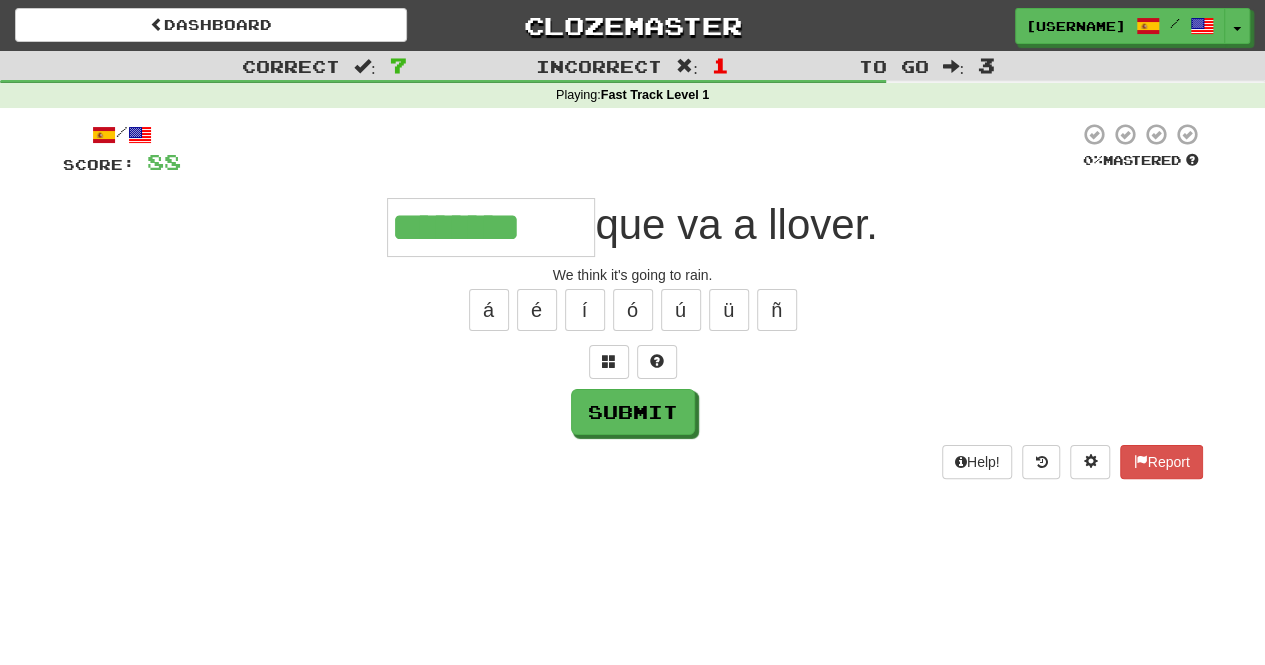 type on "********" 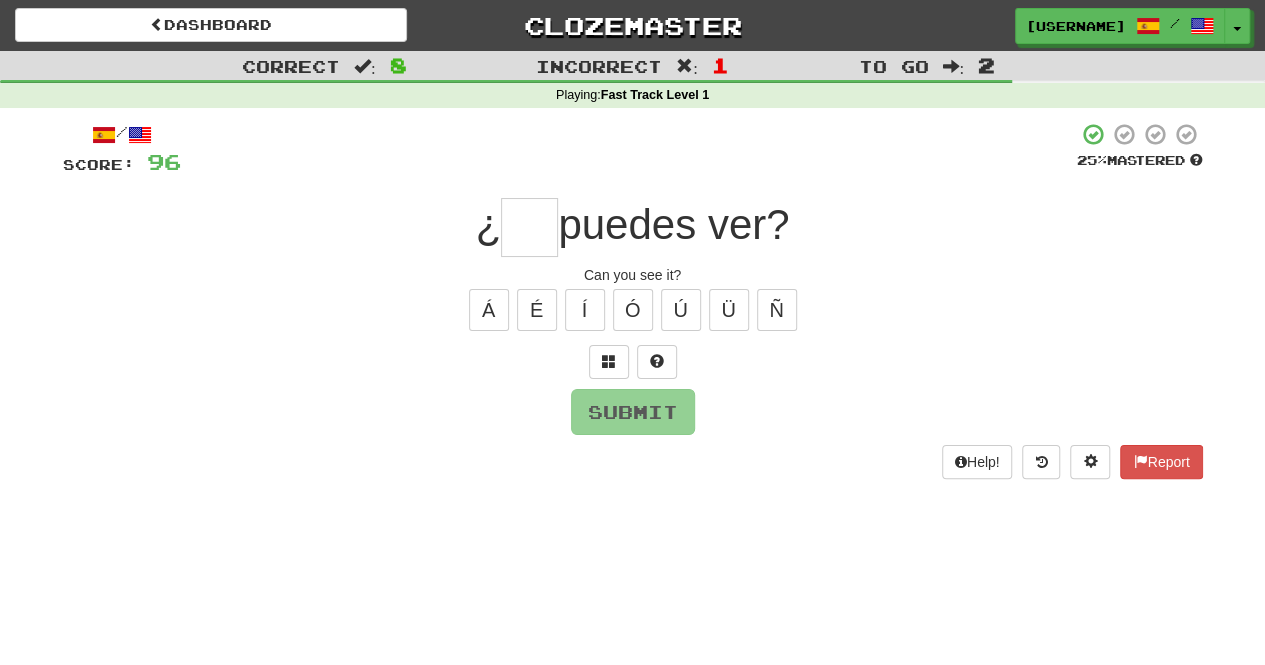 type on "*" 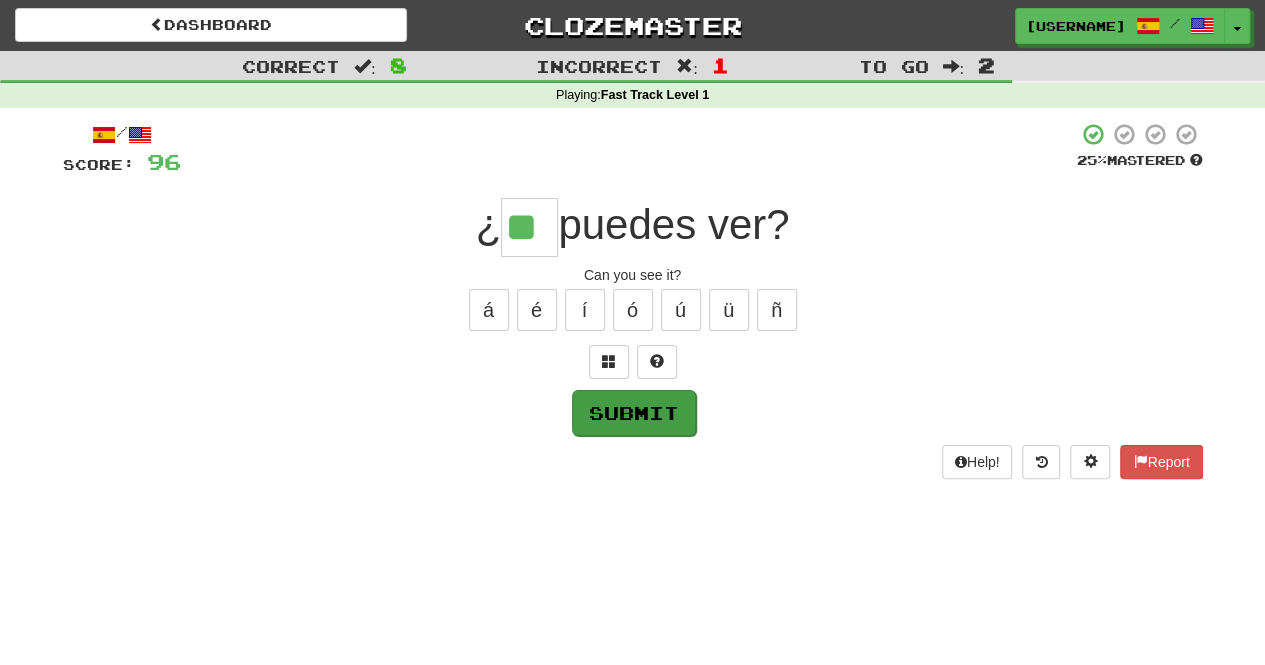 type on "**" 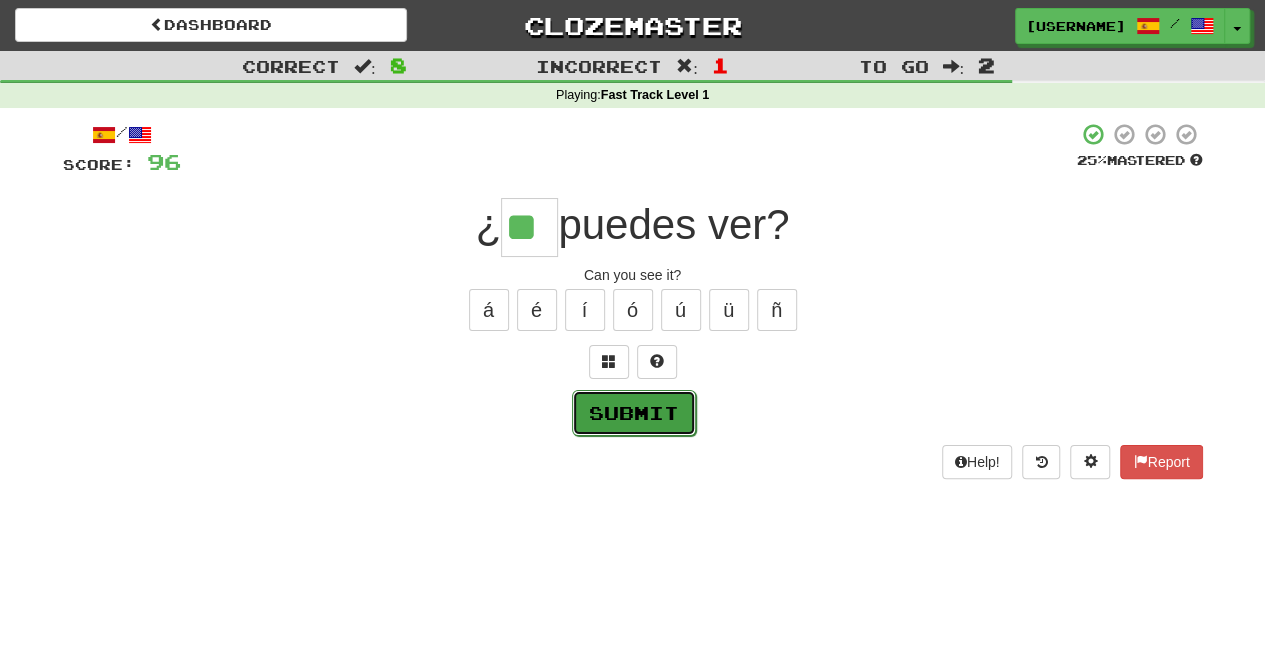 click on "Submit" at bounding box center [634, 413] 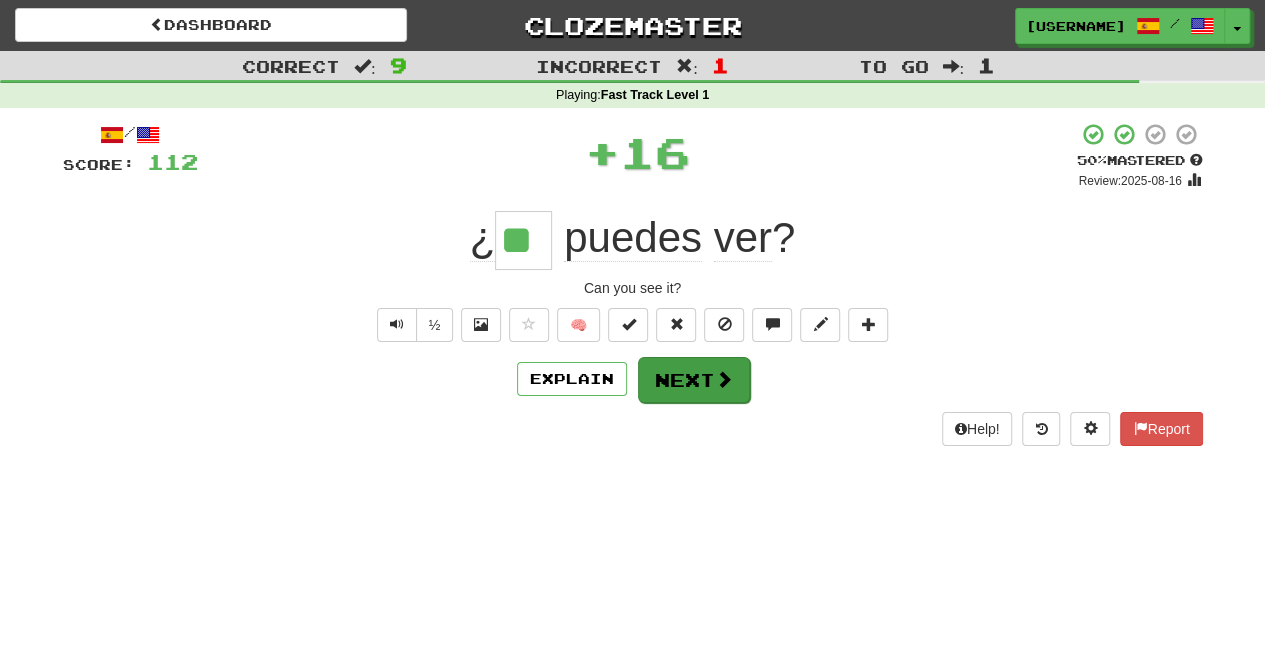 drag, startPoint x: 596, startPoint y: 401, endPoint x: 702, endPoint y: 377, distance: 108.68302 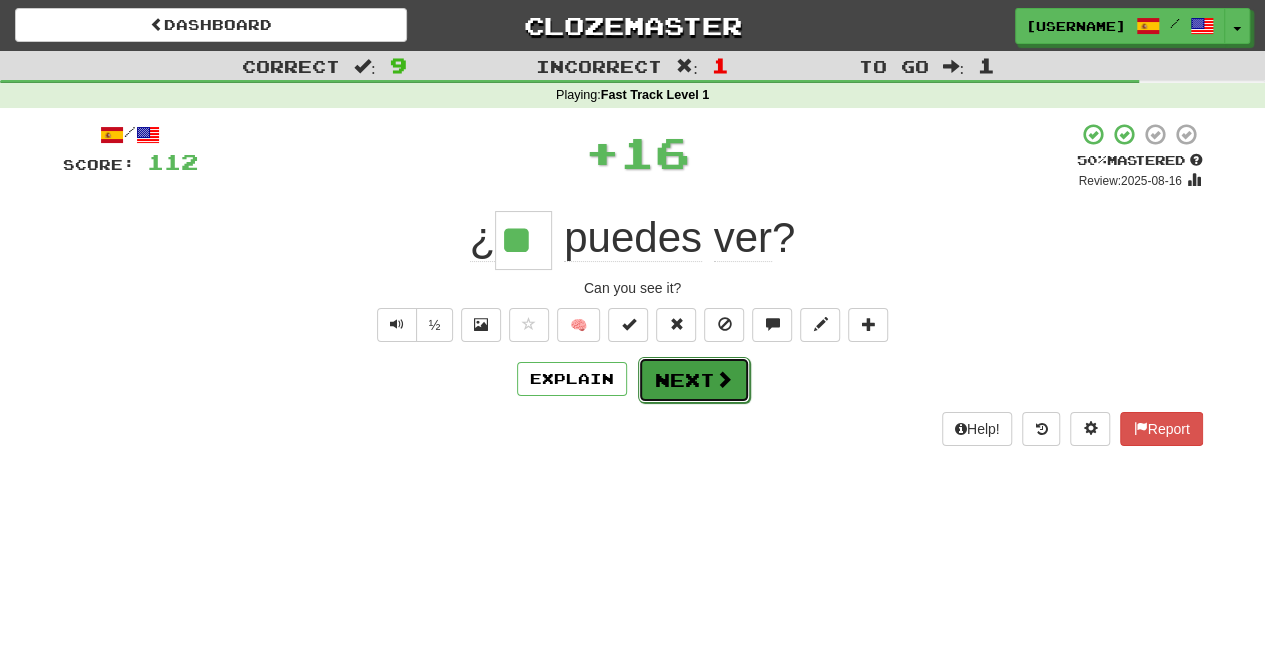 click on "Next" at bounding box center (694, 380) 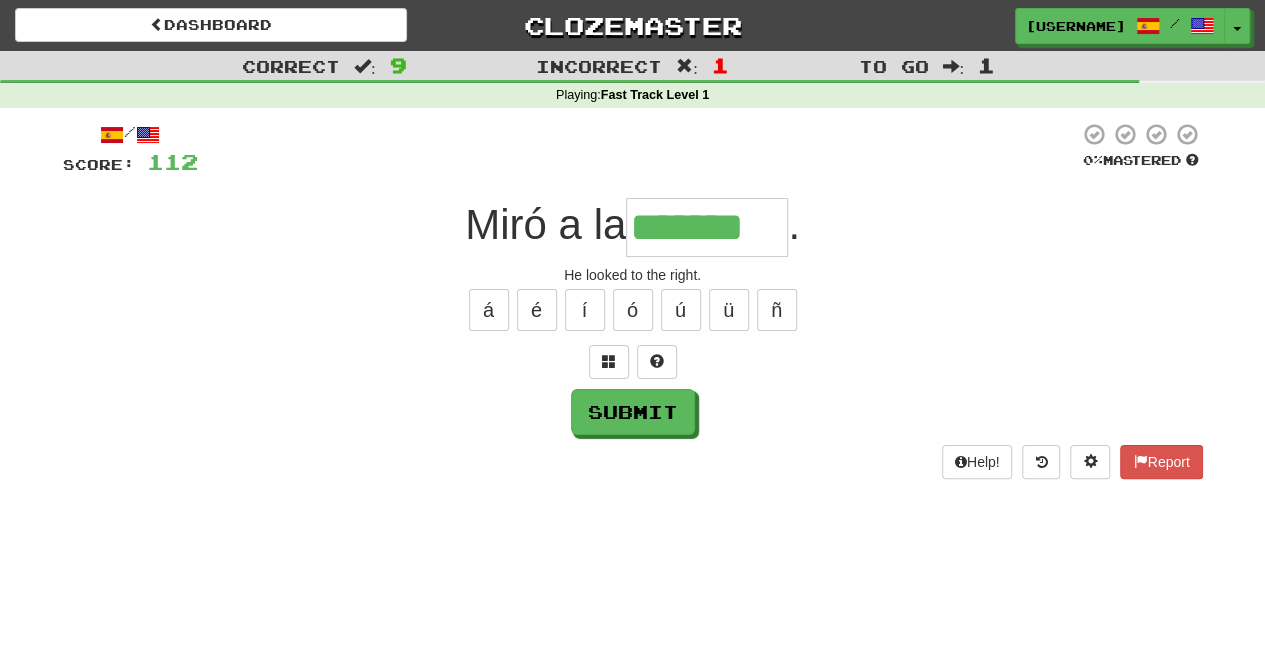 type on "*******" 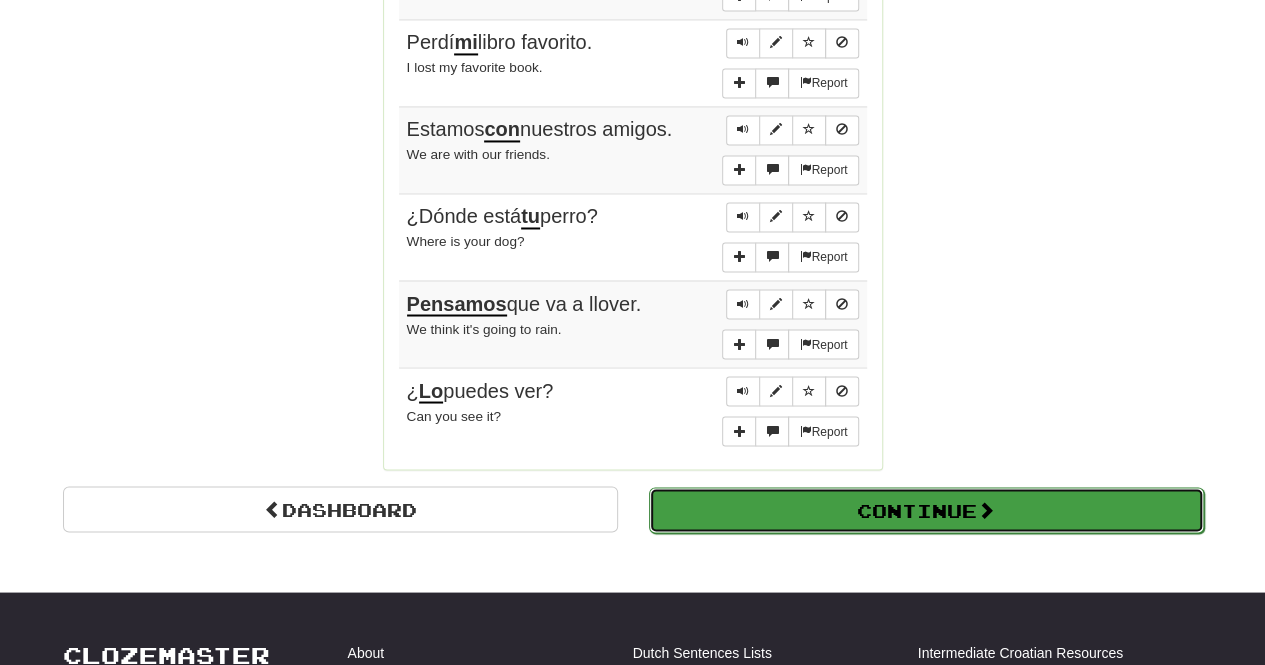 click on "Continue" at bounding box center (926, 510) 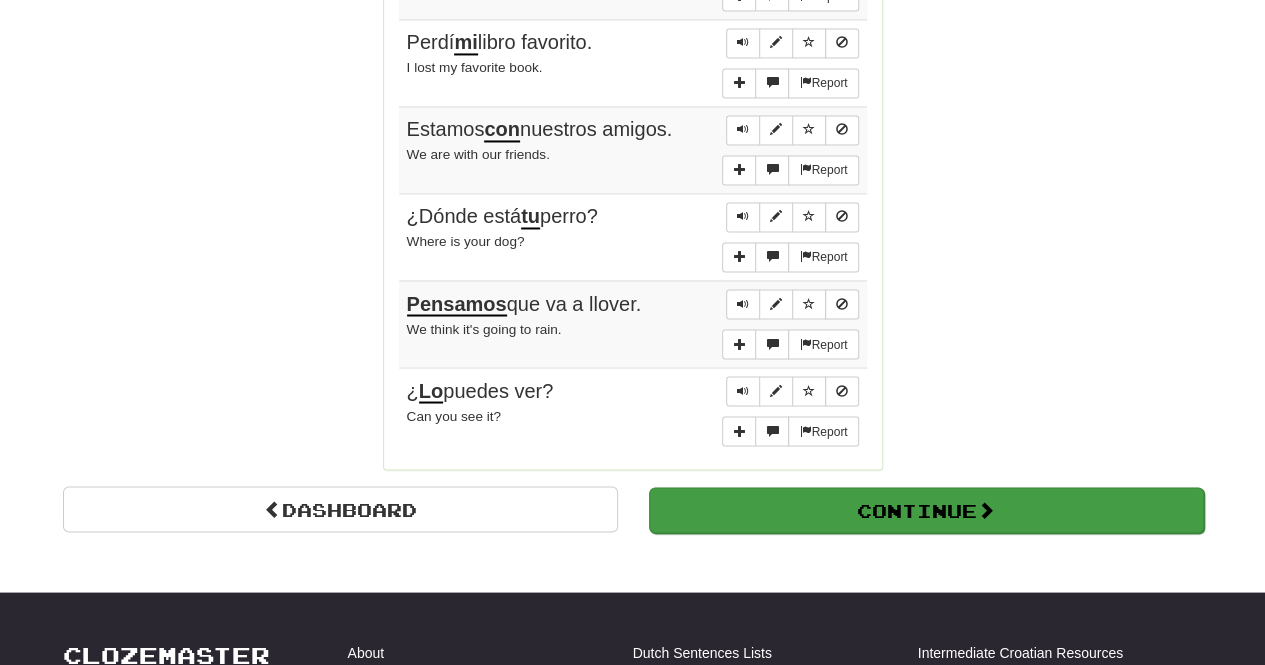 scroll, scrollTop: 710, scrollLeft: 0, axis: vertical 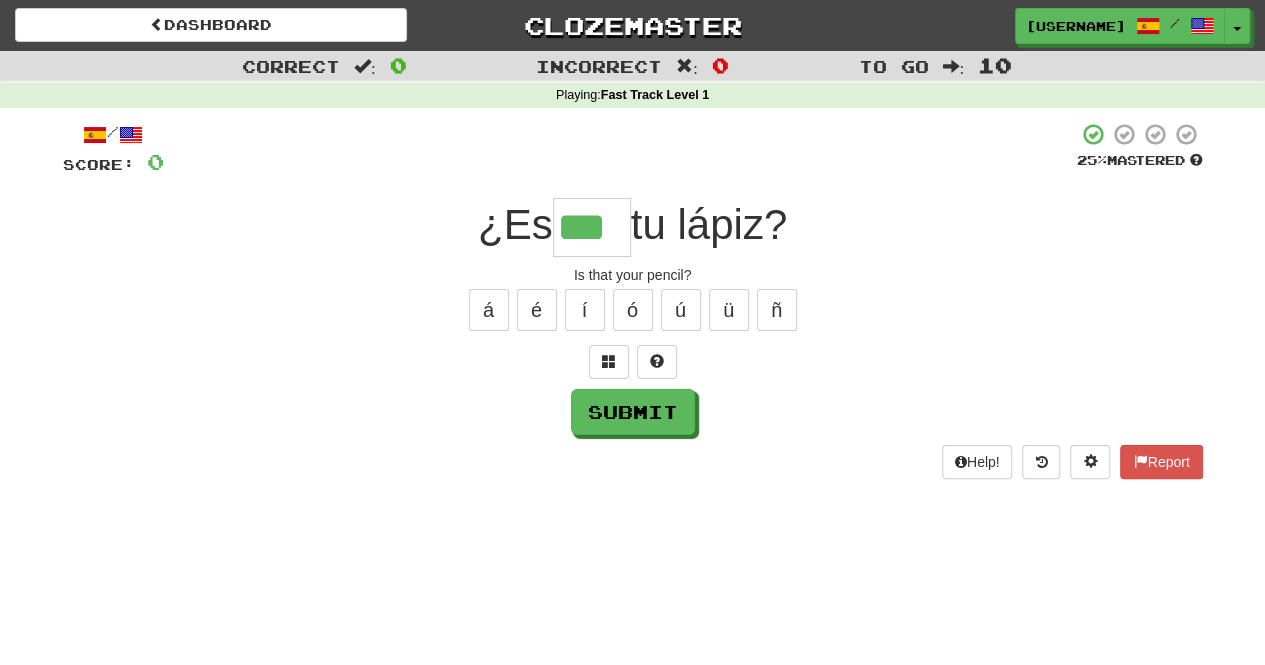 type on "***" 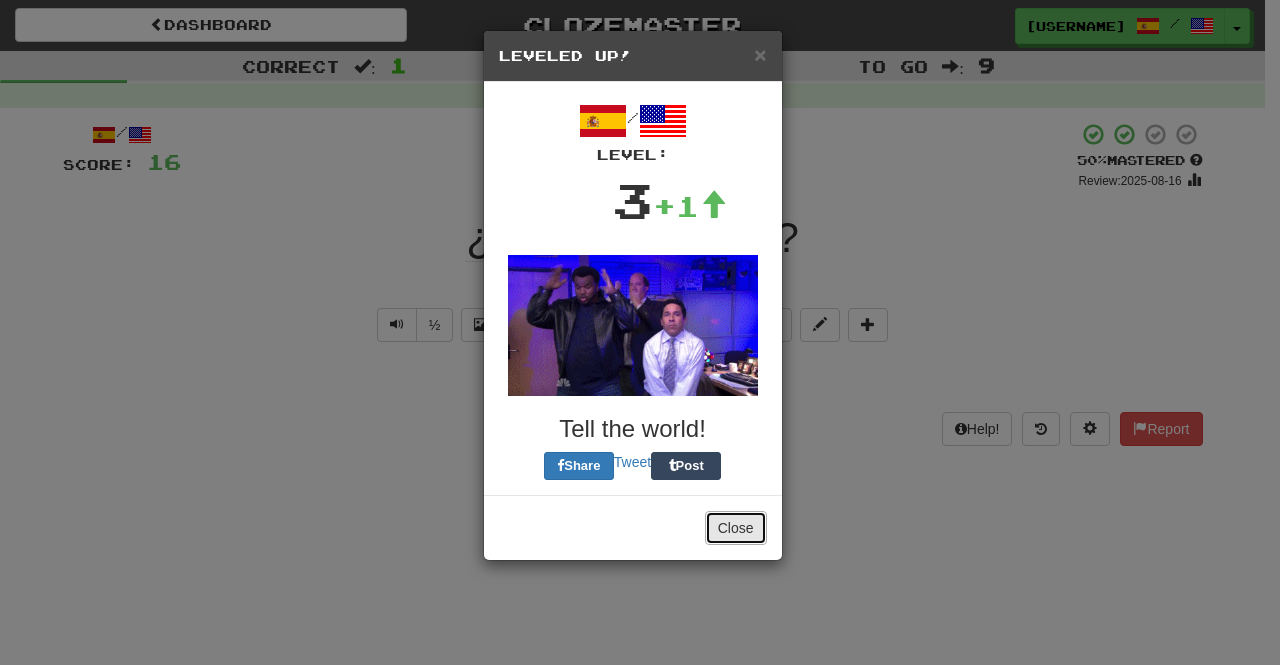 click on "Close" at bounding box center [736, 528] 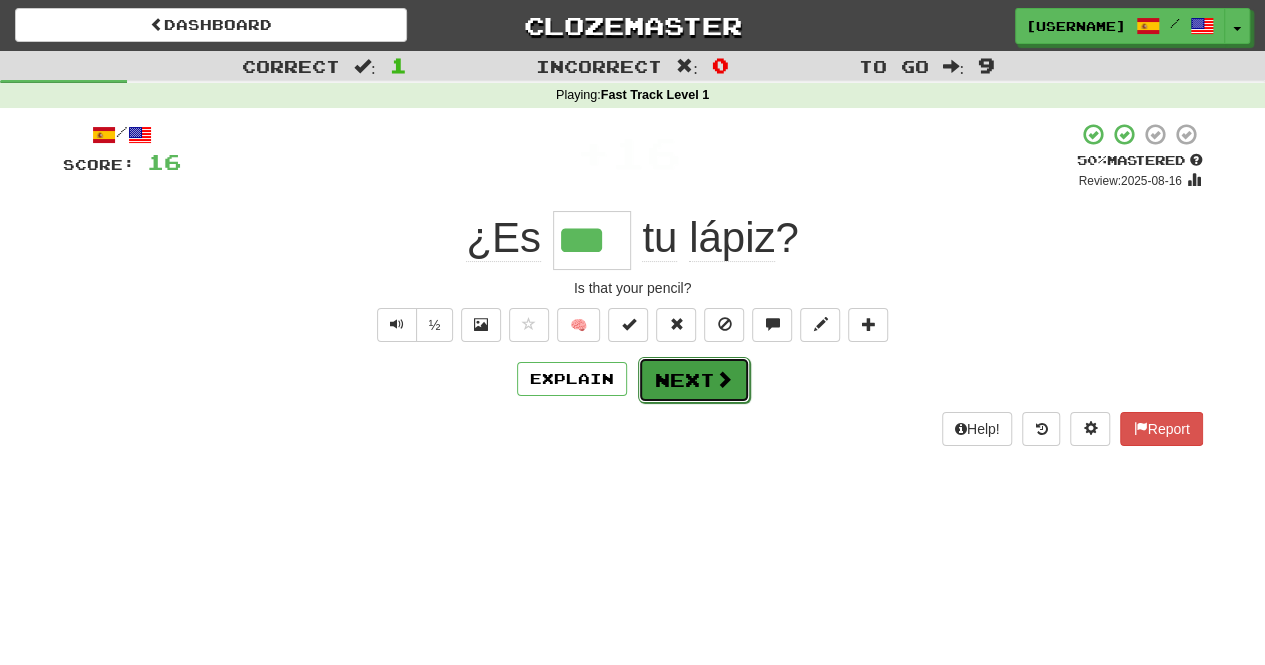click on "Next" at bounding box center [694, 380] 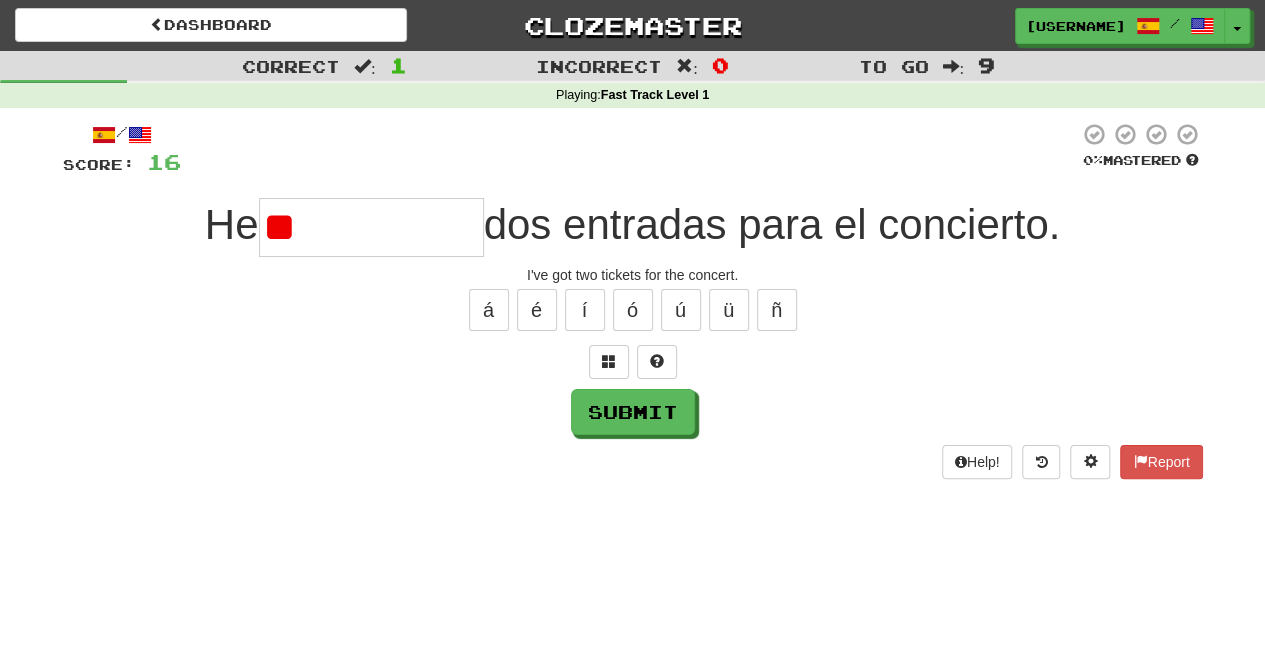 type on "*" 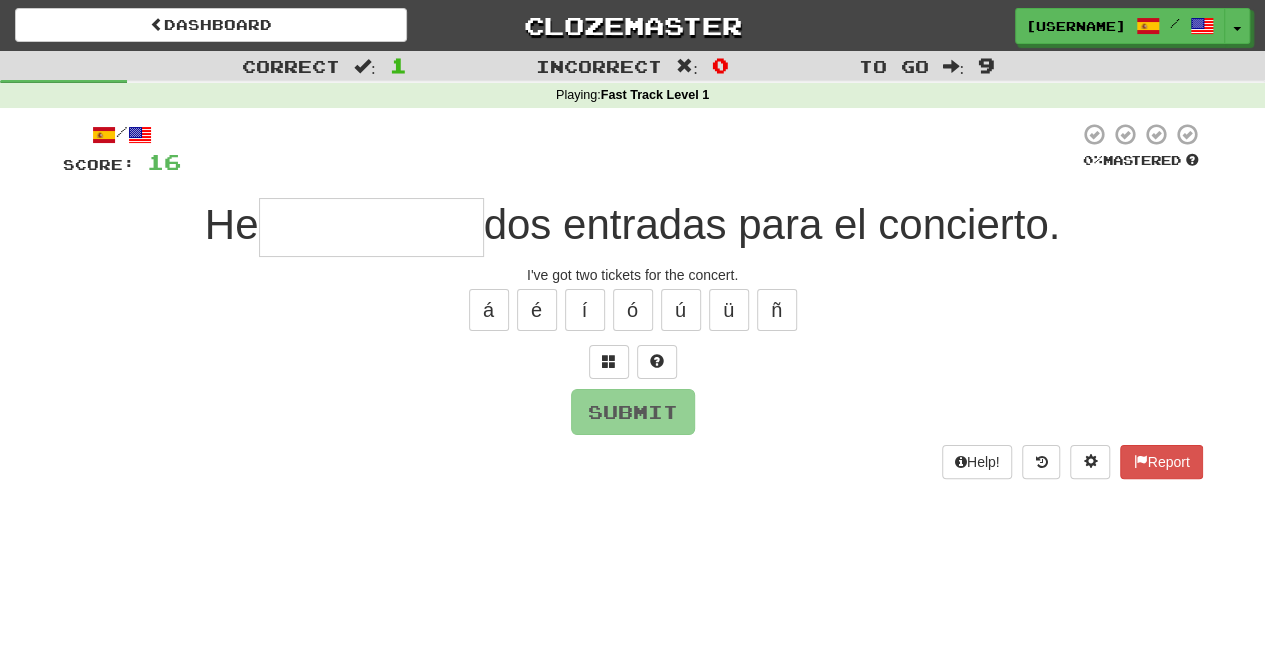 type on "*" 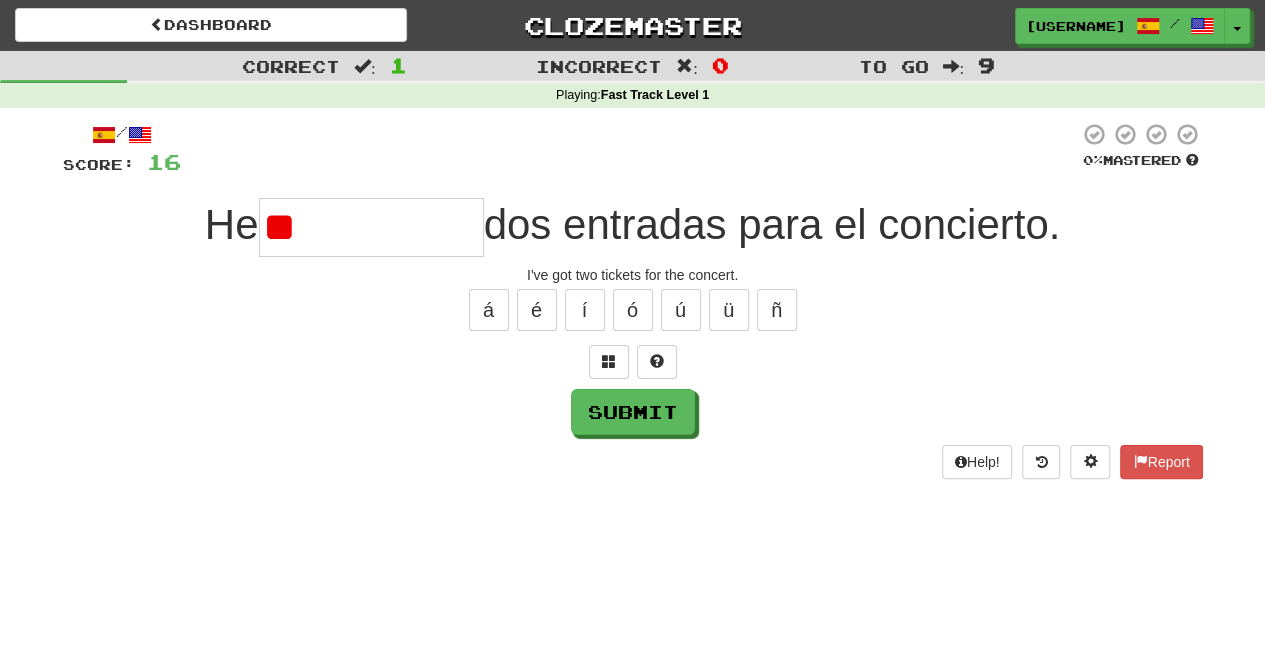type on "*" 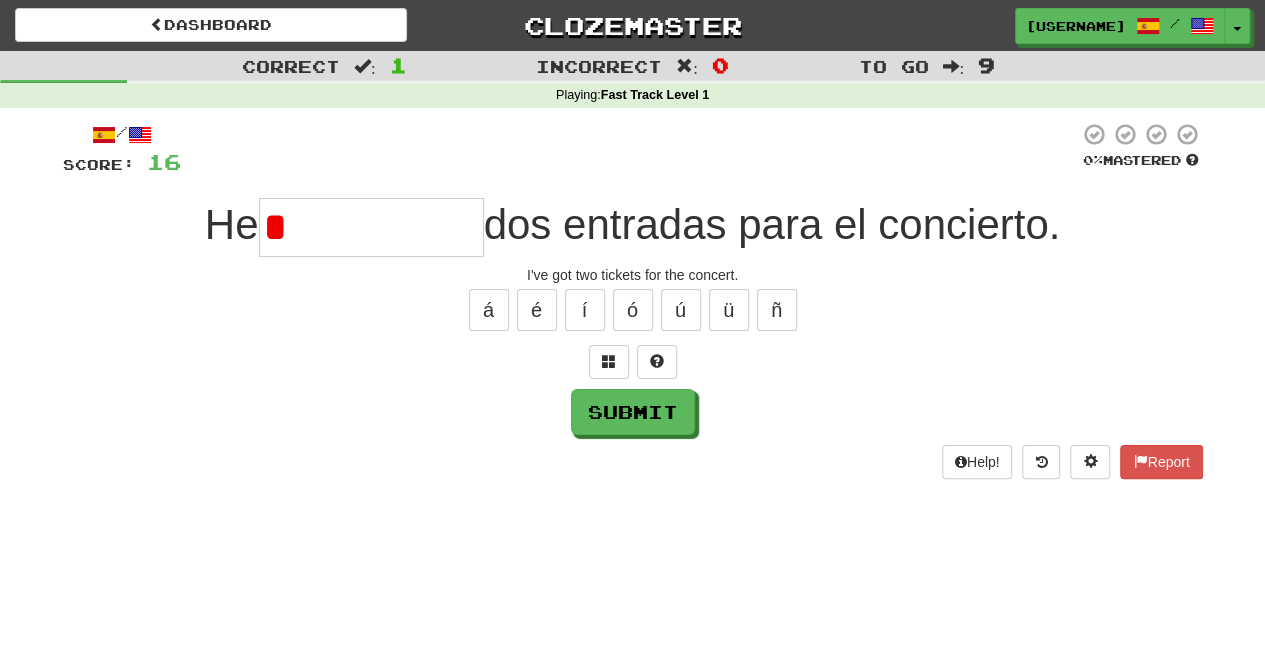 type 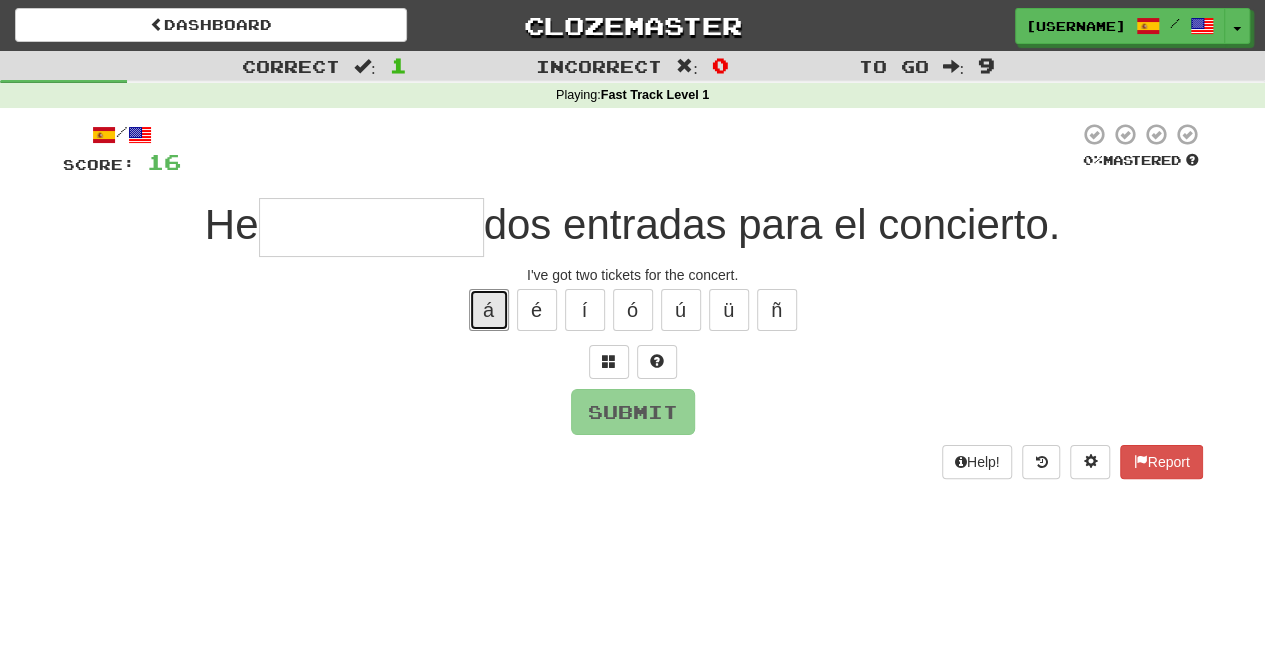 type 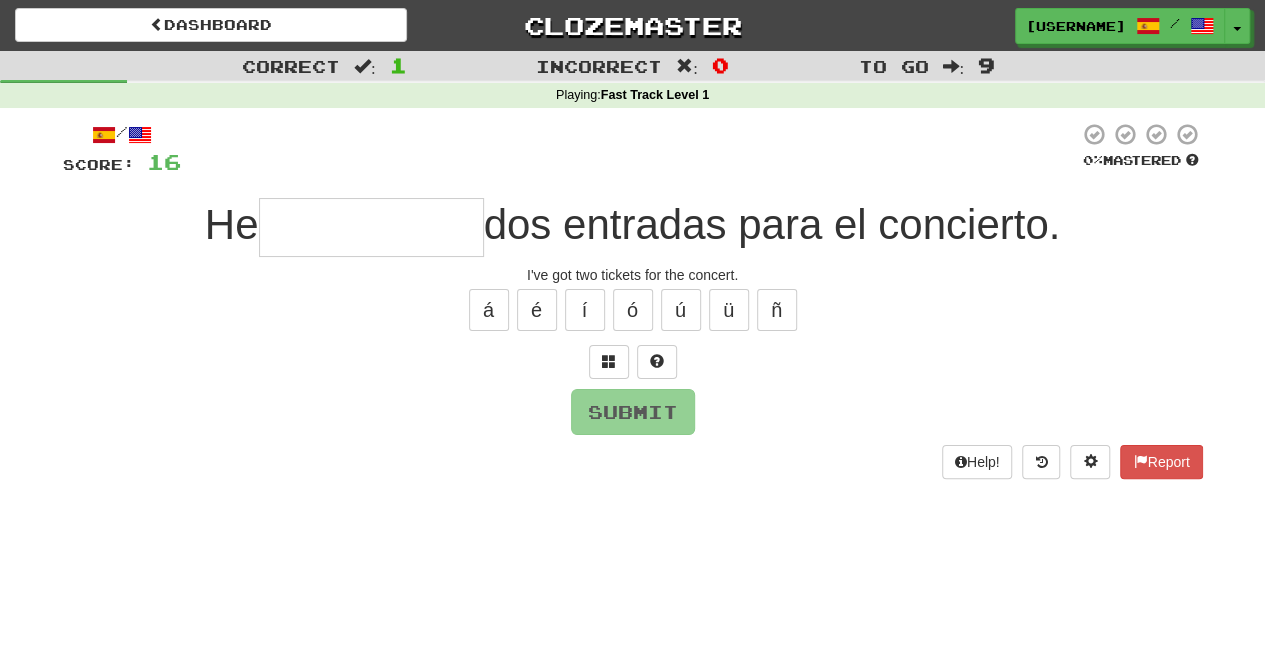 click at bounding box center (371, 227) 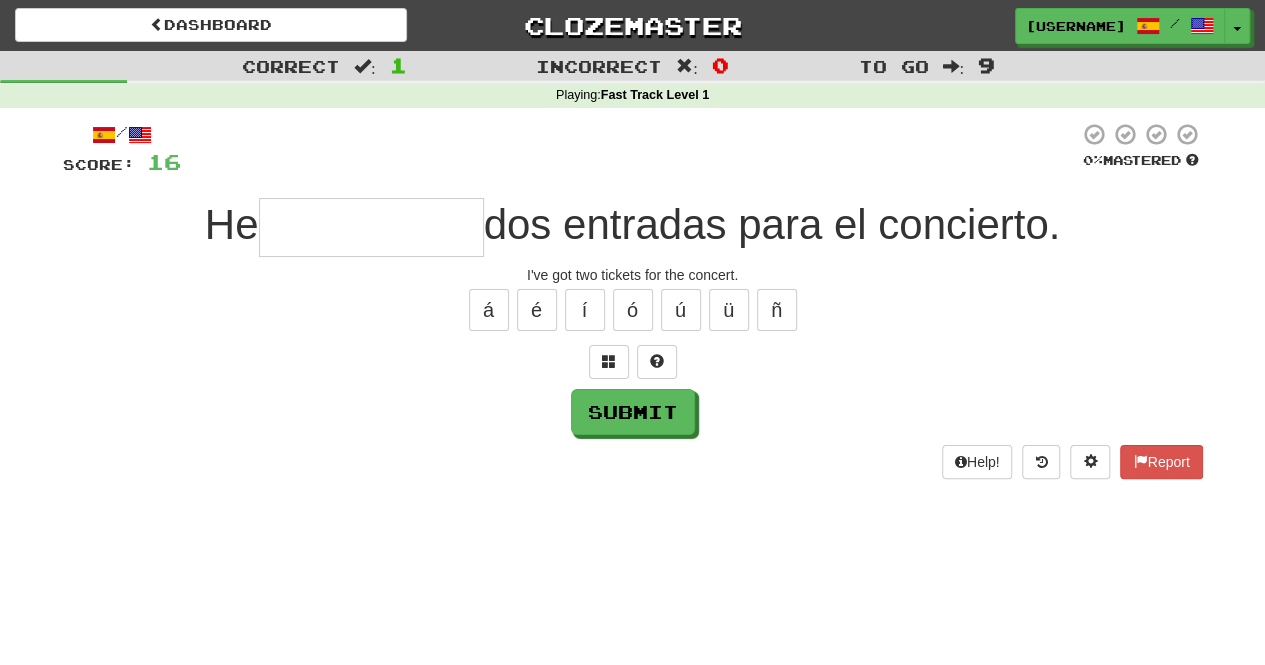 type on "*" 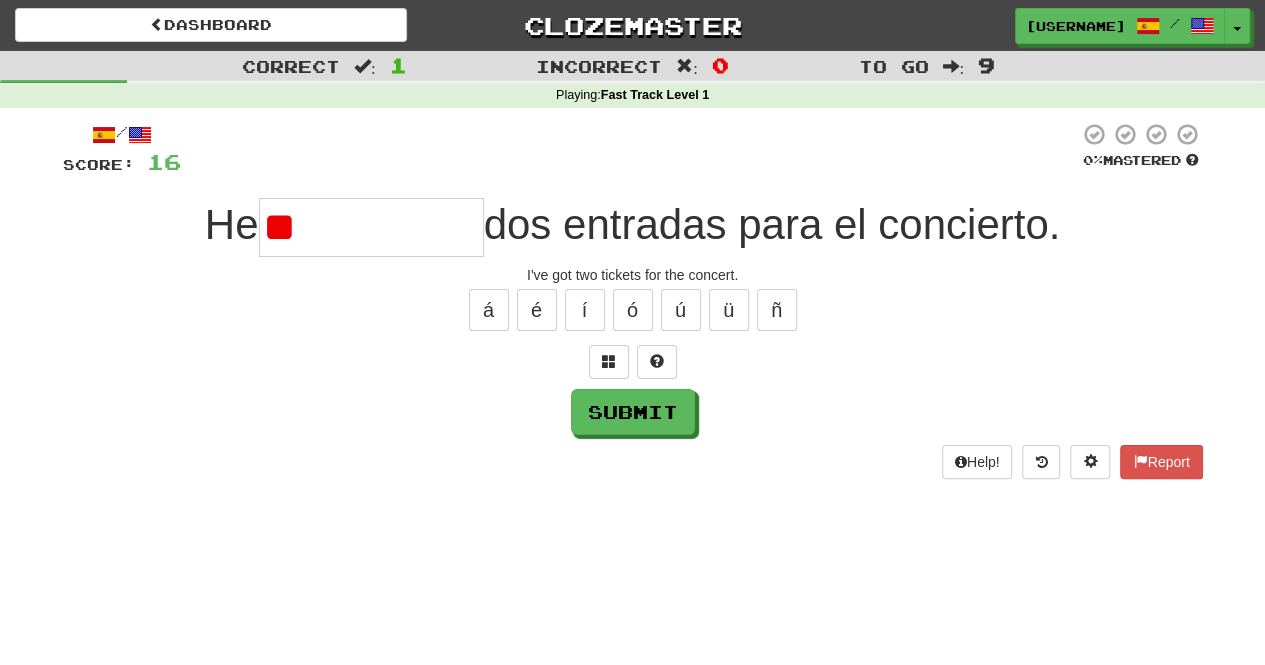 type on "*" 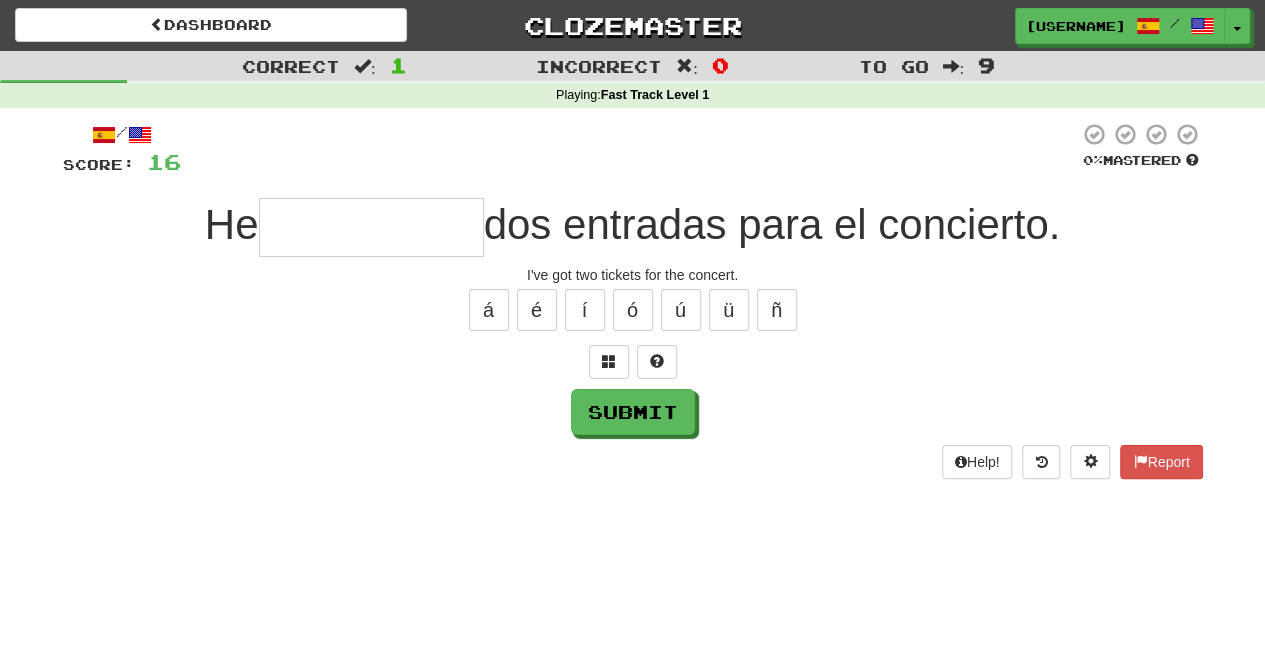 type on "*" 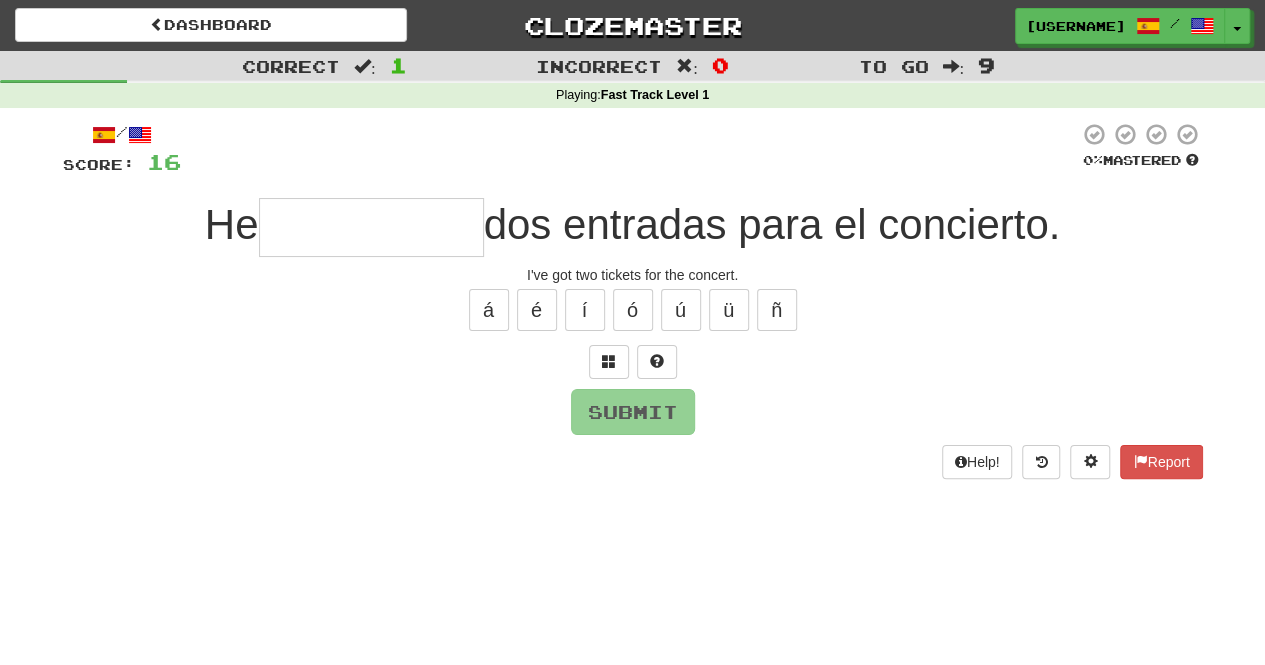type on "*" 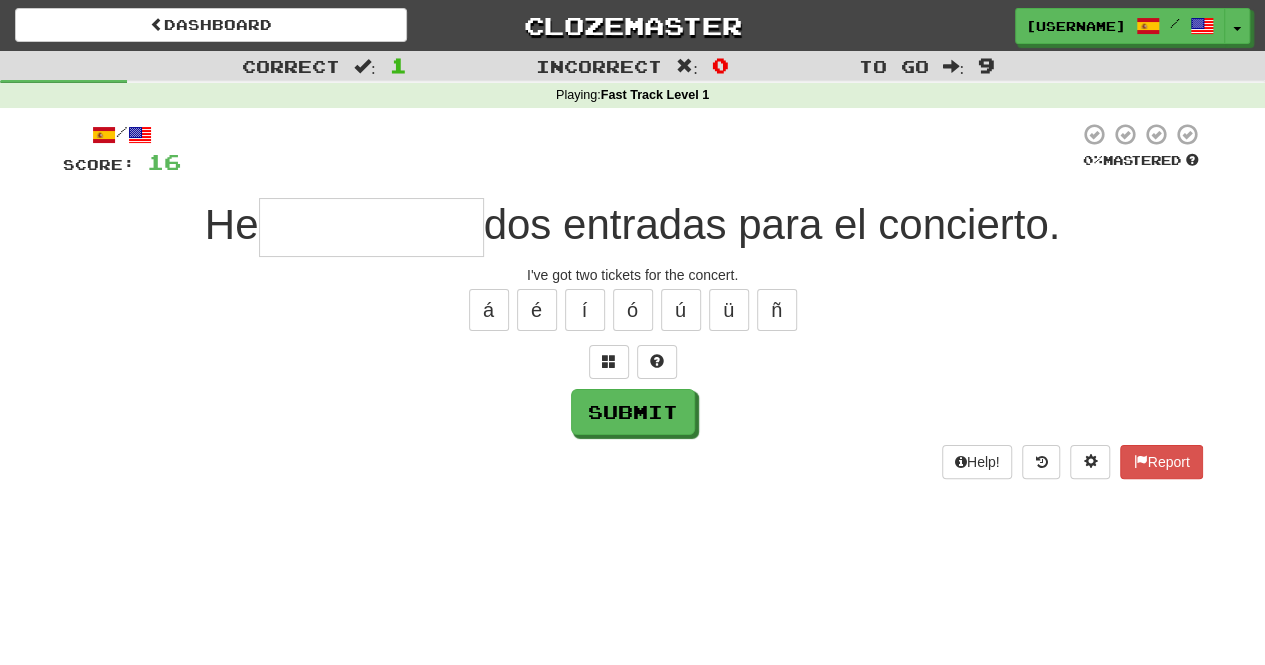 type on "*" 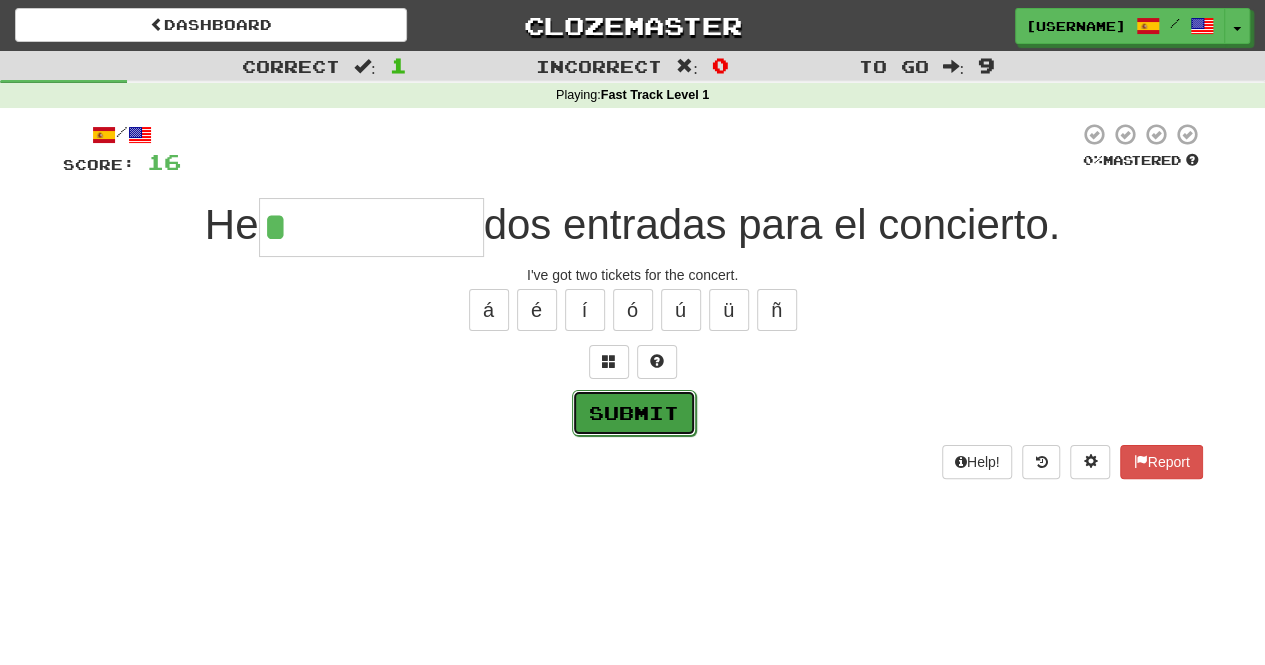click on "Submit" at bounding box center (634, 413) 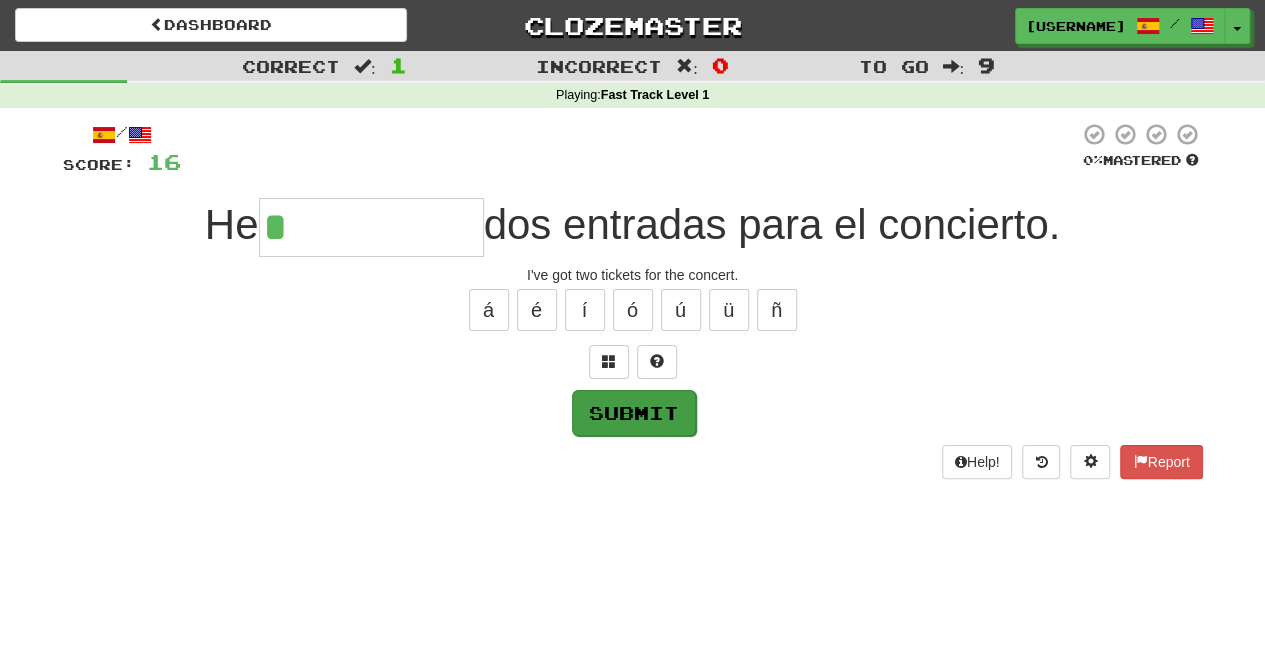 type on "**********" 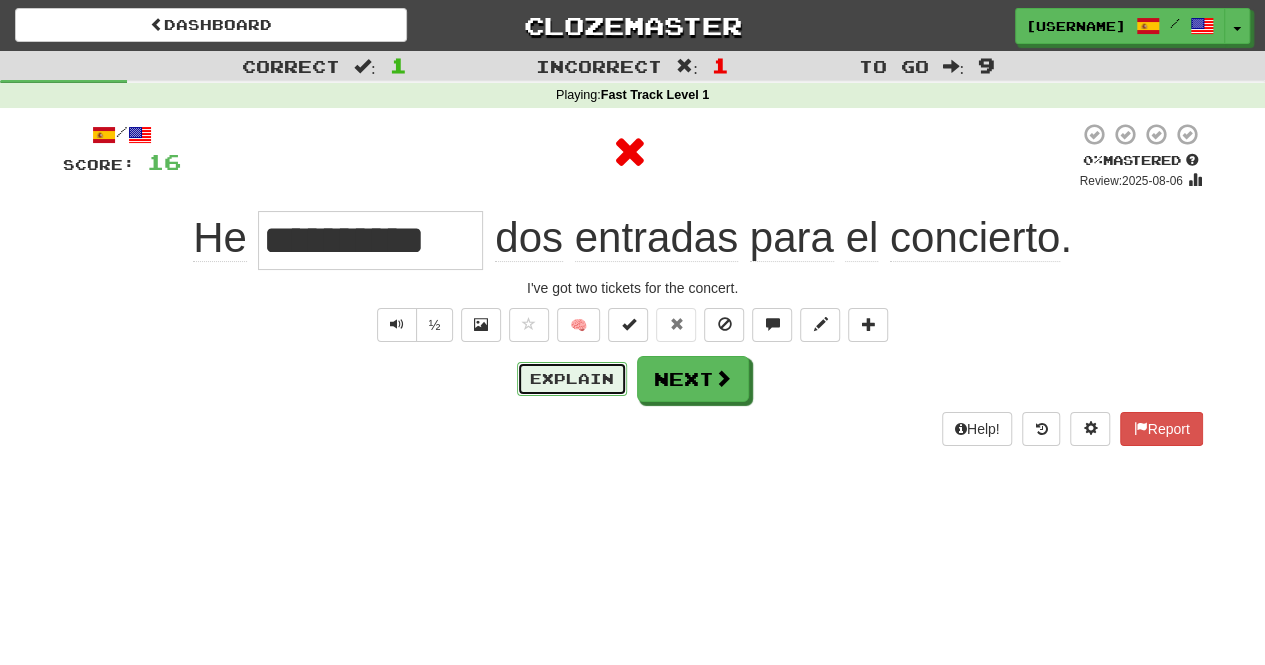 click on "Explain" at bounding box center (572, 379) 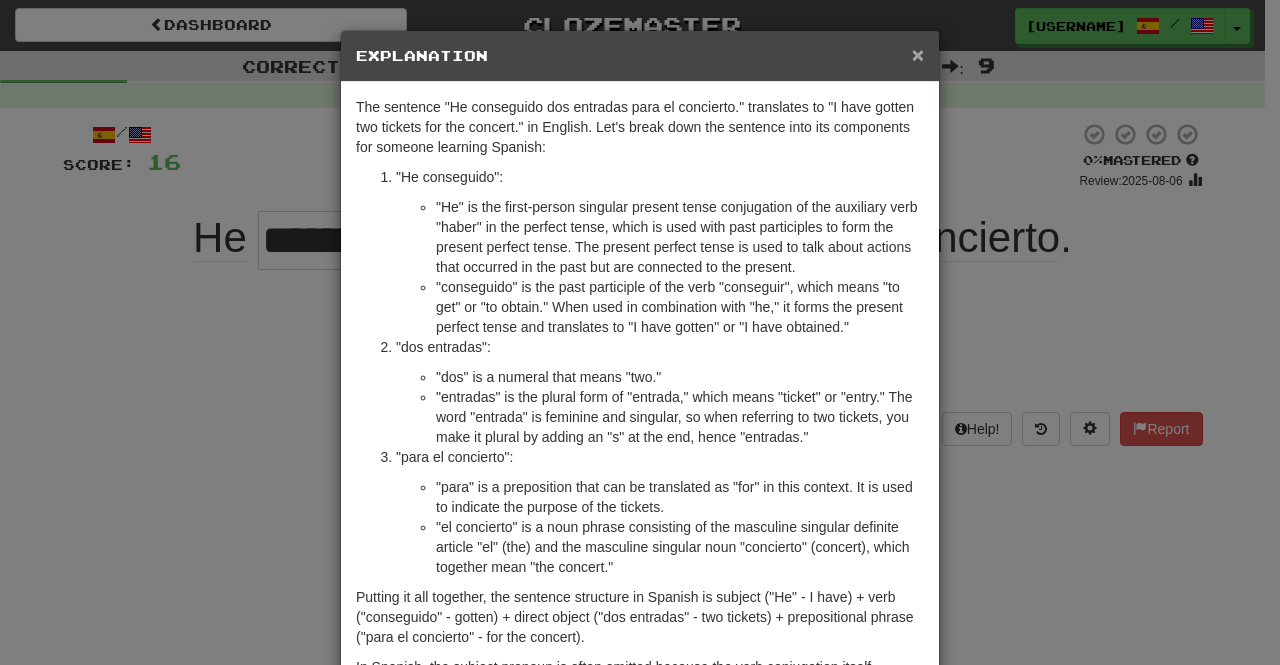 click on "×" at bounding box center [918, 54] 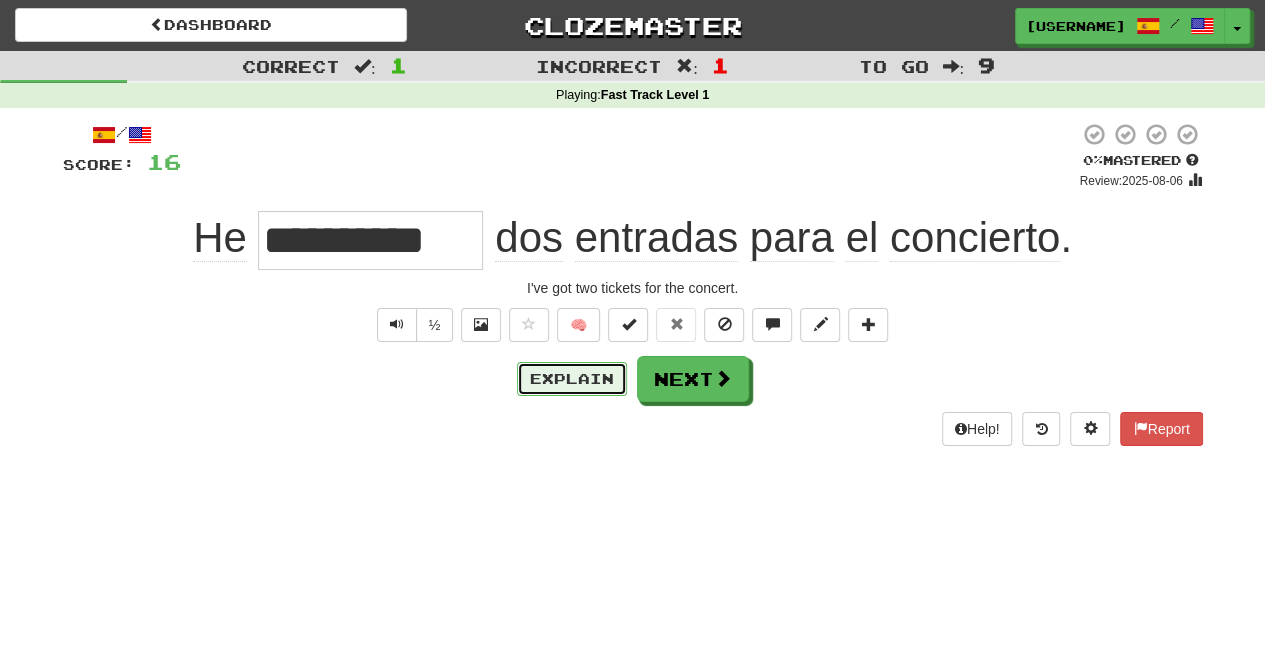 click on "Explain" at bounding box center (572, 379) 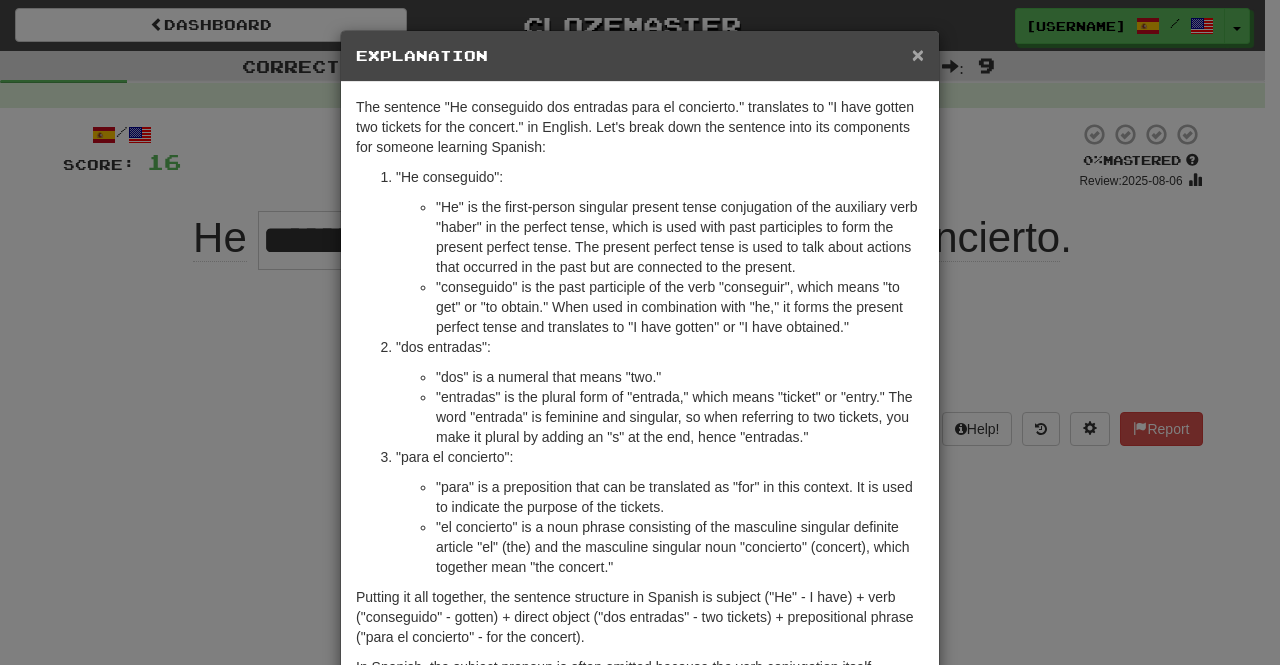 click on "×" at bounding box center [918, 54] 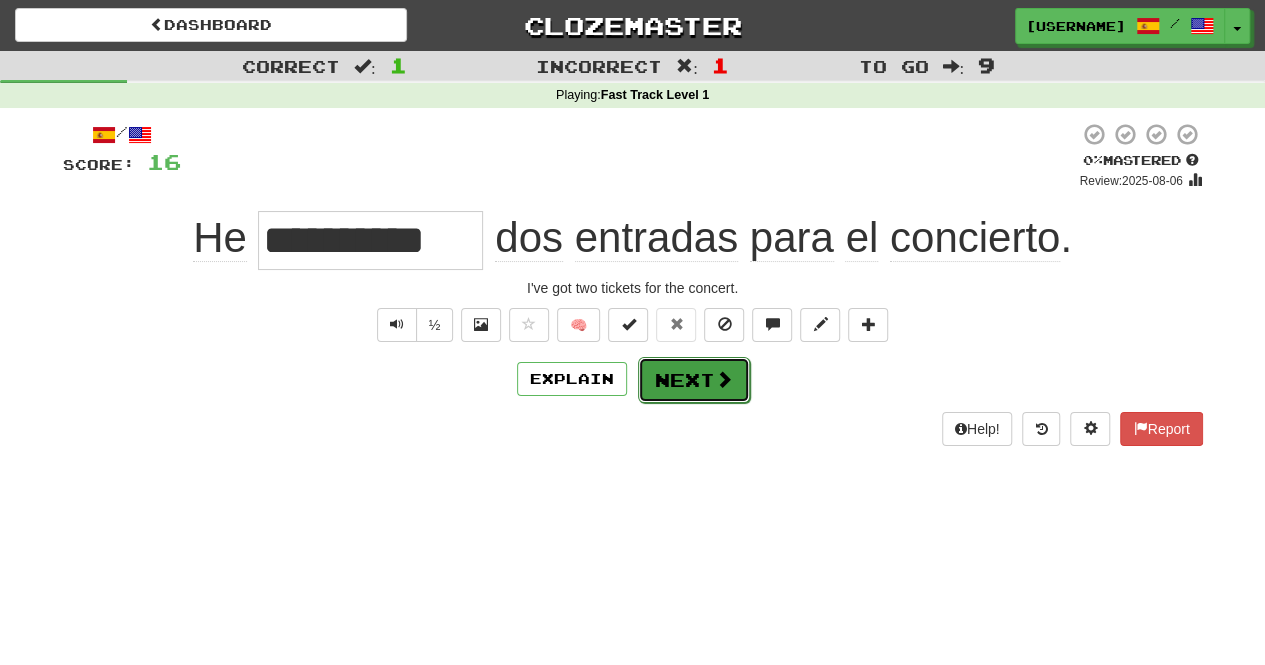 click on "Next" at bounding box center (694, 380) 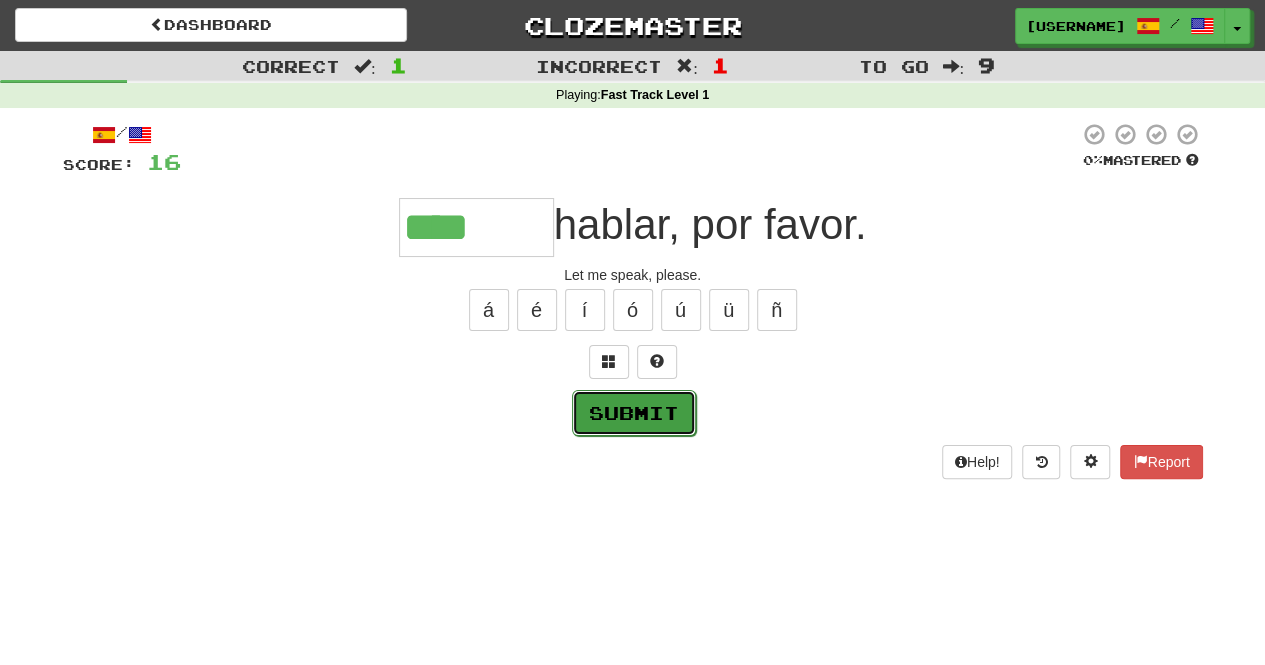 click on "Submit" at bounding box center [634, 413] 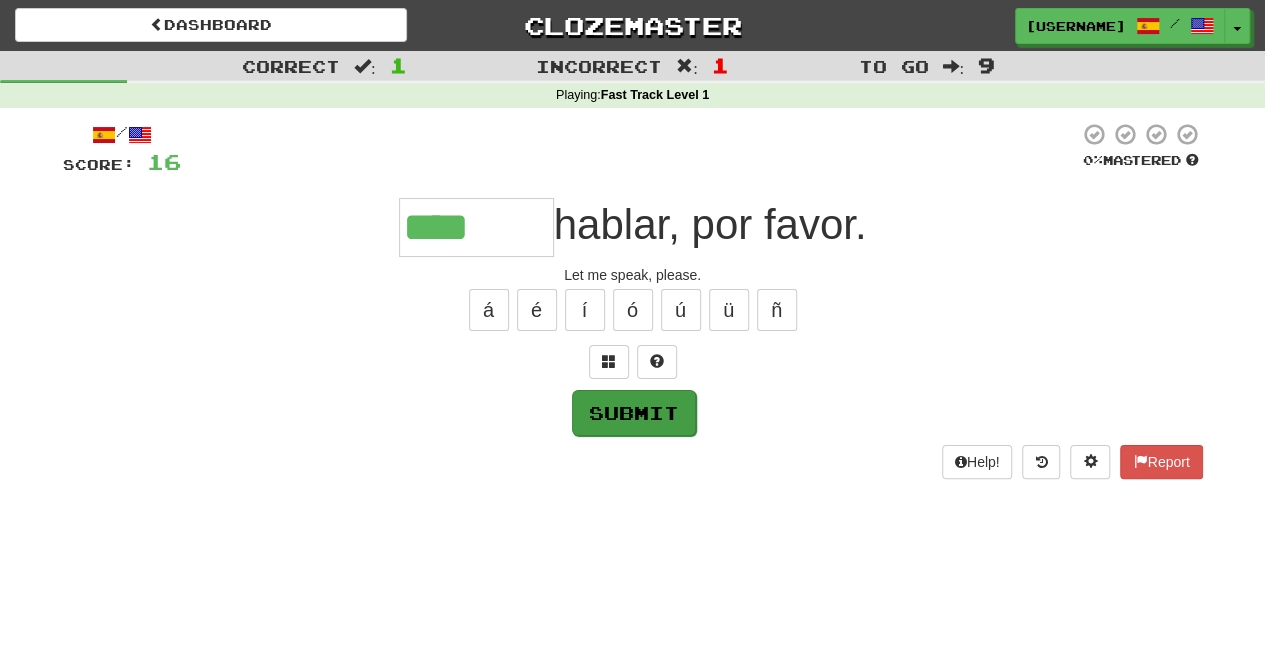 type on "******" 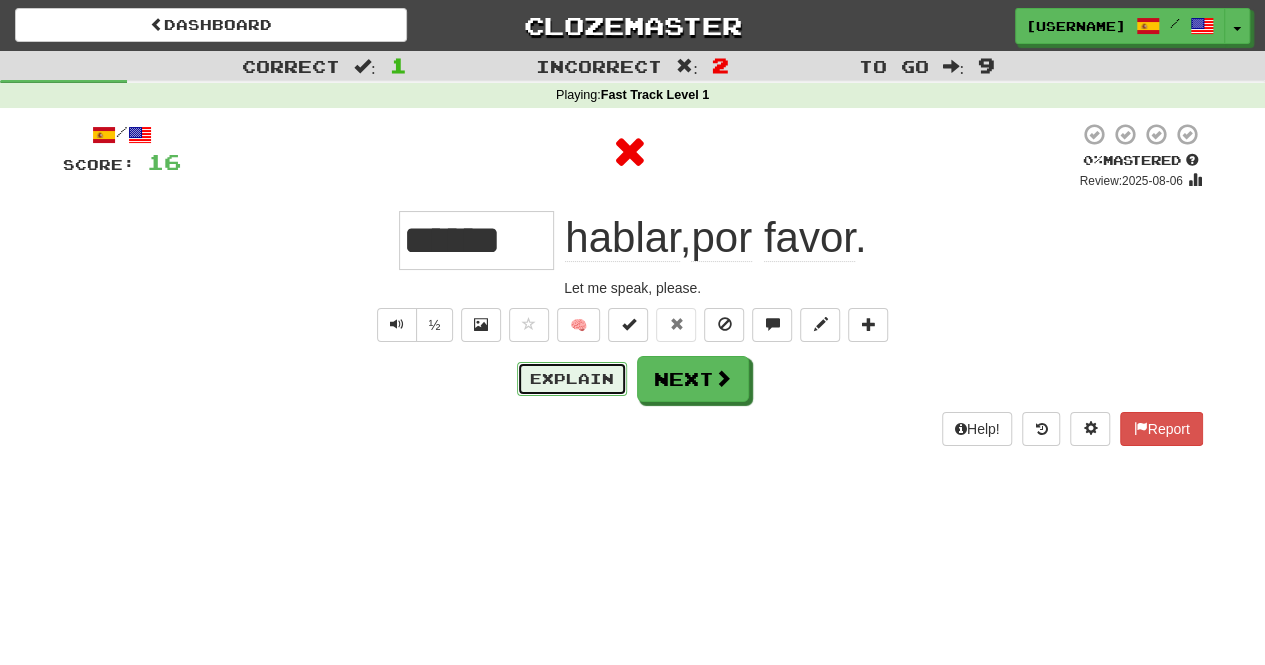 click on "Explain" at bounding box center (572, 379) 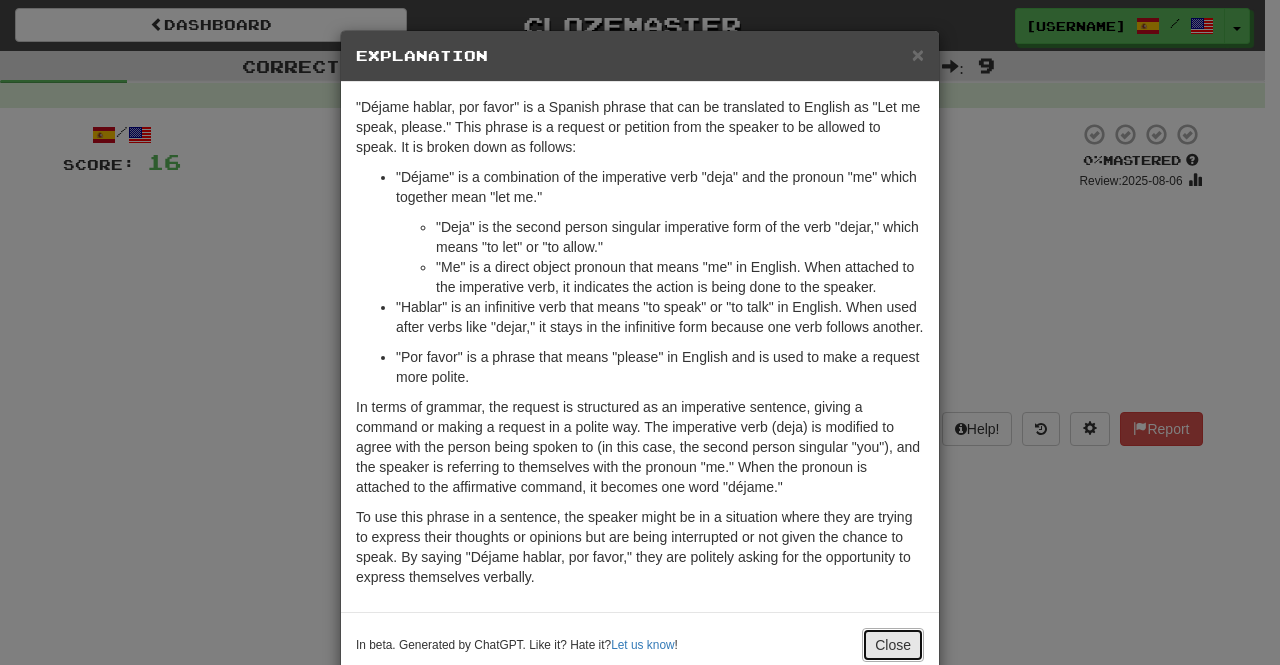 click on "Close" at bounding box center (893, 645) 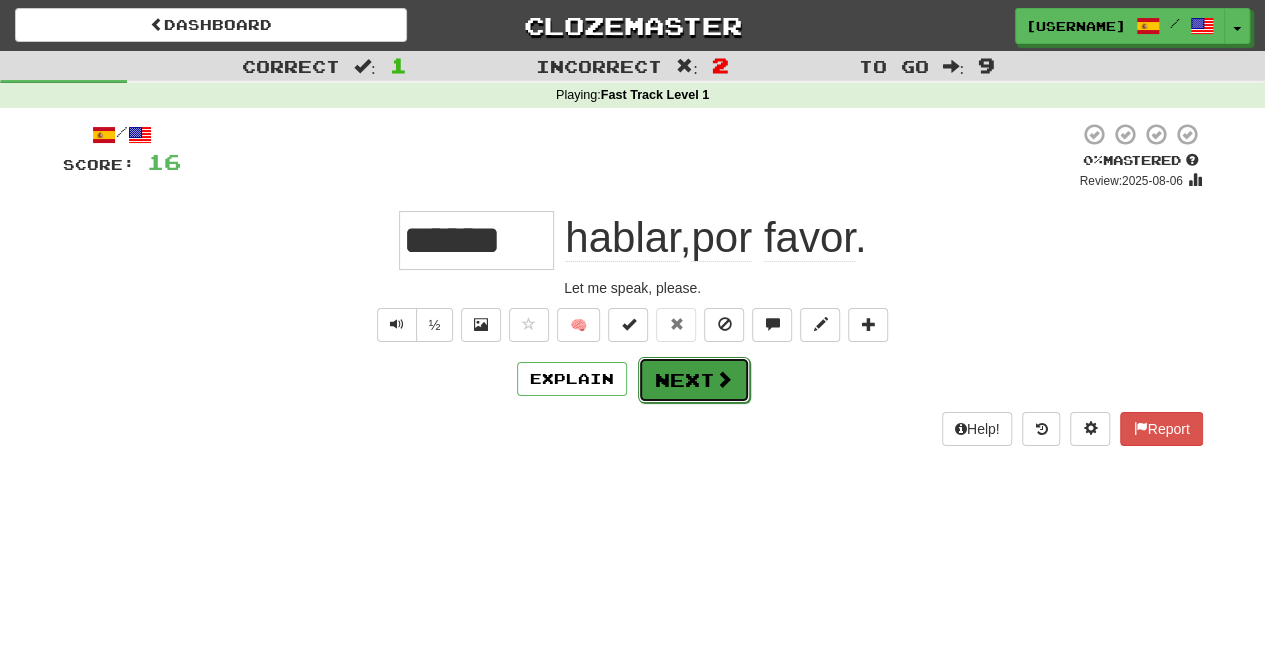 click on "Next" at bounding box center (694, 380) 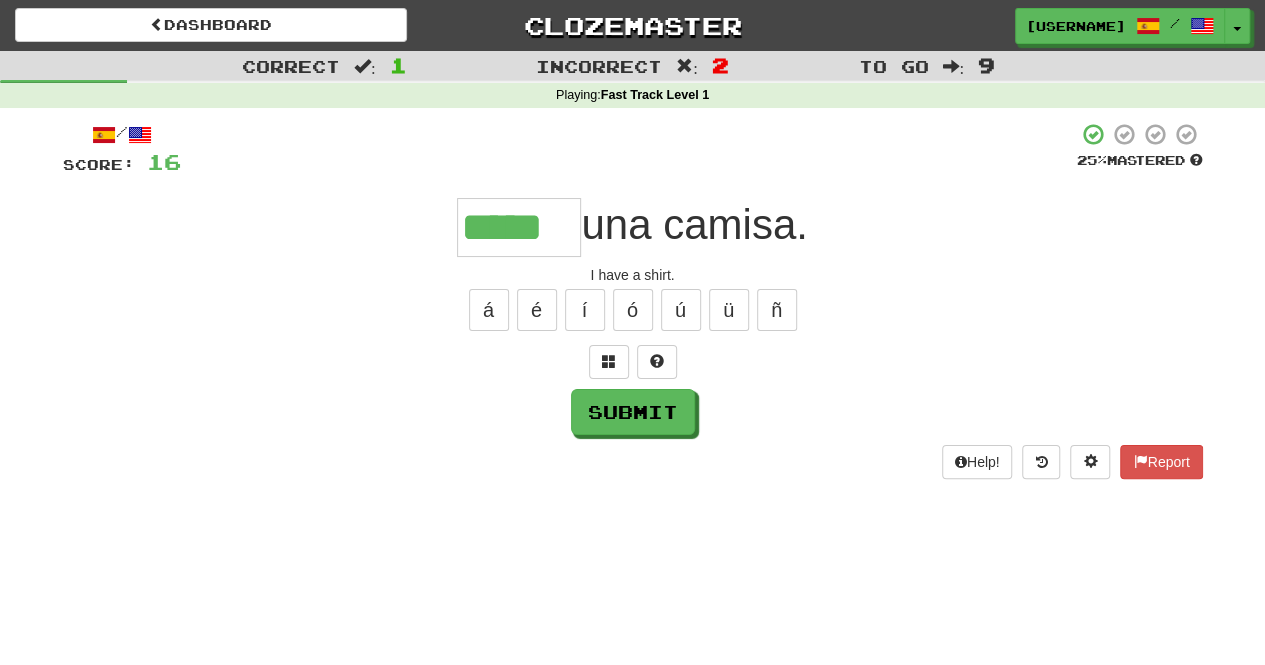 type on "*****" 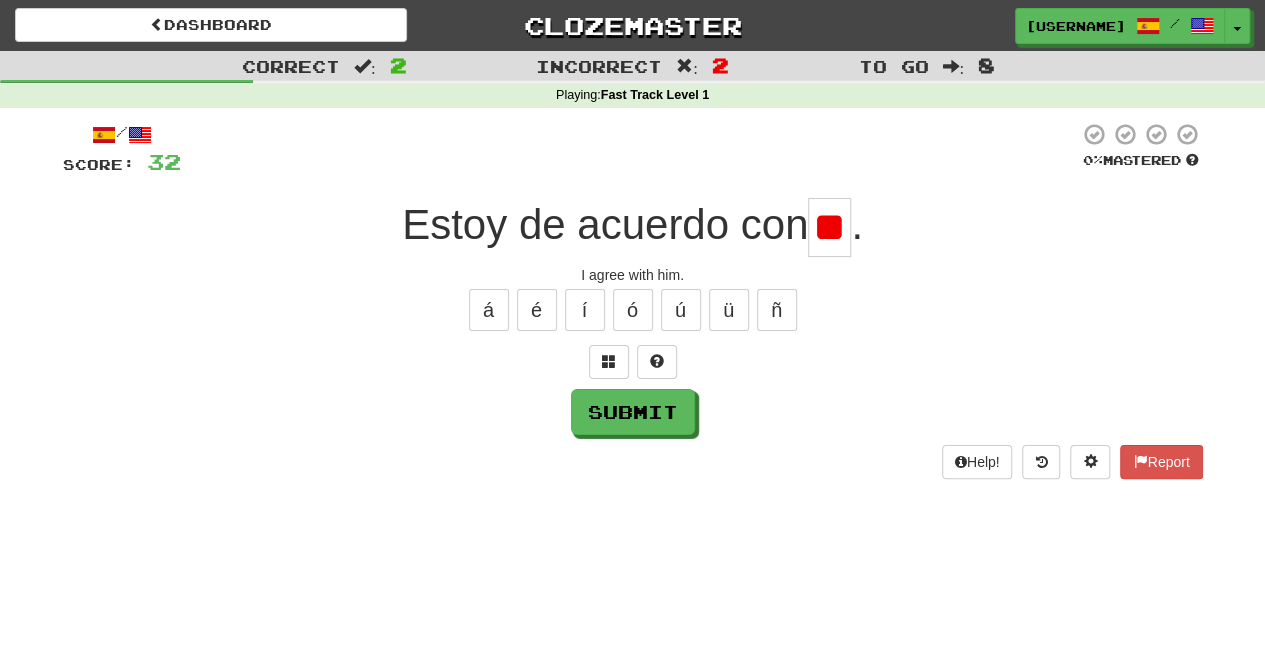 type on "*" 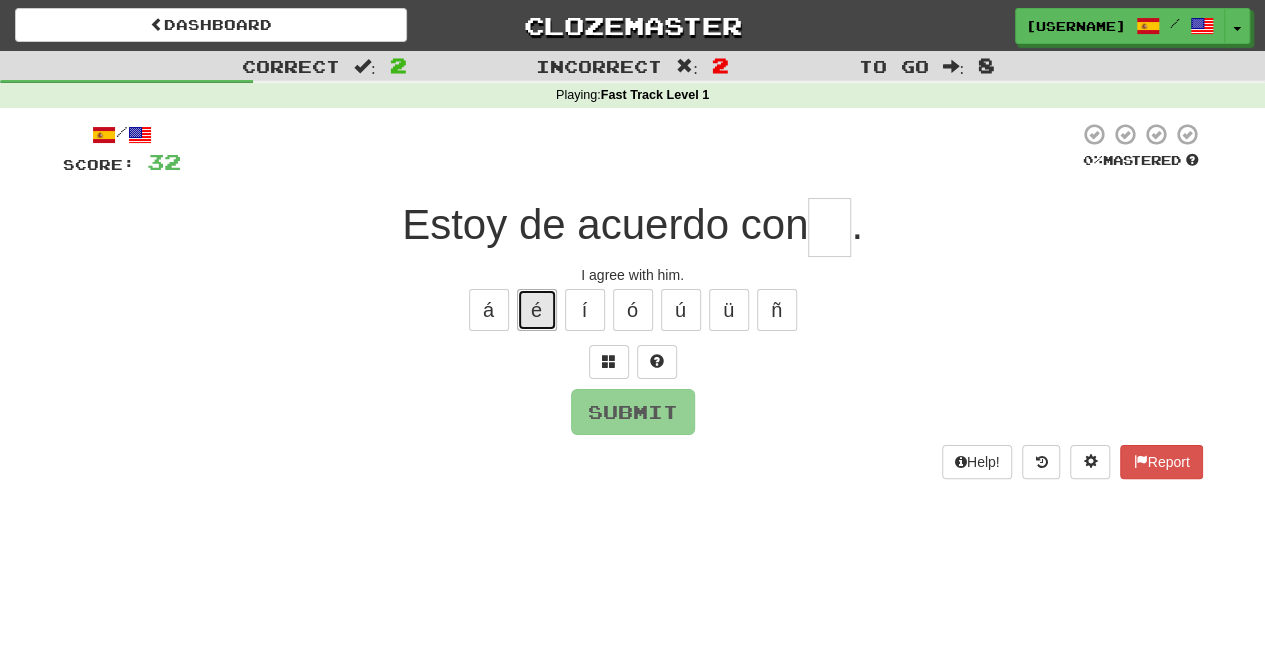click on "é" at bounding box center (537, 310) 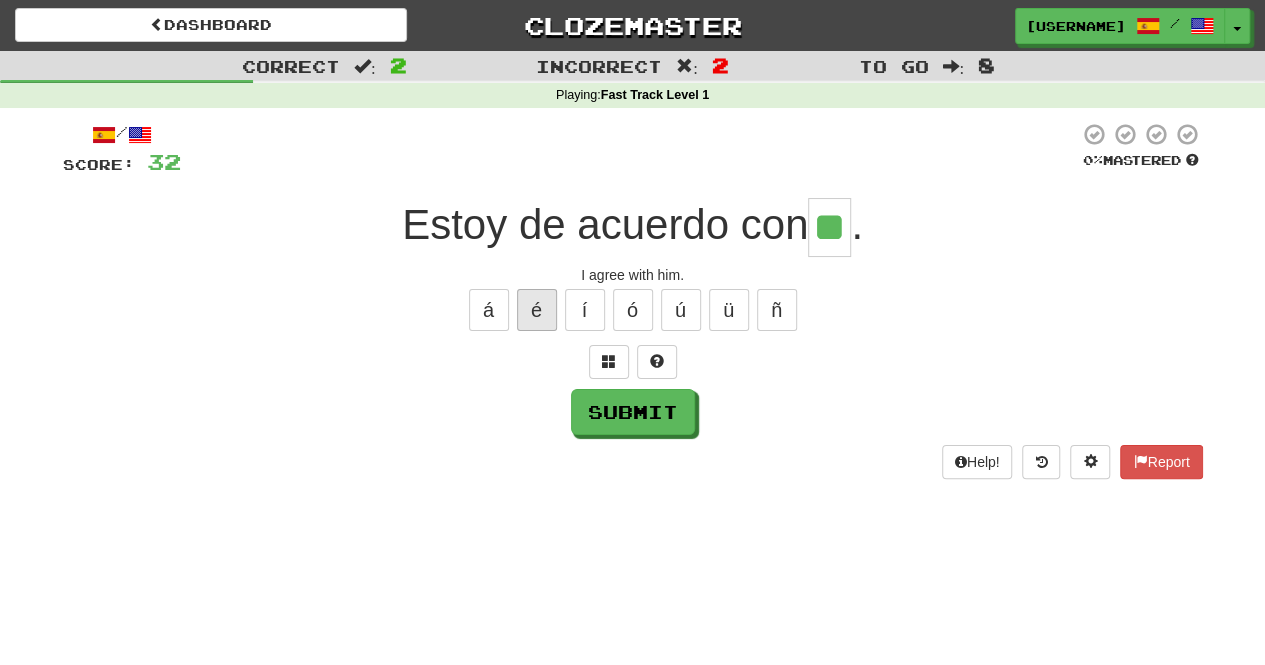 type on "**" 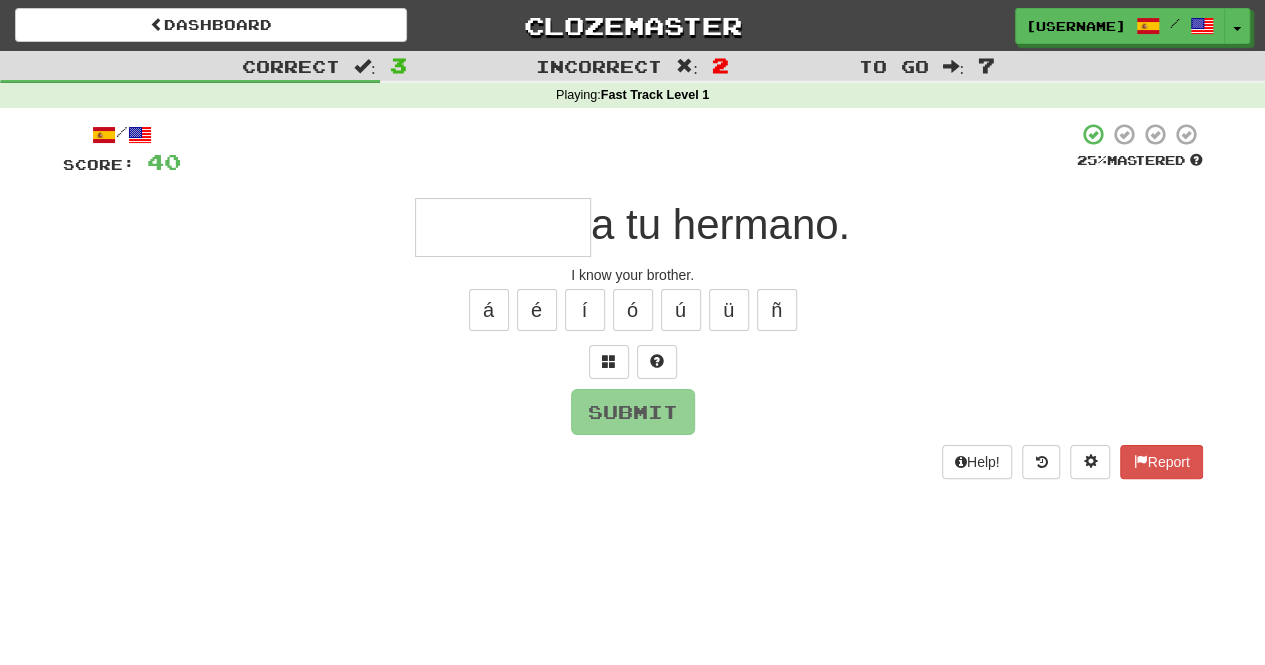 type on "*" 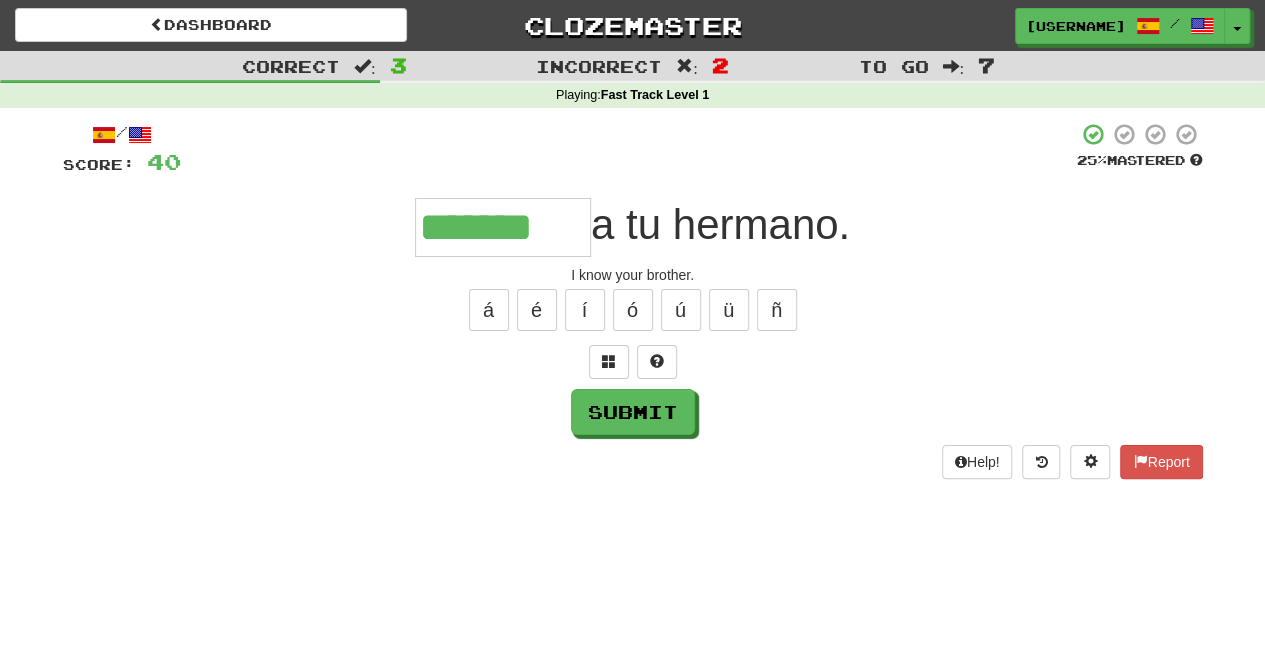 type on "*******" 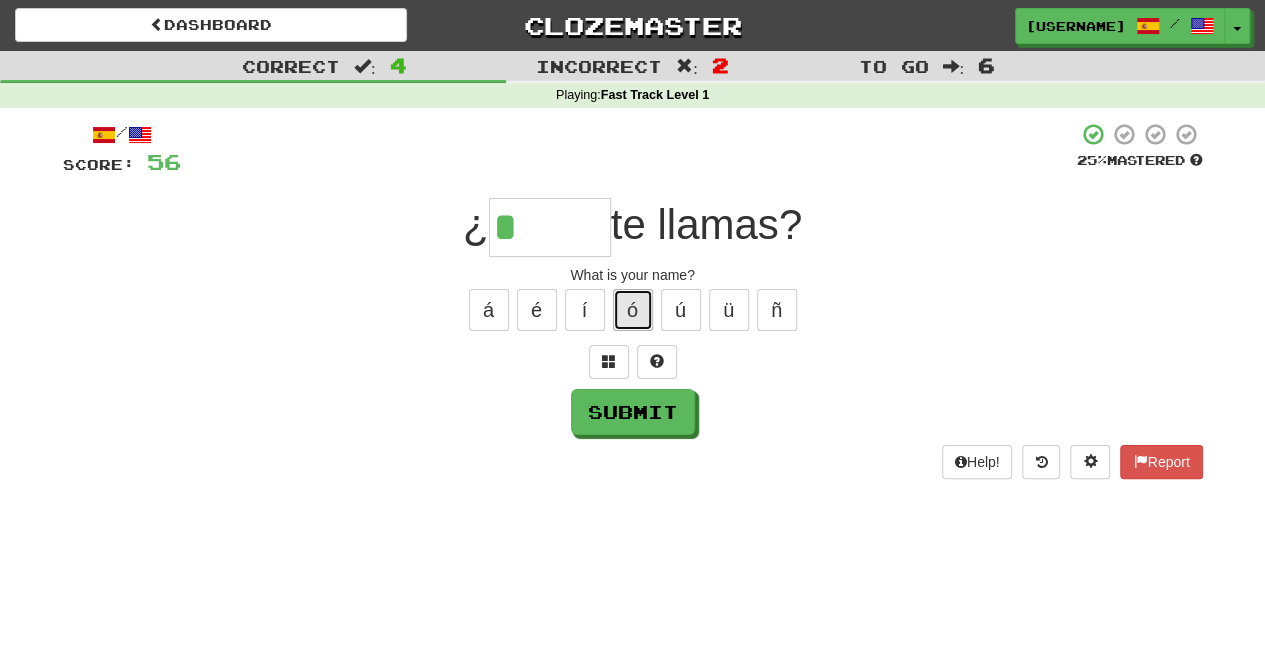 click on "ó" at bounding box center [633, 310] 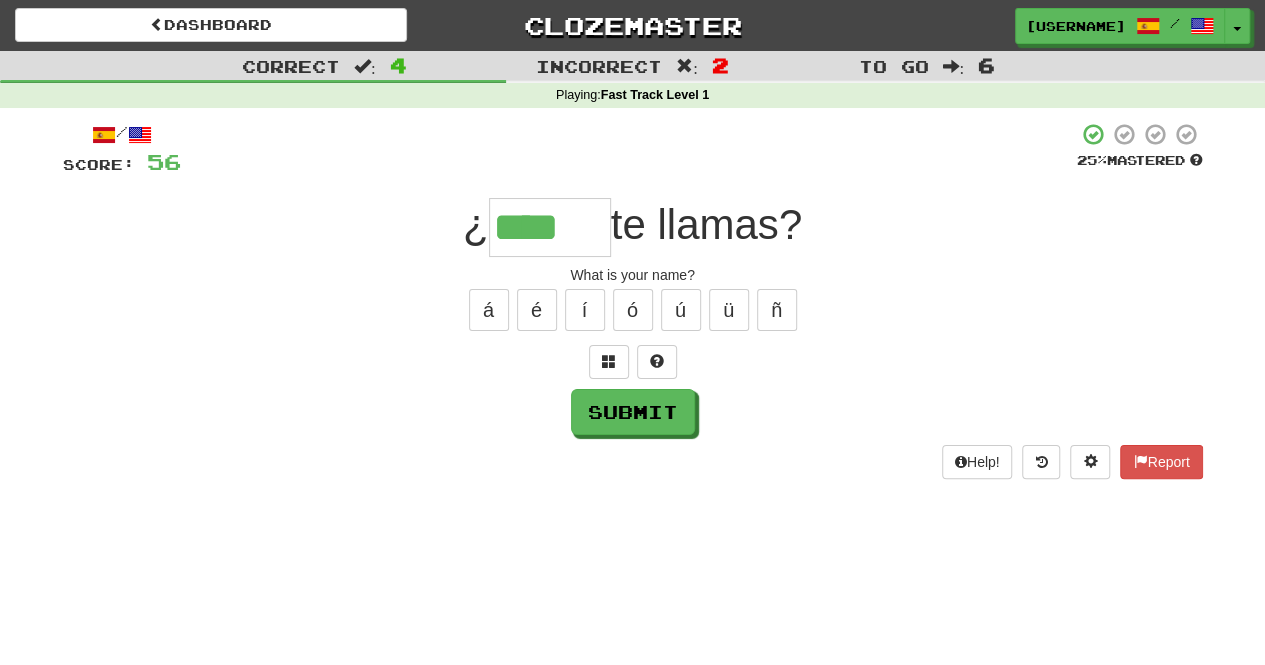 type on "****" 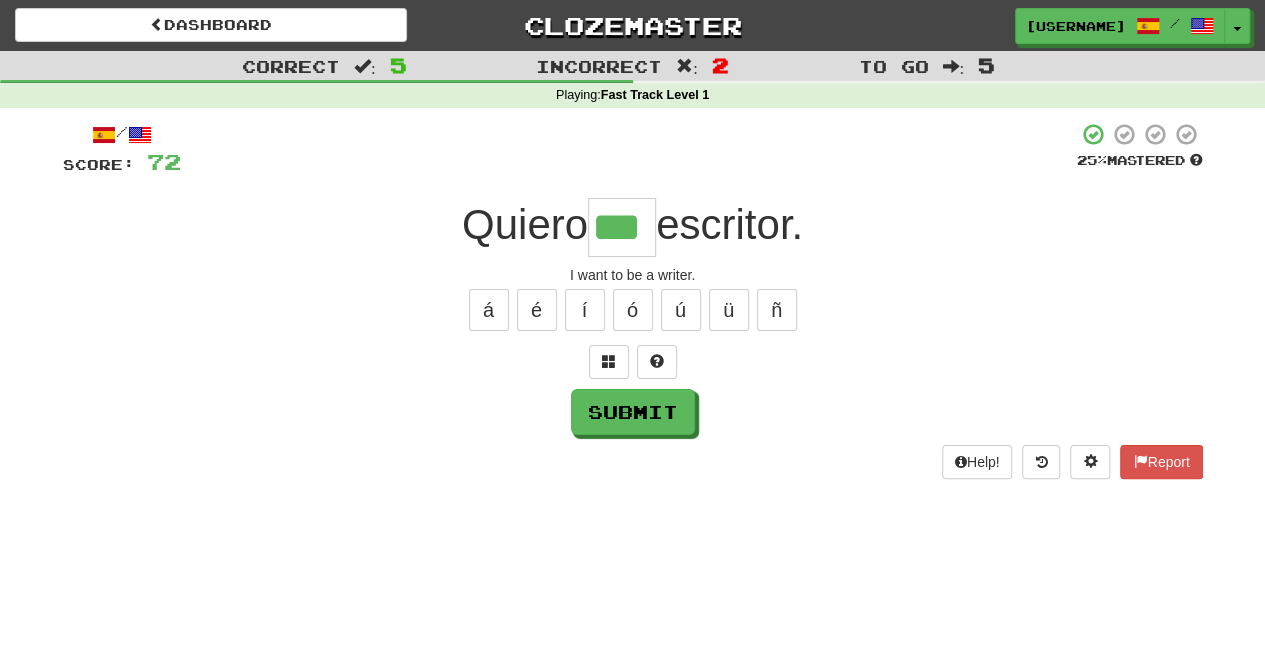 type on "***" 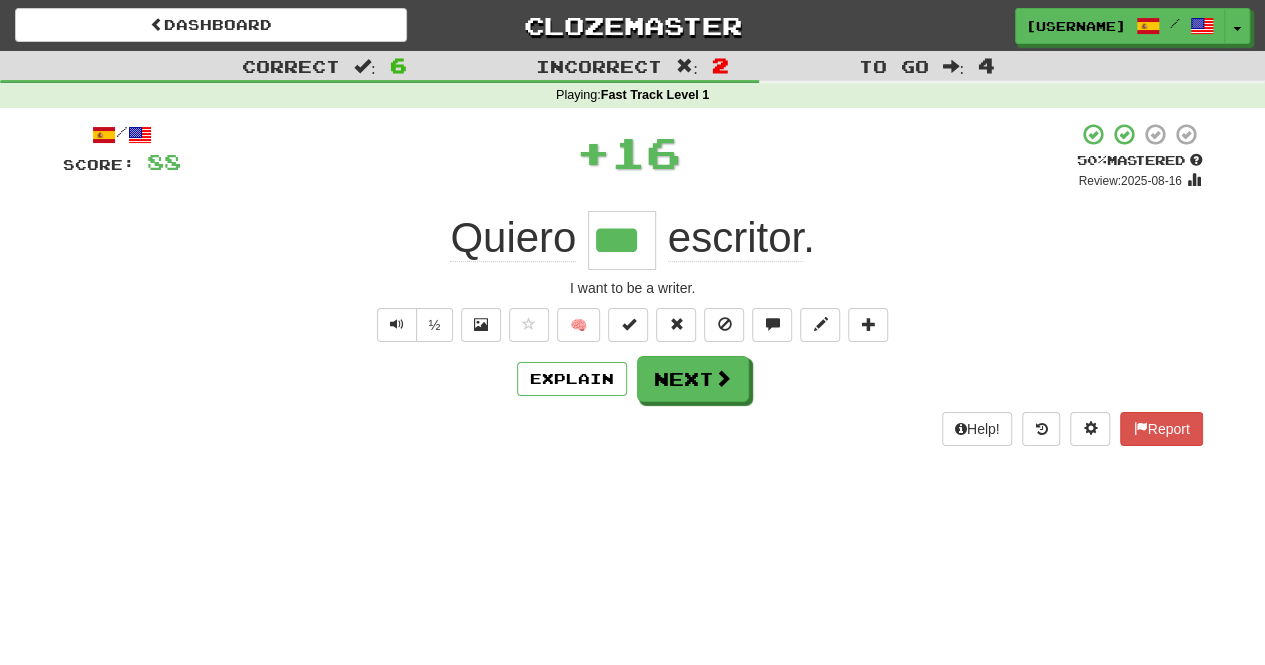 type 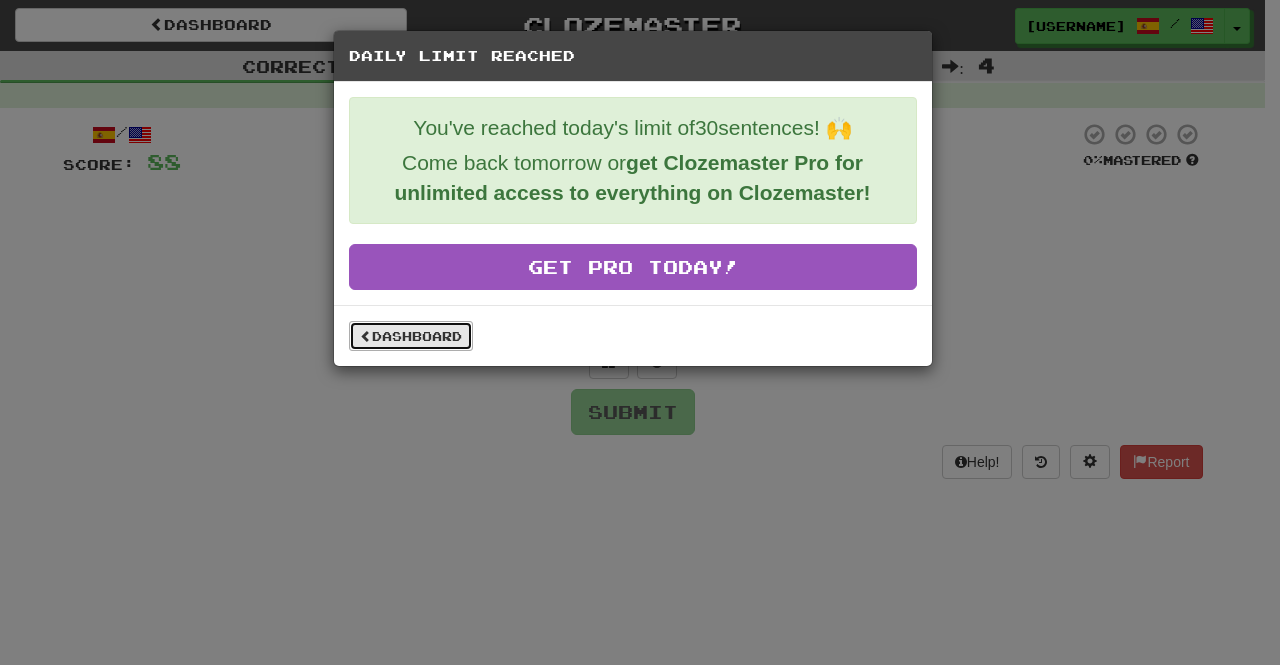 click on "Dashboard" at bounding box center (411, 336) 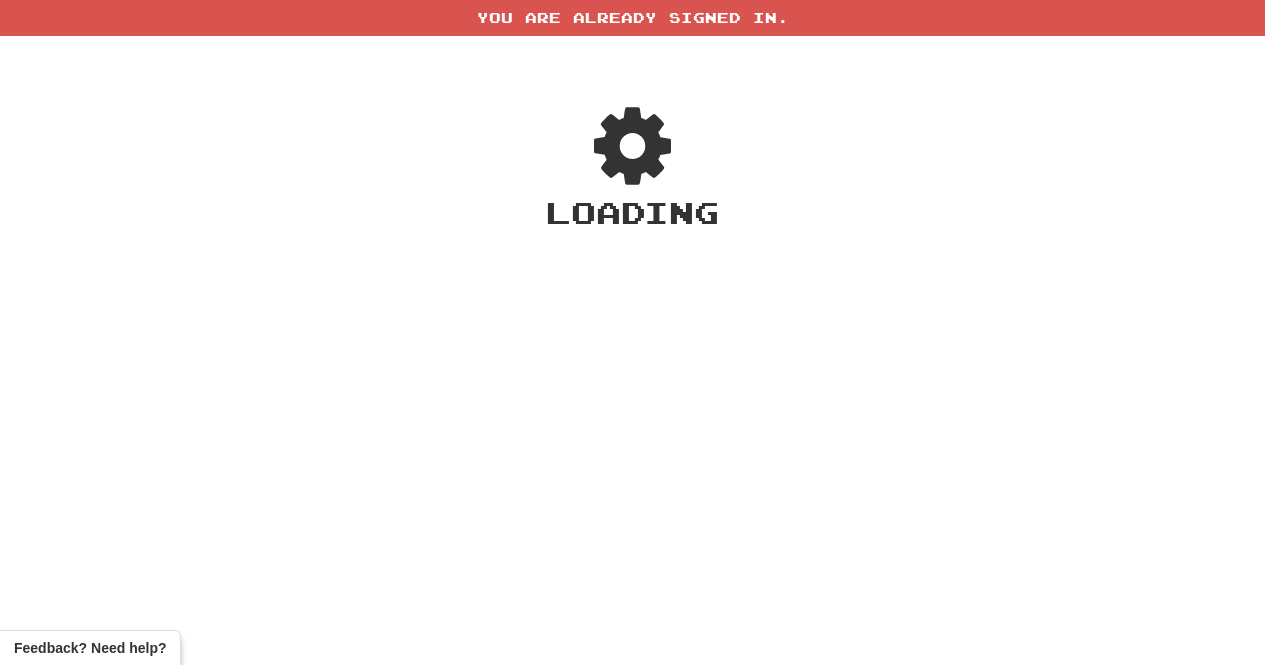 scroll, scrollTop: 0, scrollLeft: 0, axis: both 